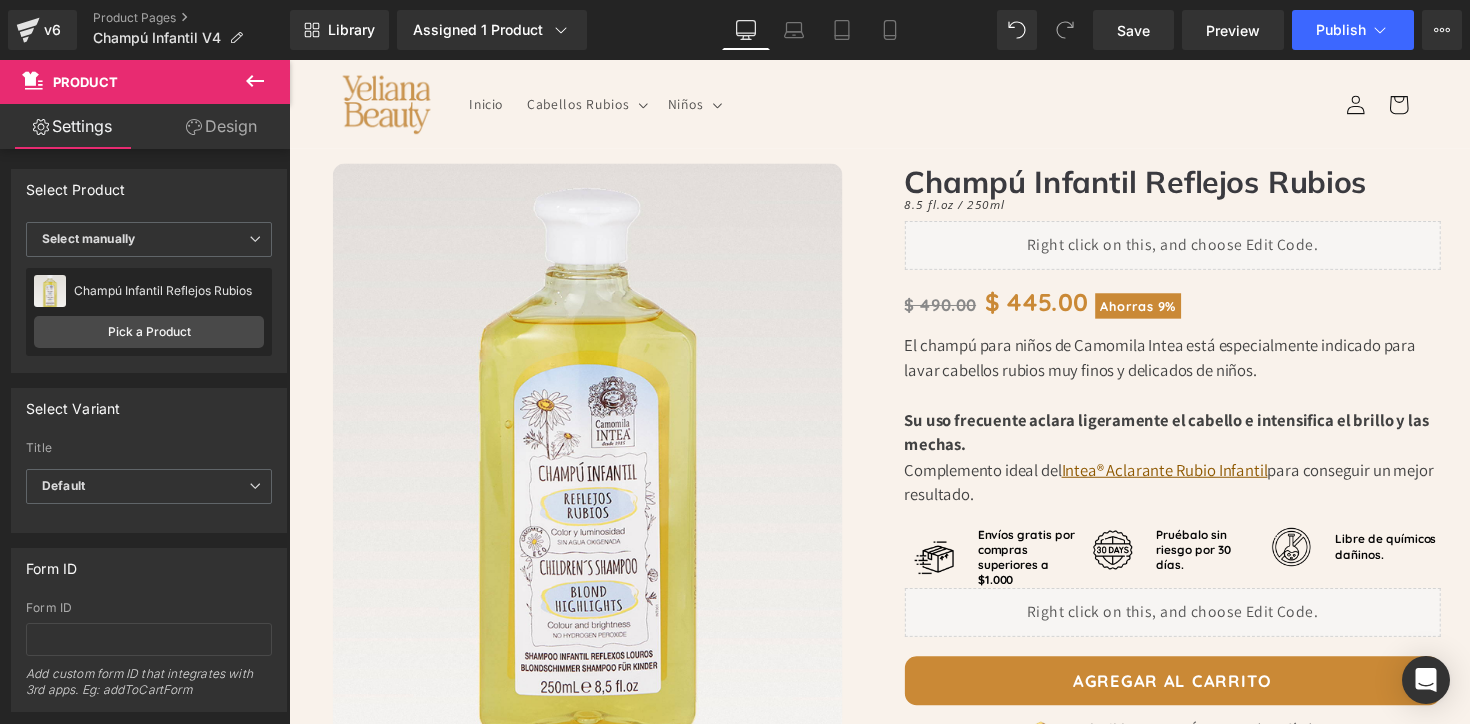 scroll, scrollTop: 11, scrollLeft: 0, axis: vertical 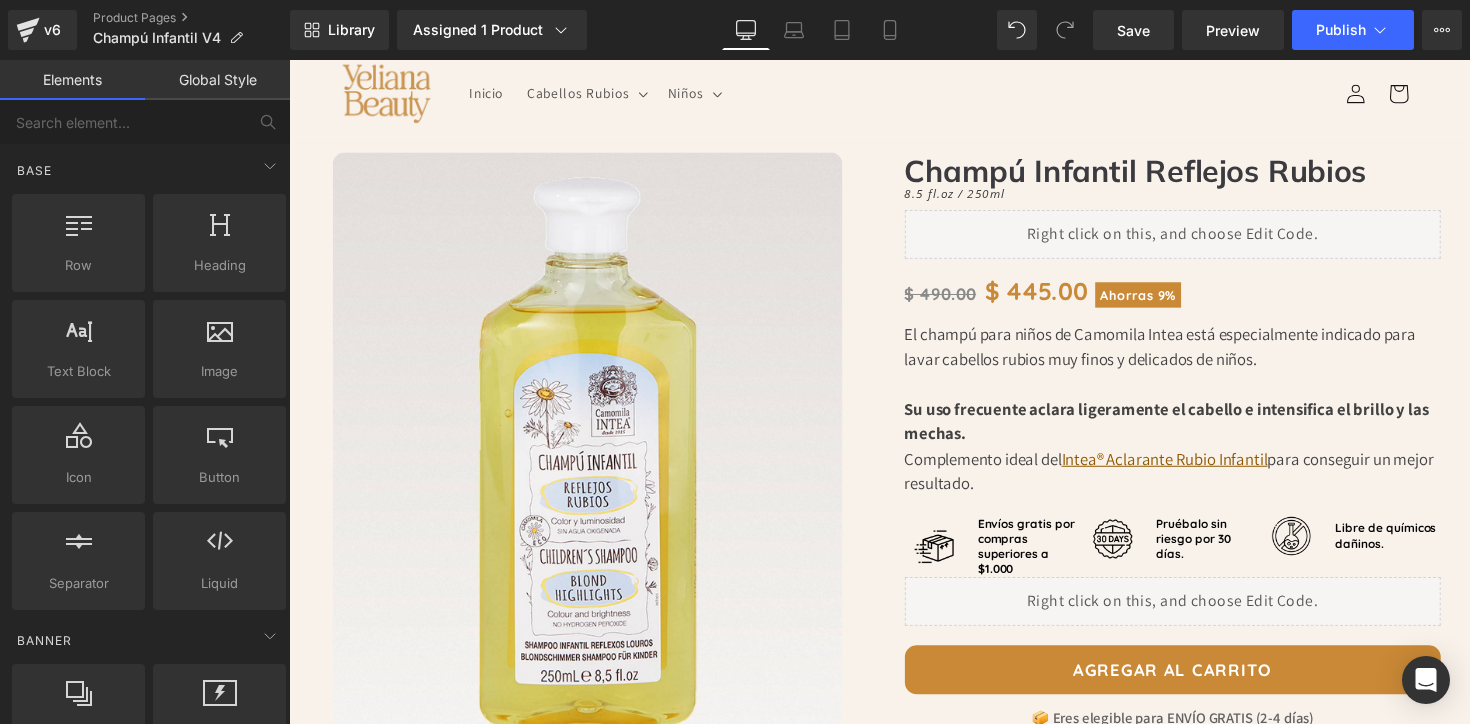 click on "Inicio
Cabellos Rubios
Cabellos Rubios
Spray Rubio Natural (El más vendido)
Kit Rubio Natural
Spray Reflejos Rubios
Kit Reflejos Rubios
Shampoo Reflejos Rubios" at bounding box center [894, 94] 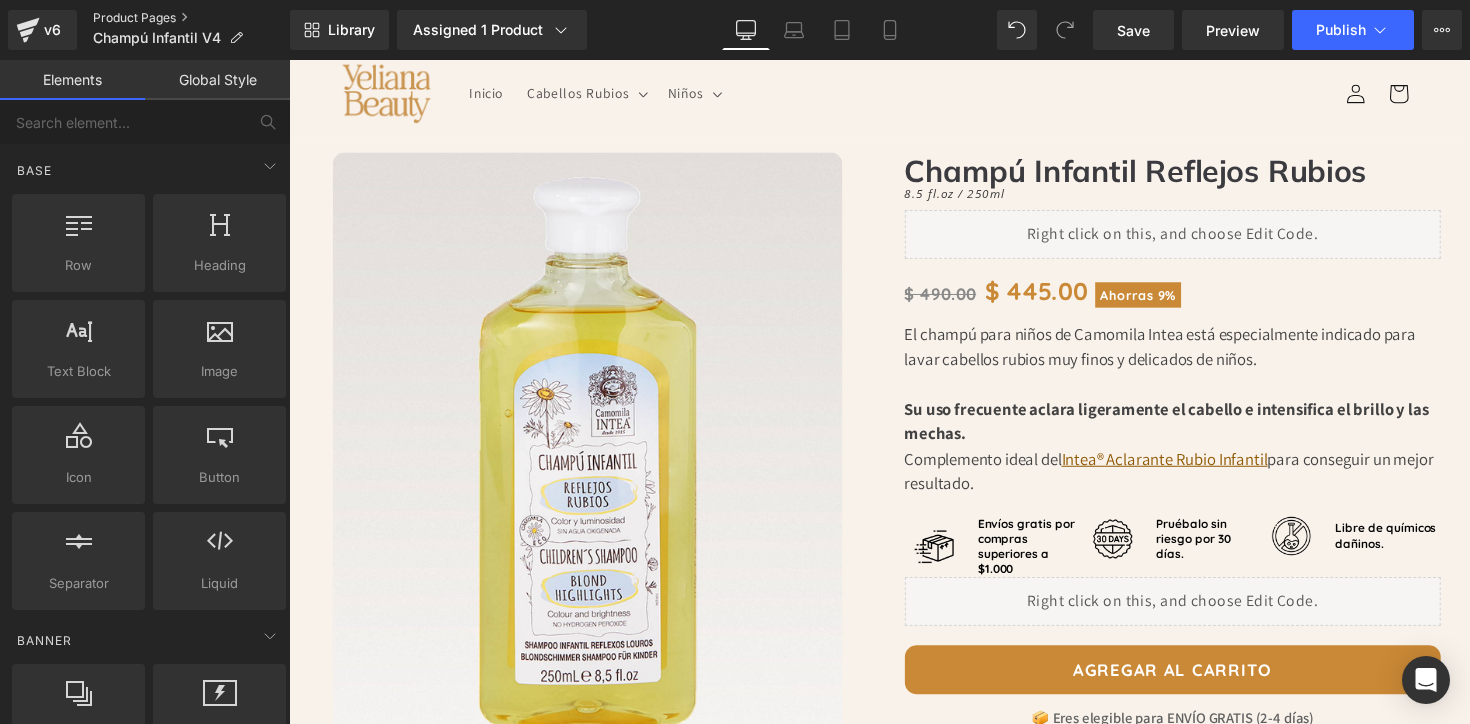 click on "Product Pages" at bounding box center [191, 18] 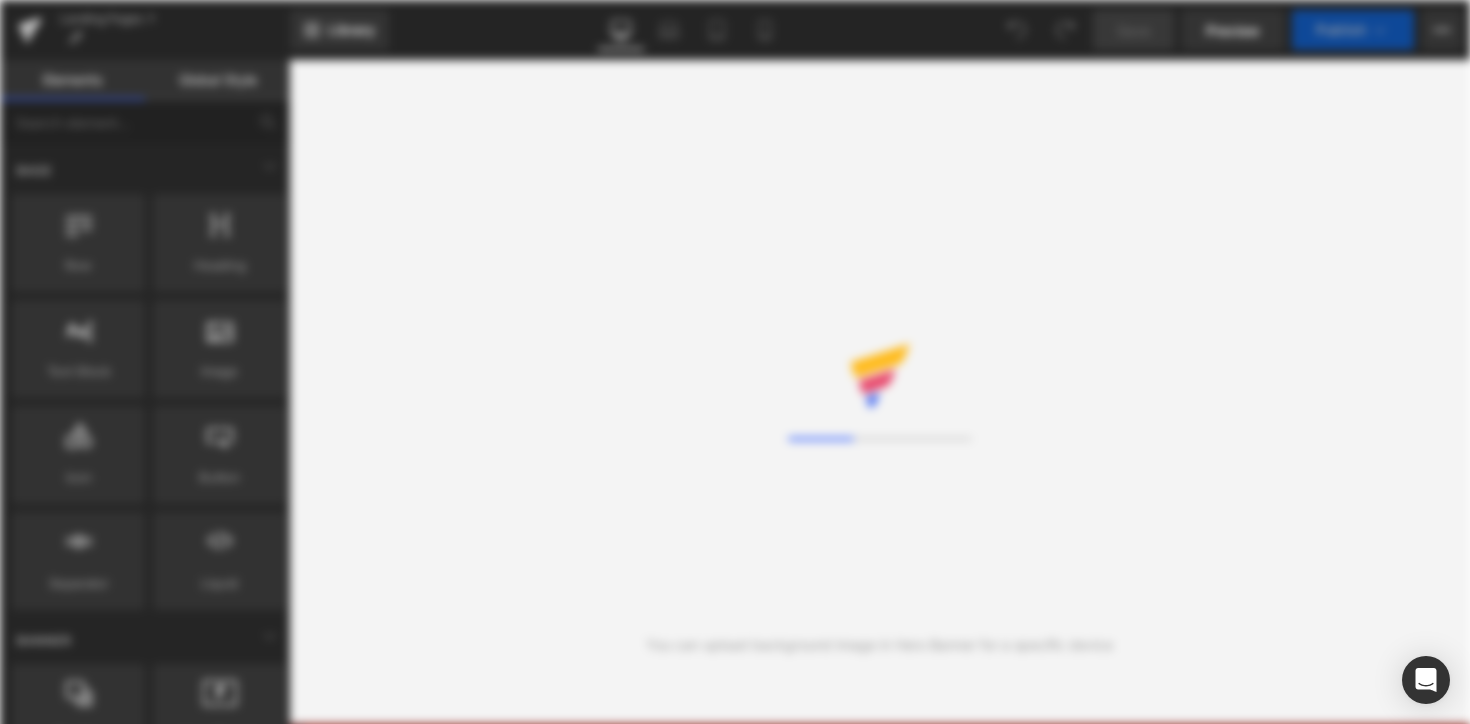 scroll, scrollTop: 0, scrollLeft: 0, axis: both 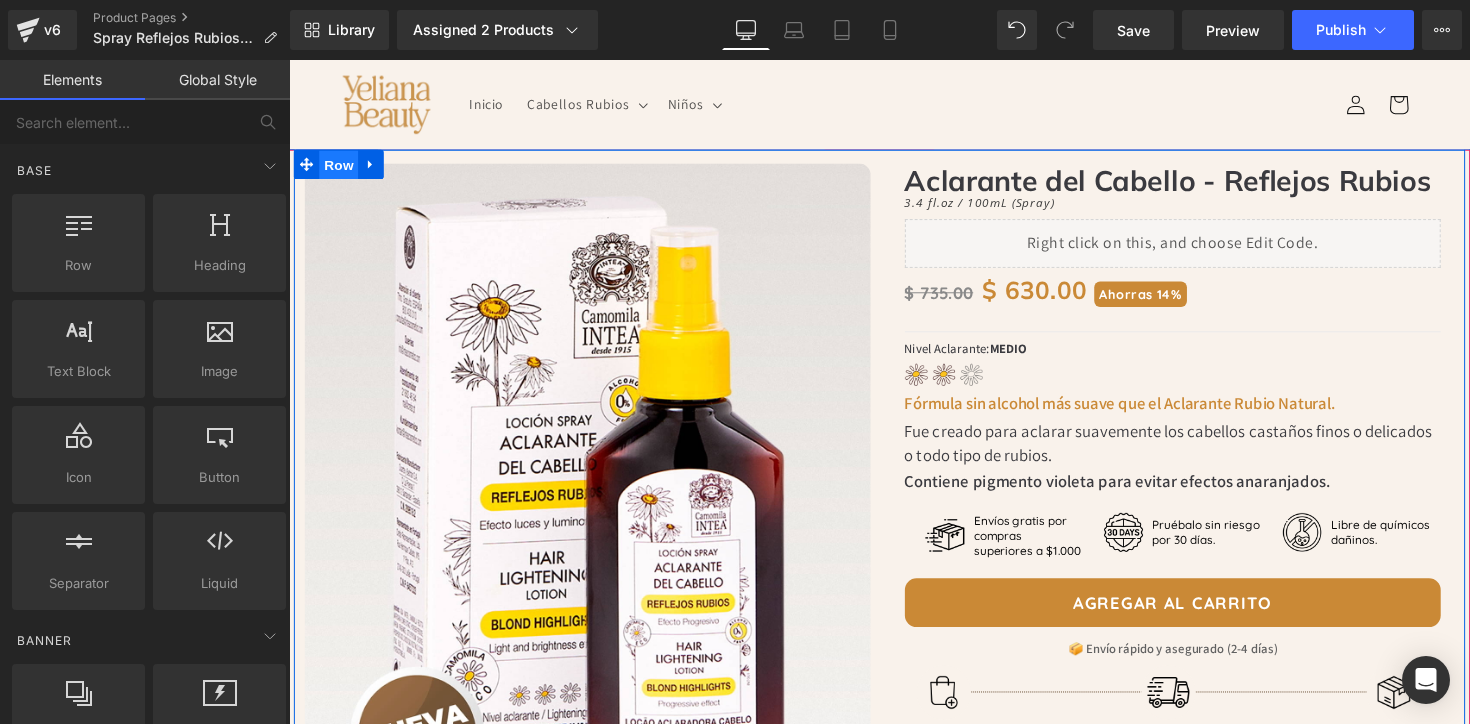 click on "Row" at bounding box center (340, 168) 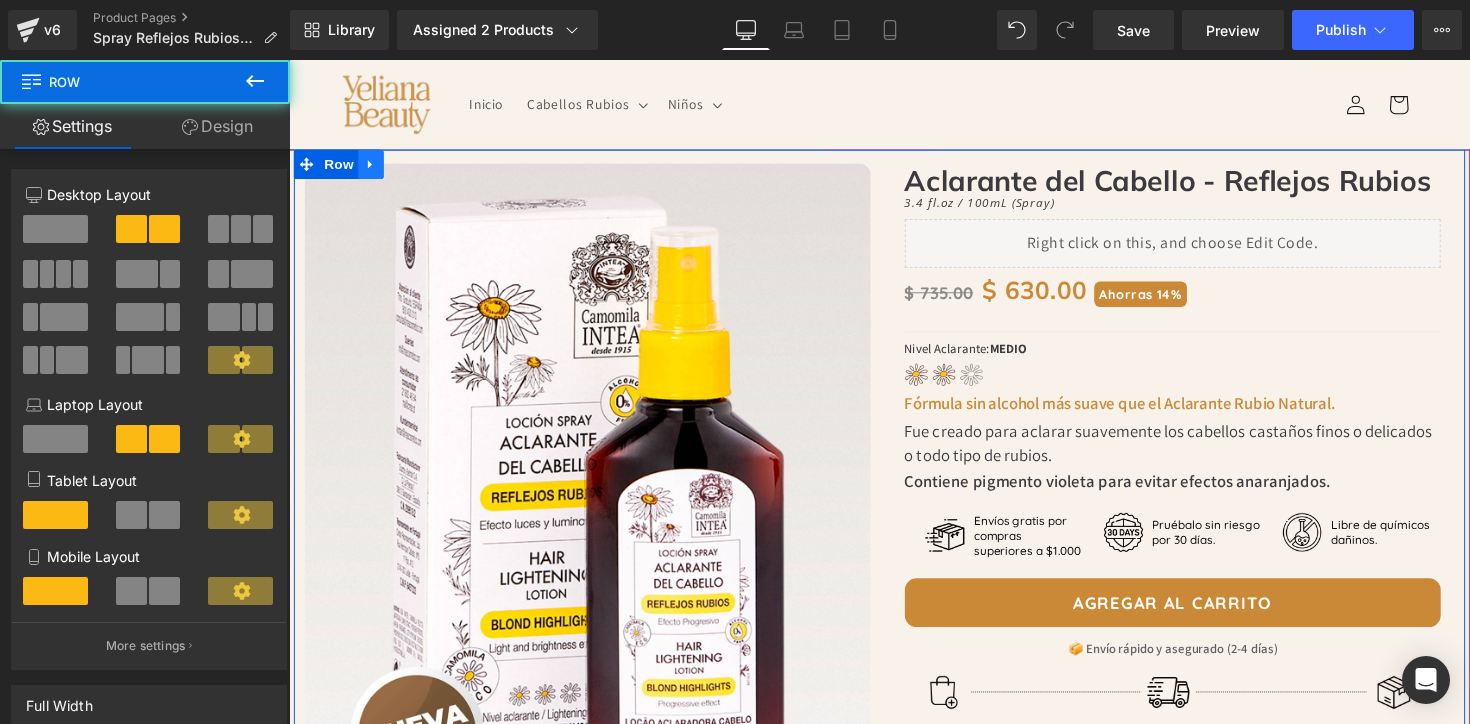 click 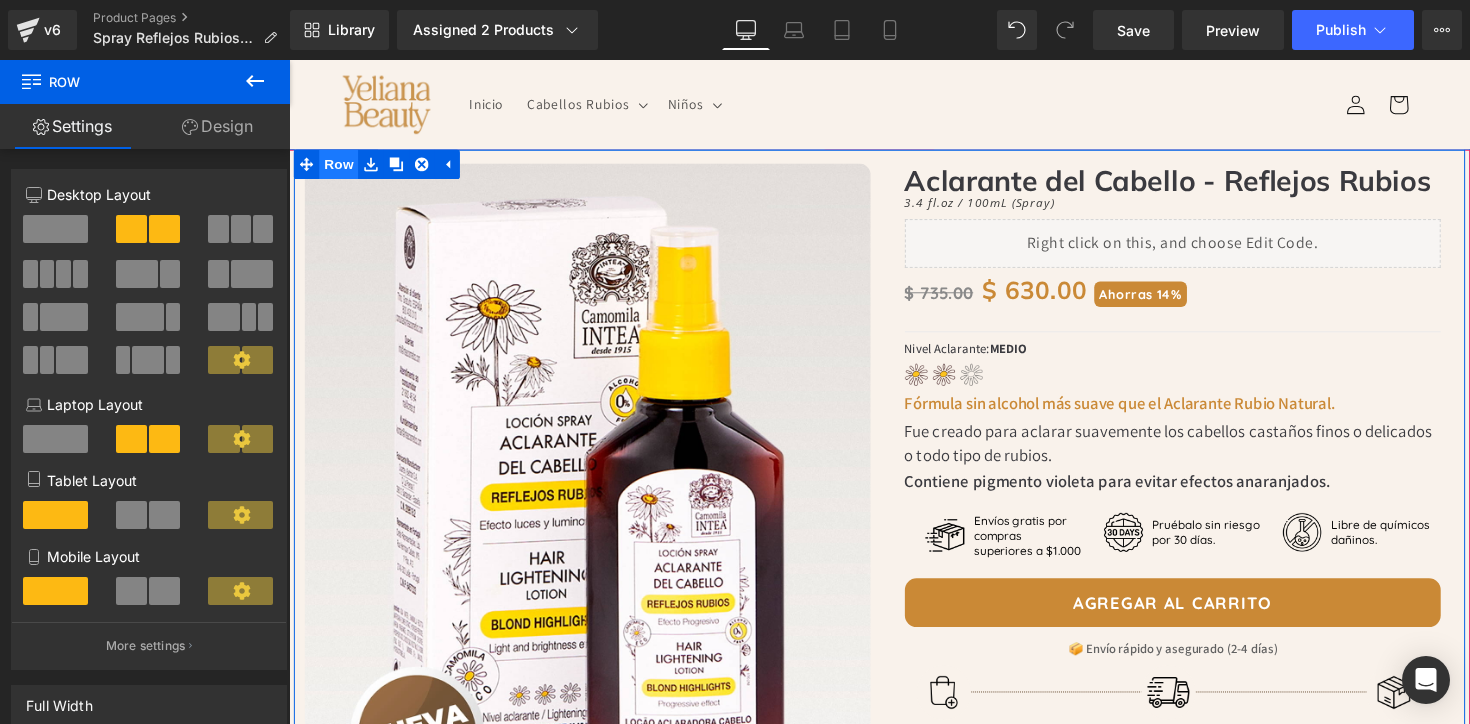 click on "Row" at bounding box center (340, 167) 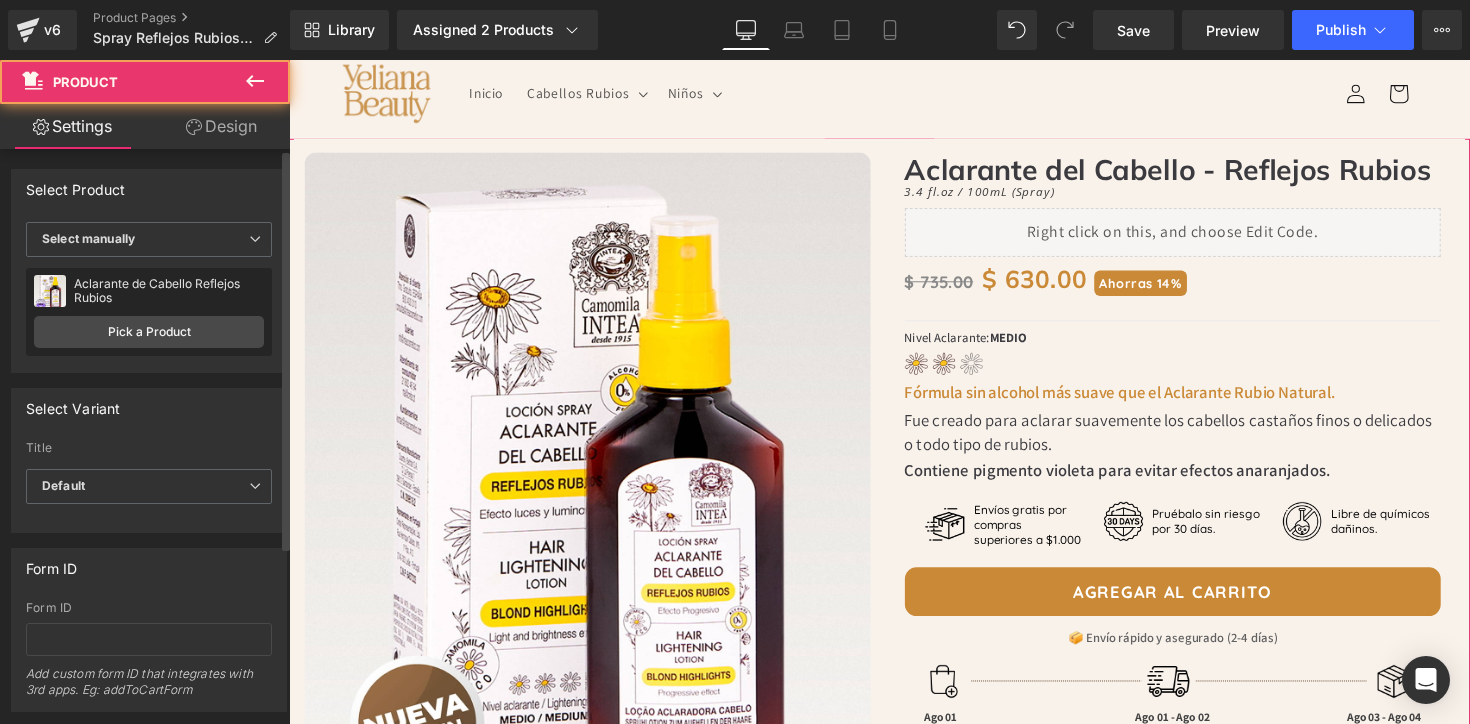 scroll, scrollTop: 12, scrollLeft: 0, axis: vertical 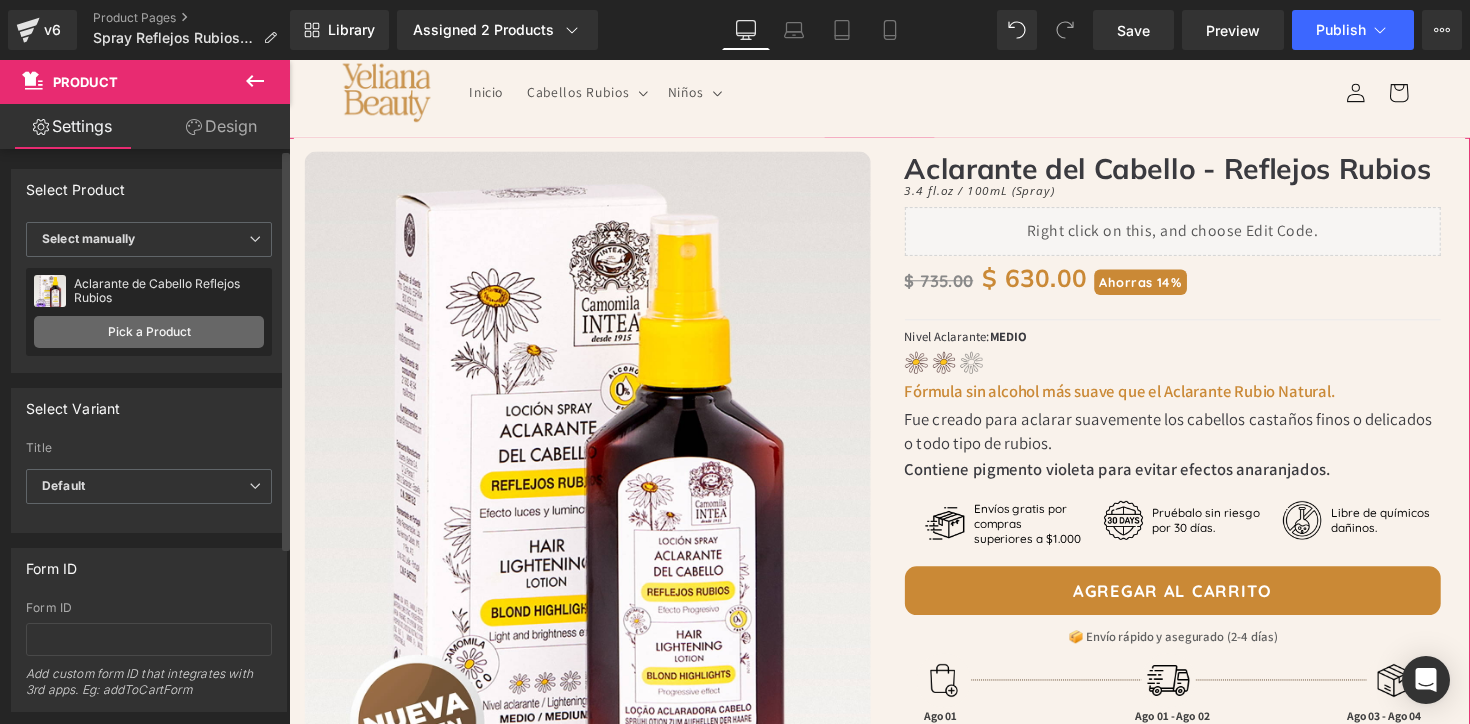 click on "Pick a Product" at bounding box center (149, 332) 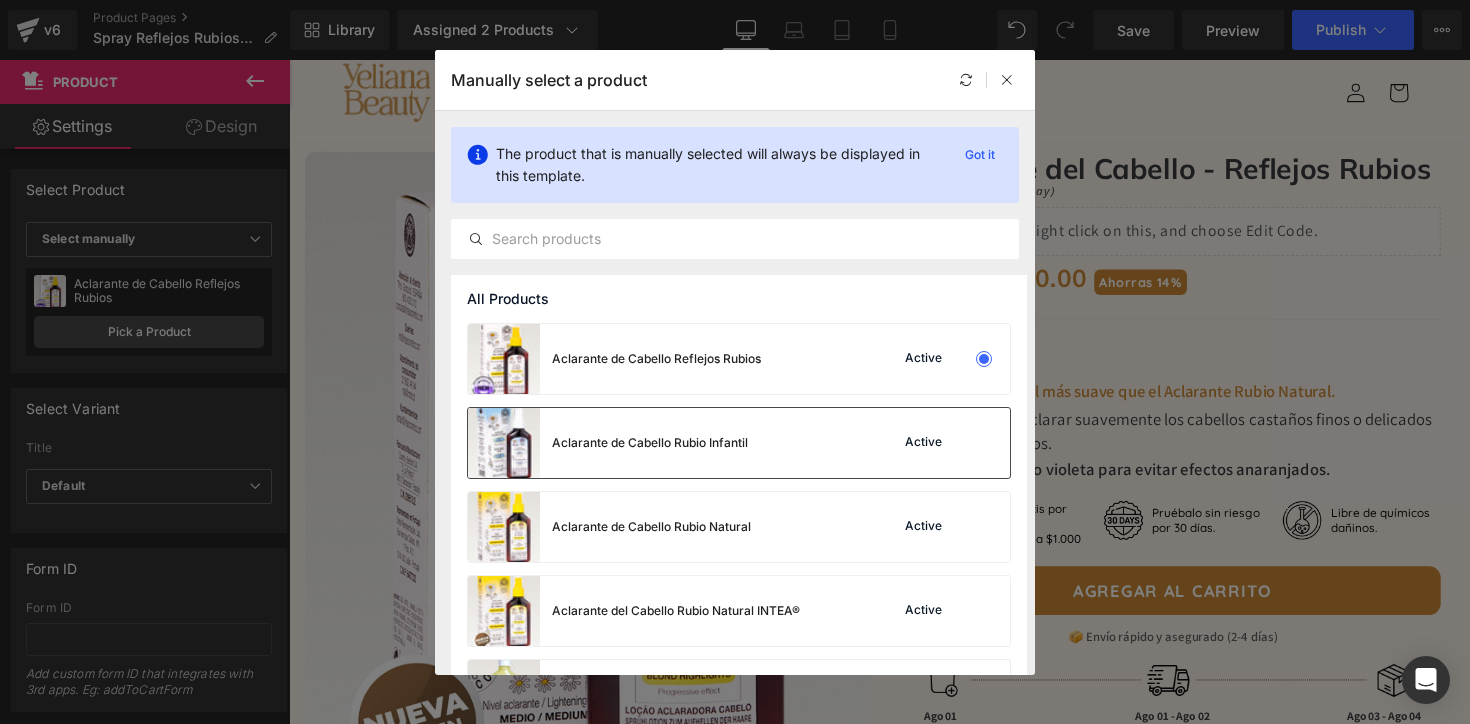 click on "Aclarante de Cabello Rubio Infantil" at bounding box center [650, 443] 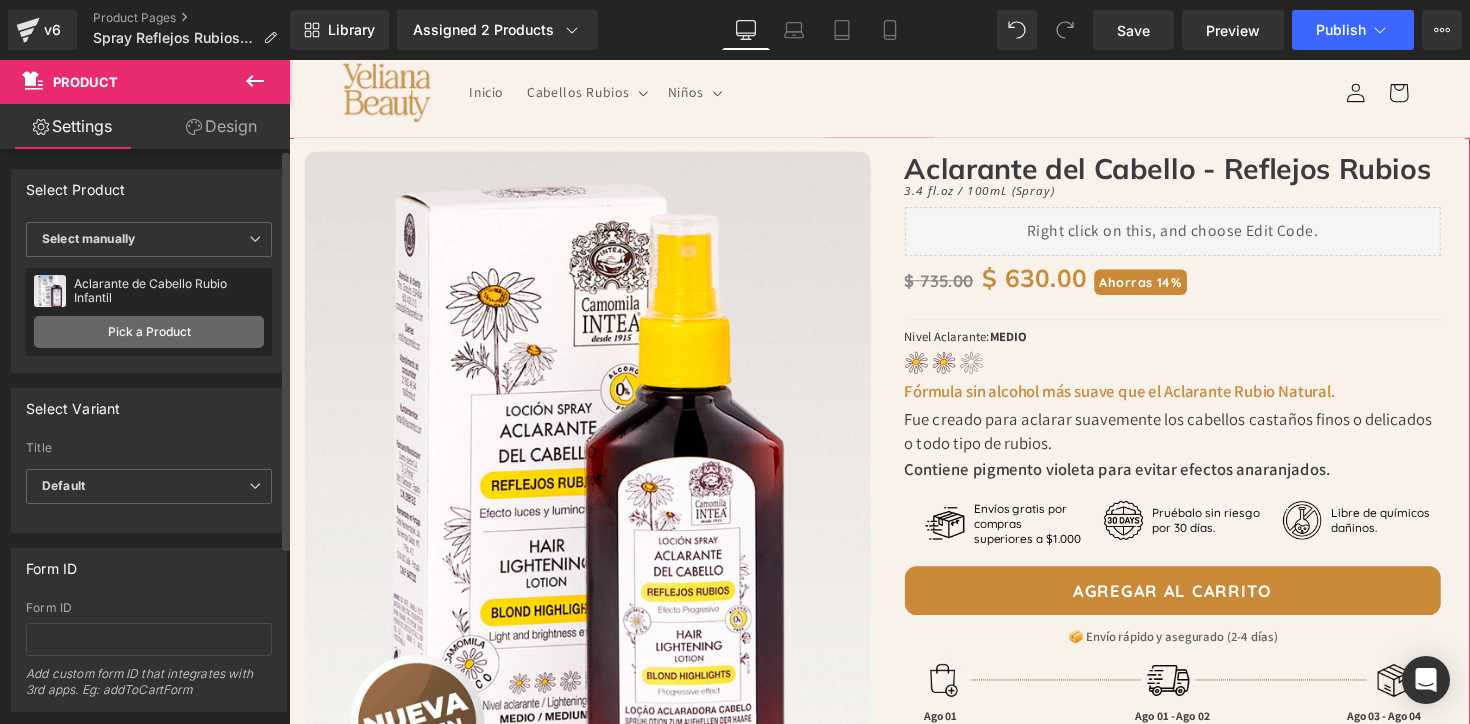 click on "Pick a Product" at bounding box center [149, 332] 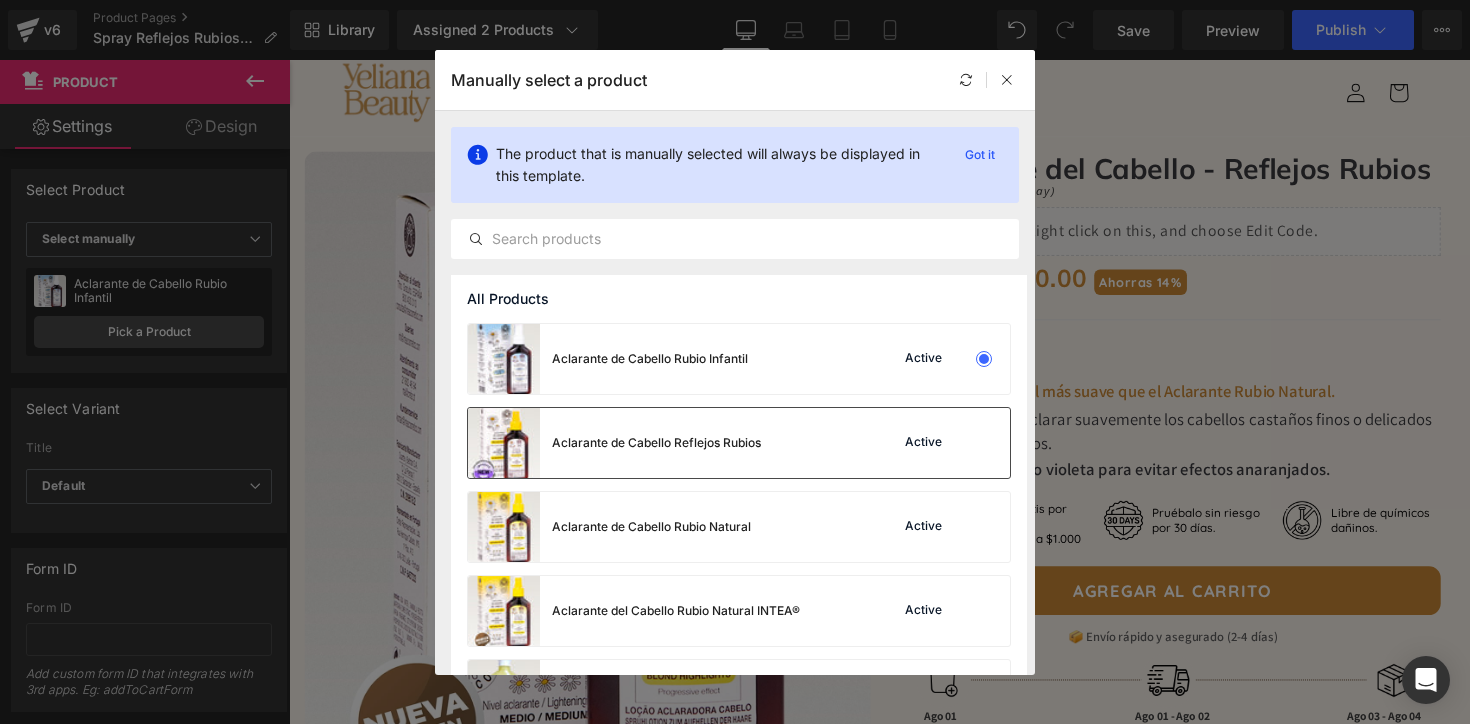 click on "Aclarante de Cabello Reflejos Rubios" at bounding box center (656, 443) 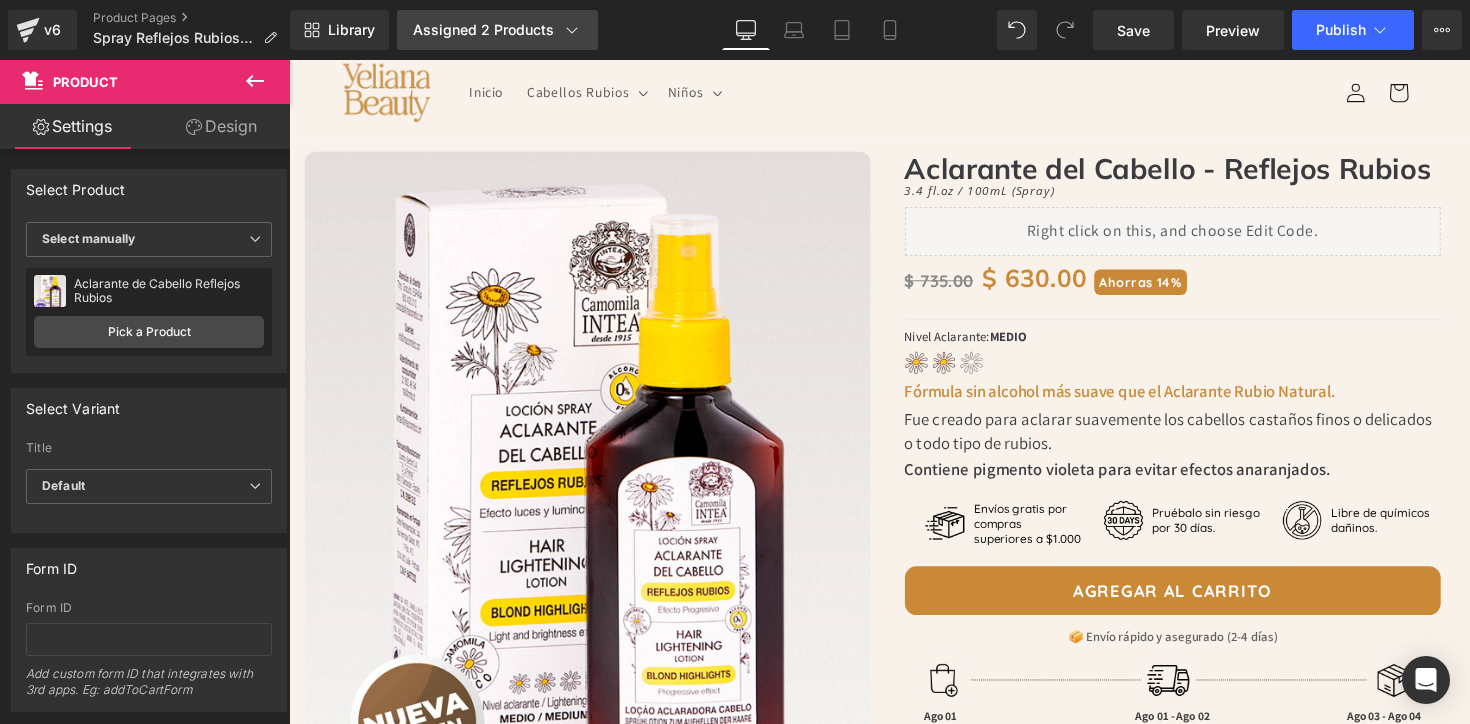 click on "Assigned 2 Products" at bounding box center (497, 30) 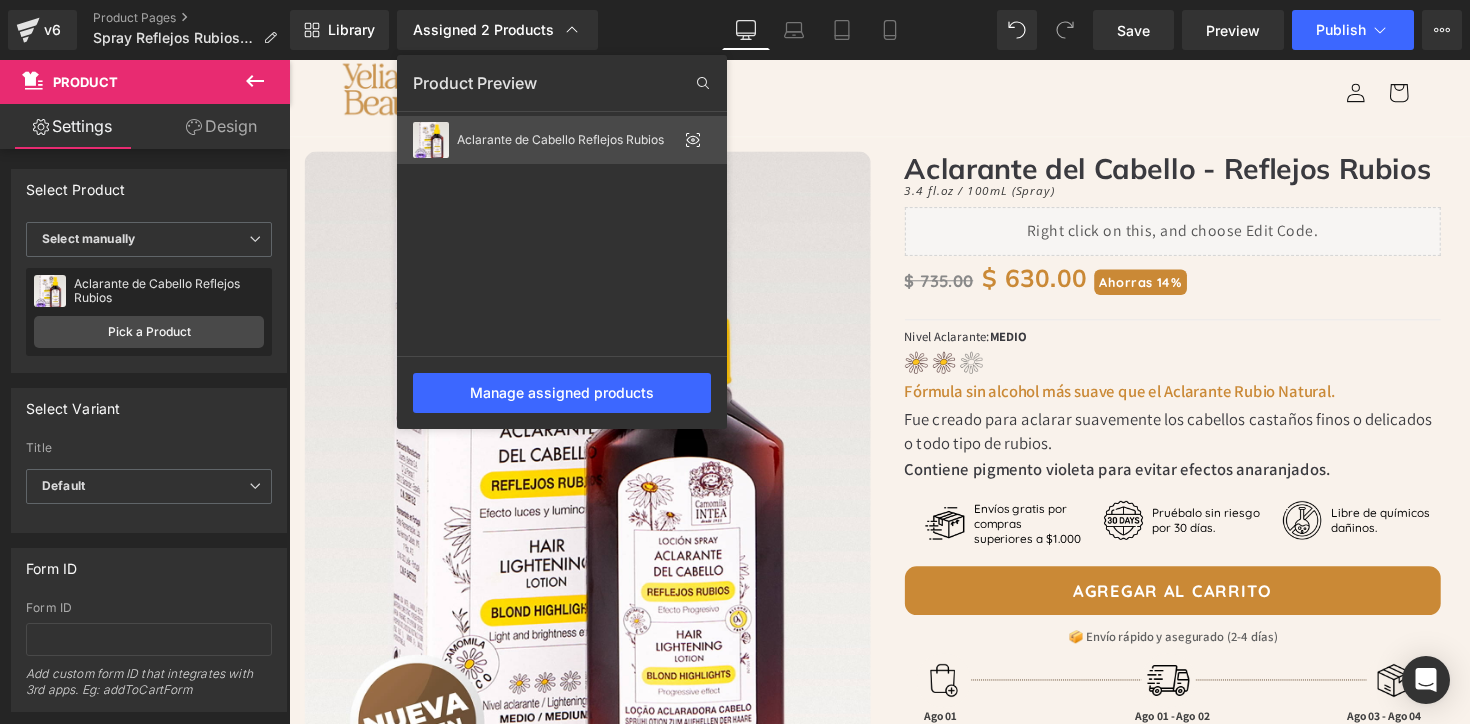 click on "Aclarante de Cabello Reflejos Rubios" 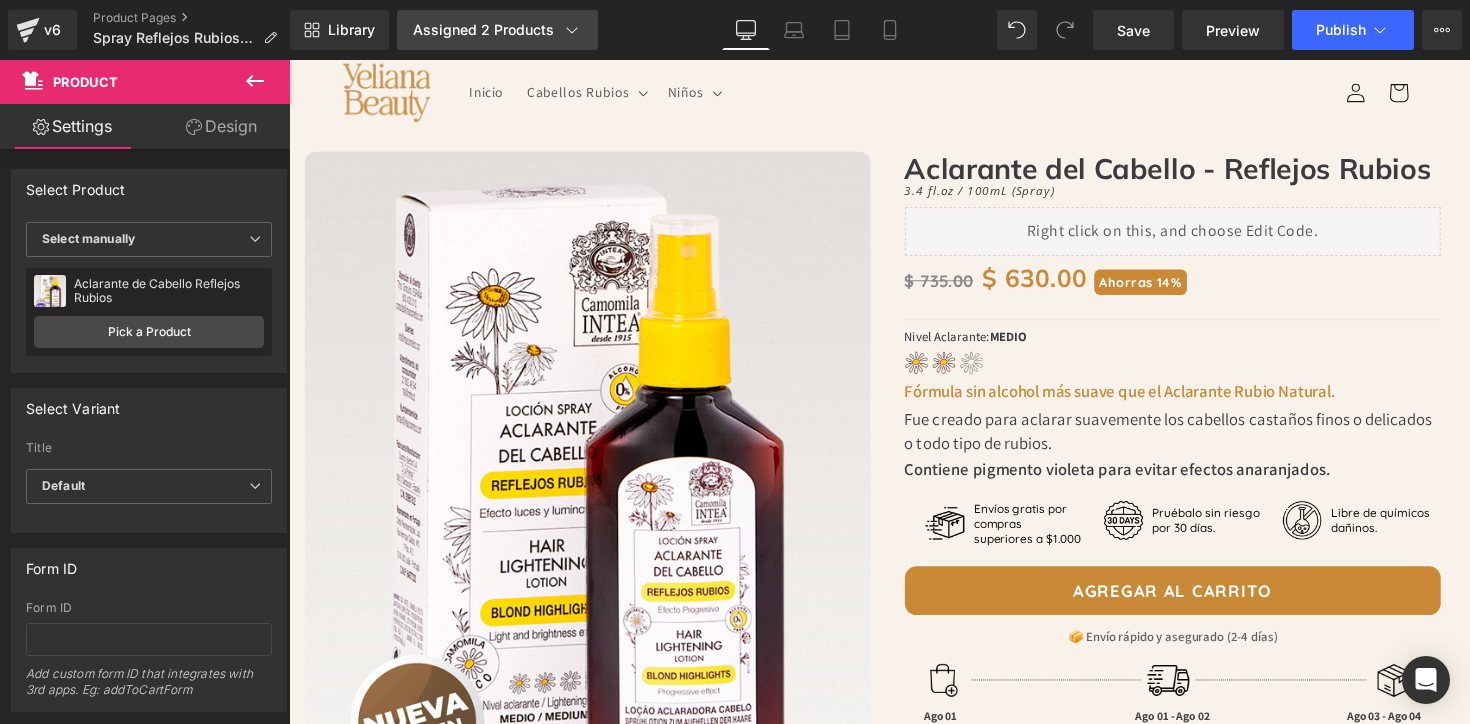 click on "Assigned 2 Products" at bounding box center [497, 30] 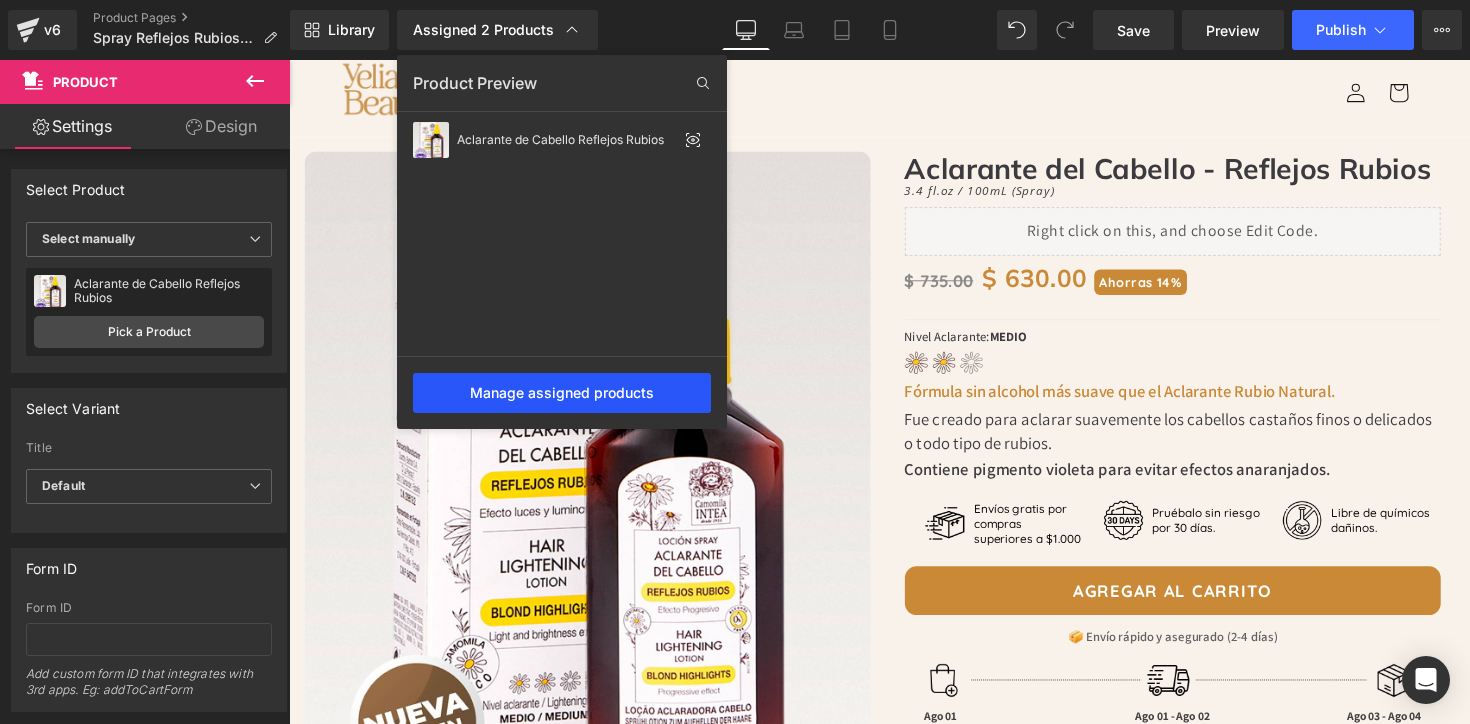 click on "Manage assigned products" at bounding box center (562, 393) 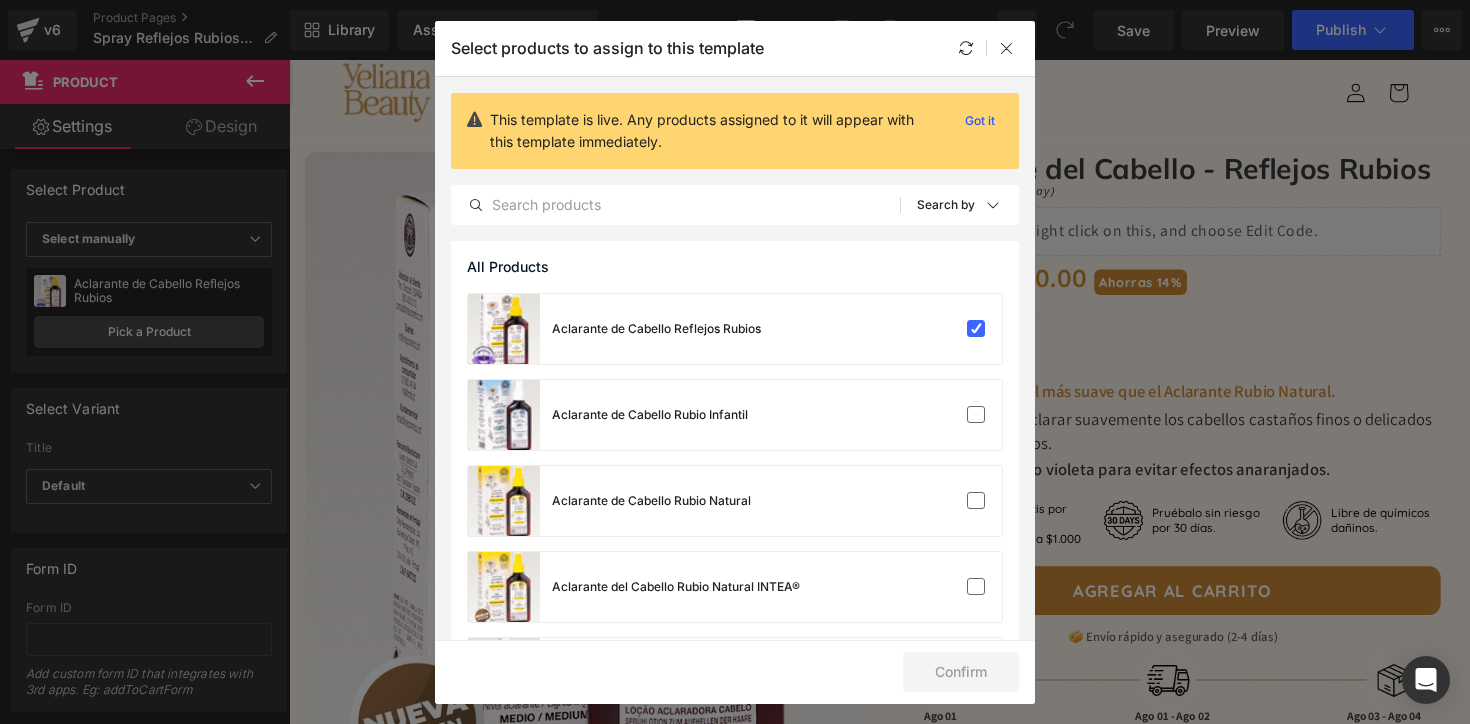 click on "Aclarante de Cabello Rubio Infantil" at bounding box center (650, 415) 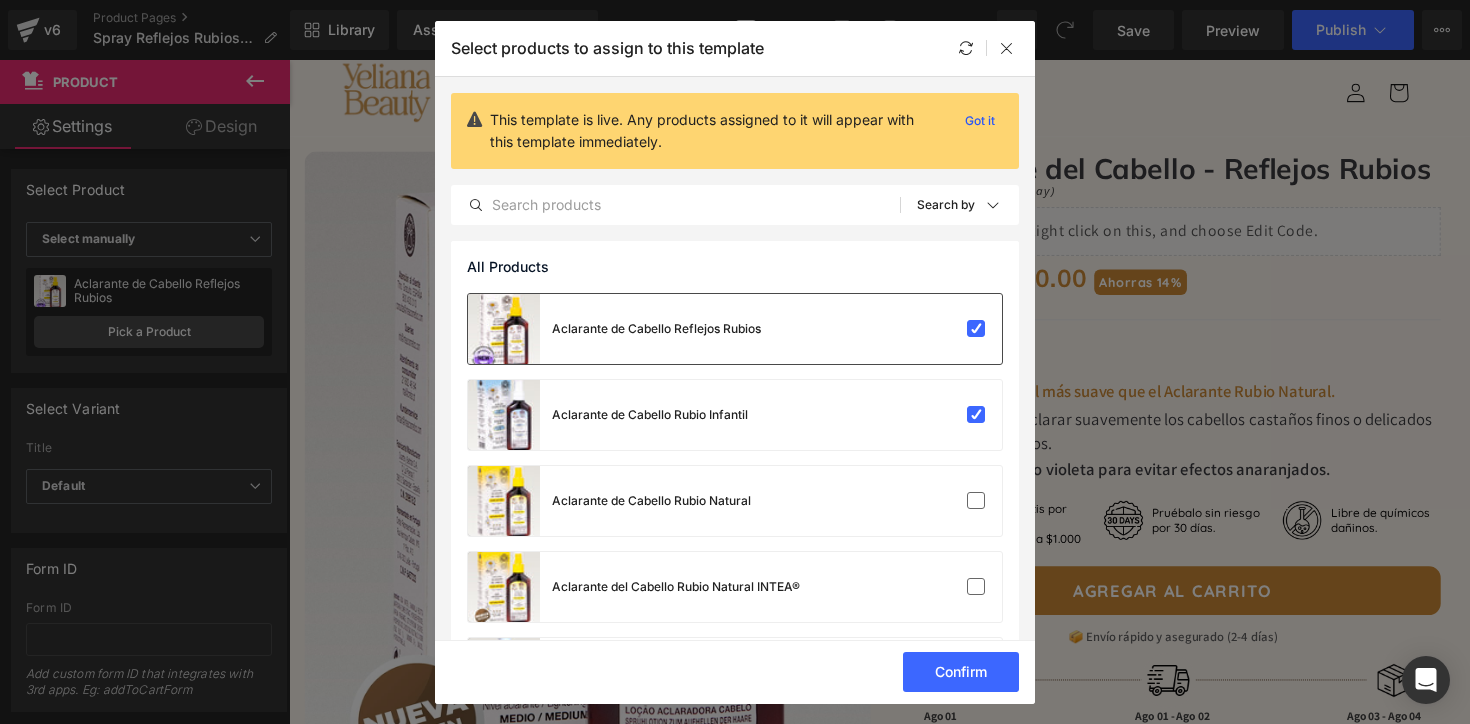 click on "Aclarante de Cabello Reflejos Rubios" at bounding box center (614, 329) 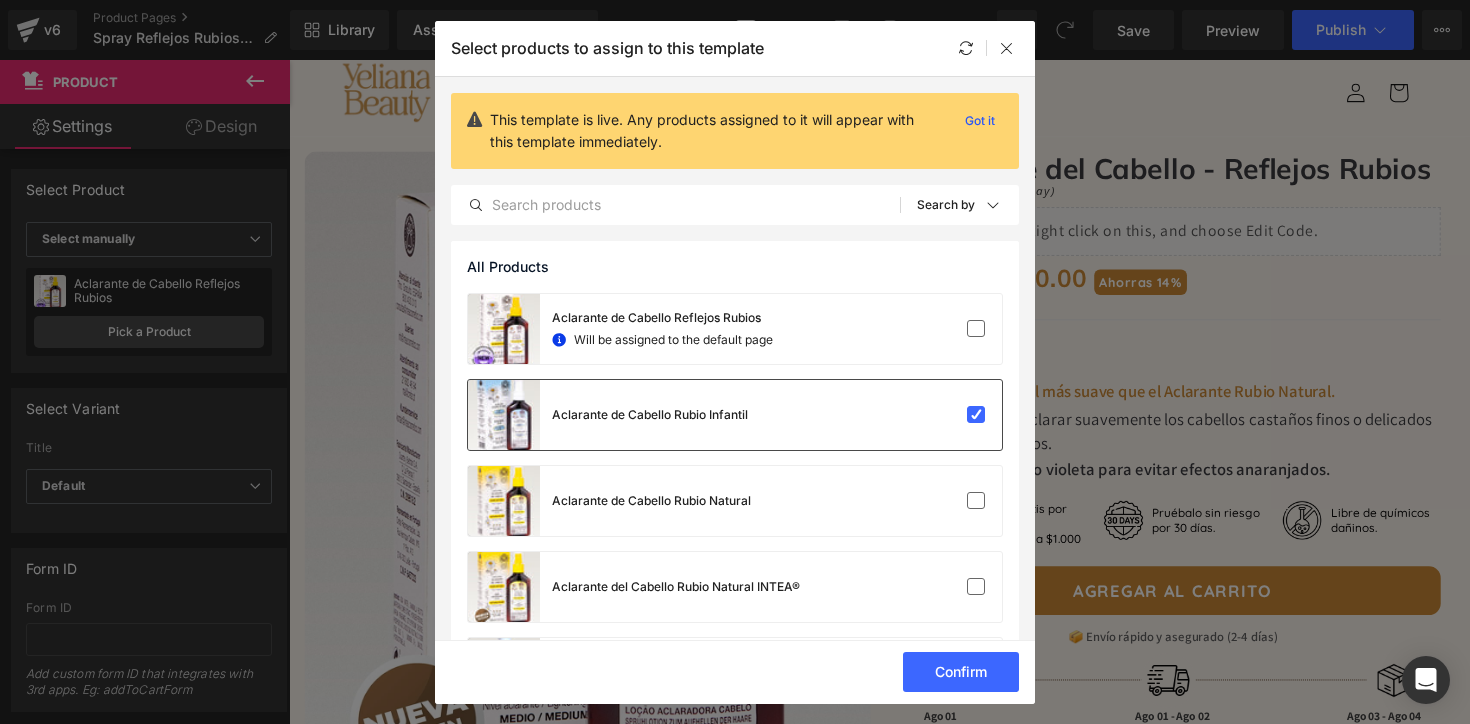 click on "Aclarante de Cabello Rubio Infantil" at bounding box center (650, 415) 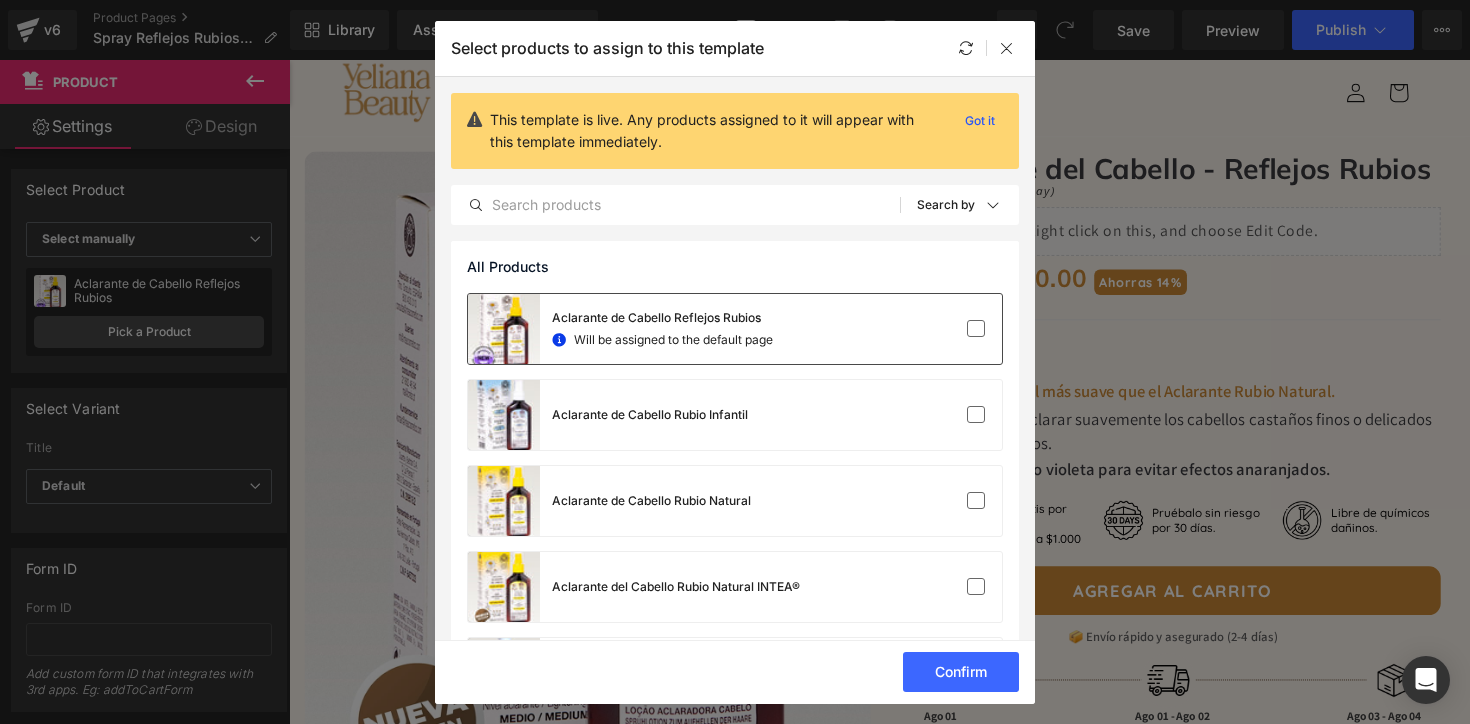 click on "Aclarante de Cabello Reflejos Rubios" at bounding box center [662, 318] 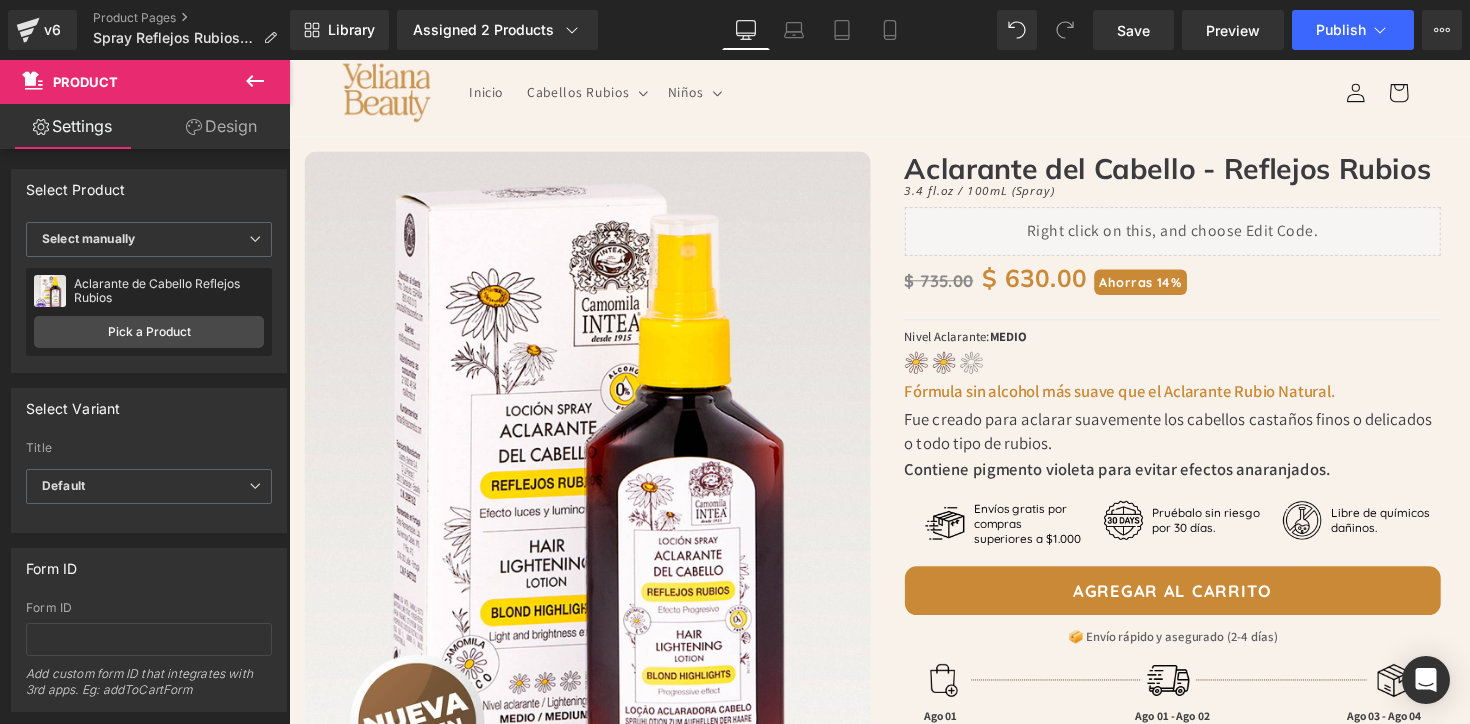 drag, startPoint x: 1447, startPoint y: 189, endPoint x: 1182, endPoint y: 127, distance: 272.15622 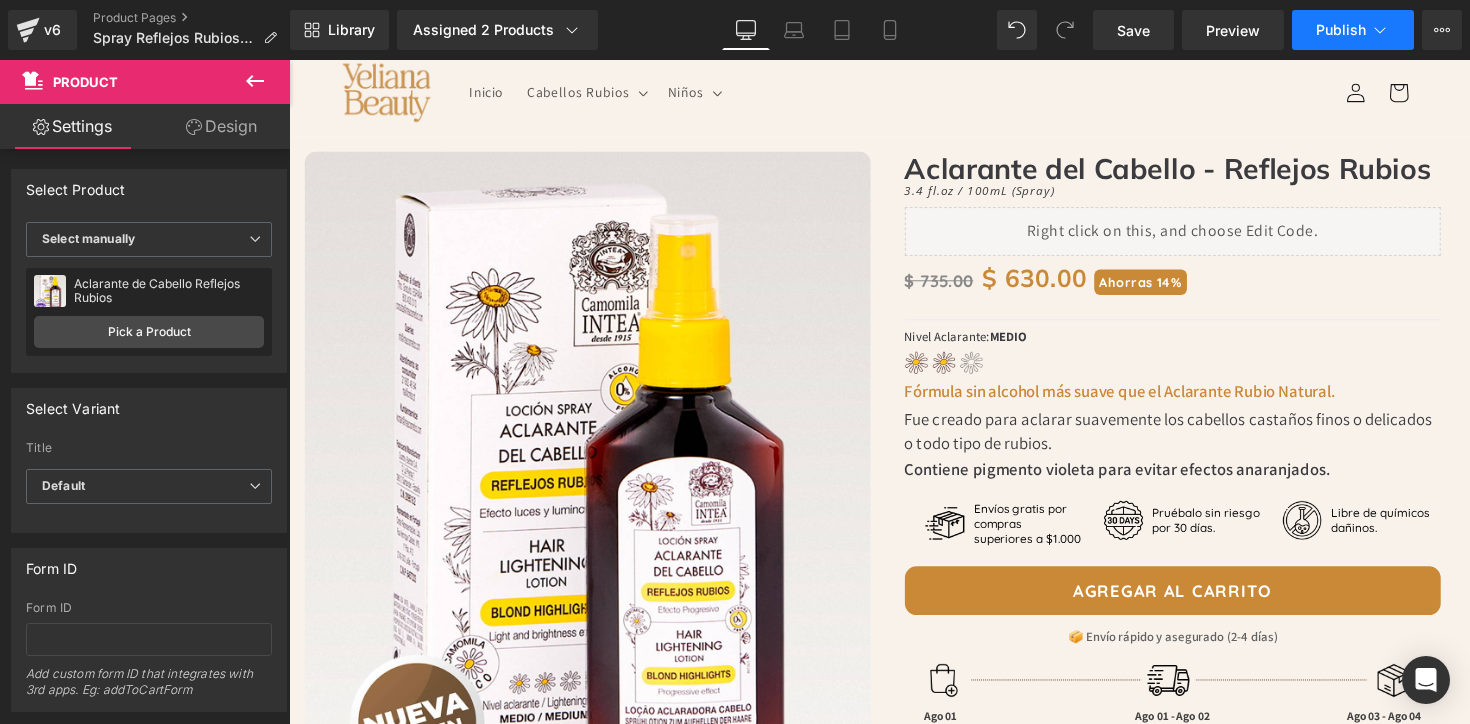 click on "Publish" at bounding box center [1341, 30] 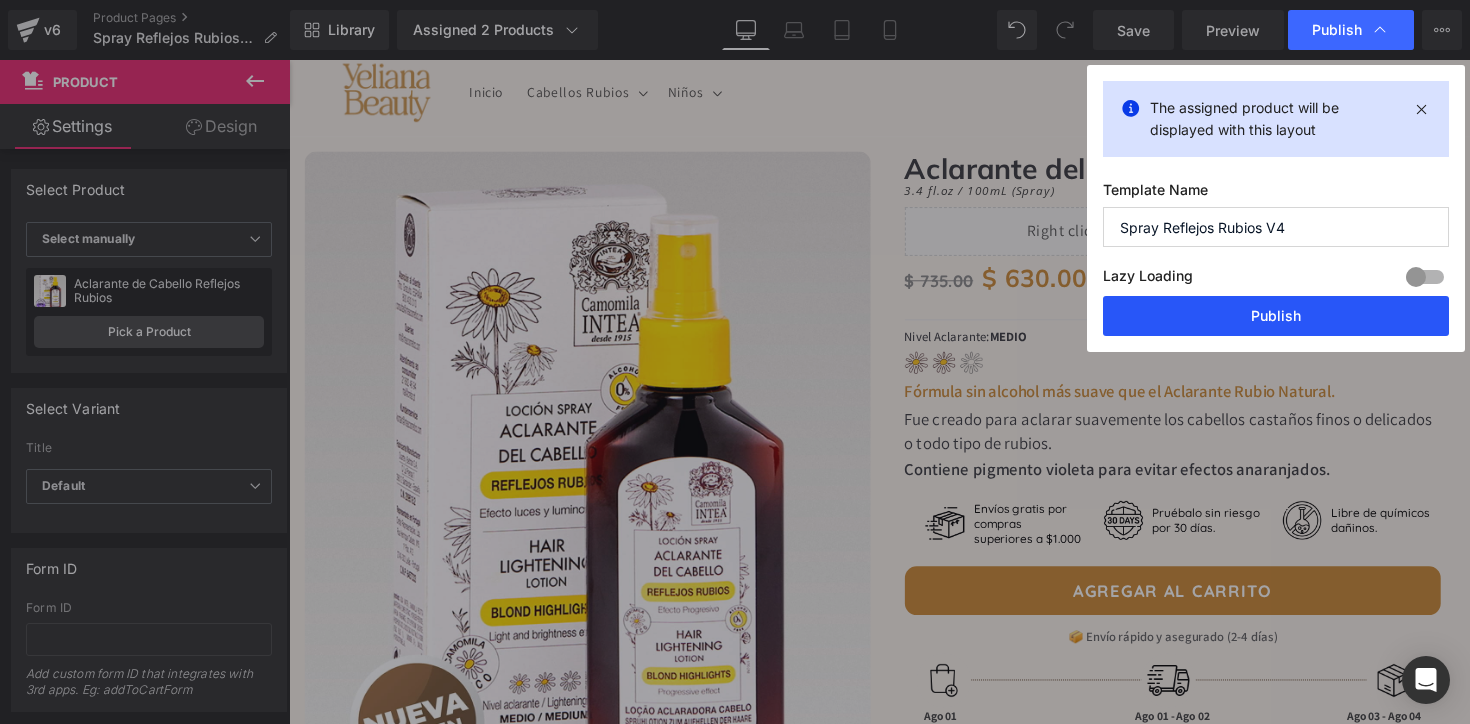 click on "Publish" at bounding box center [1276, 316] 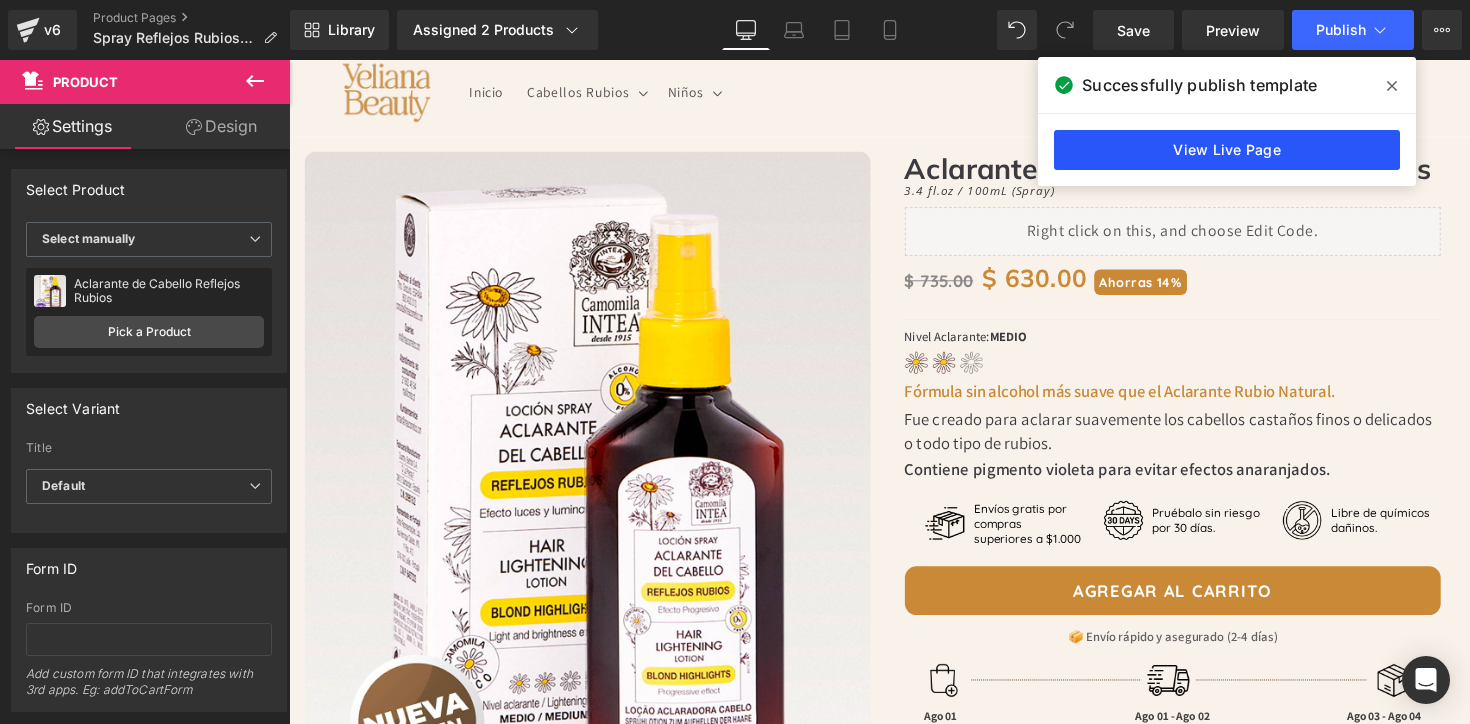 click on "View Live Page" at bounding box center (1227, 150) 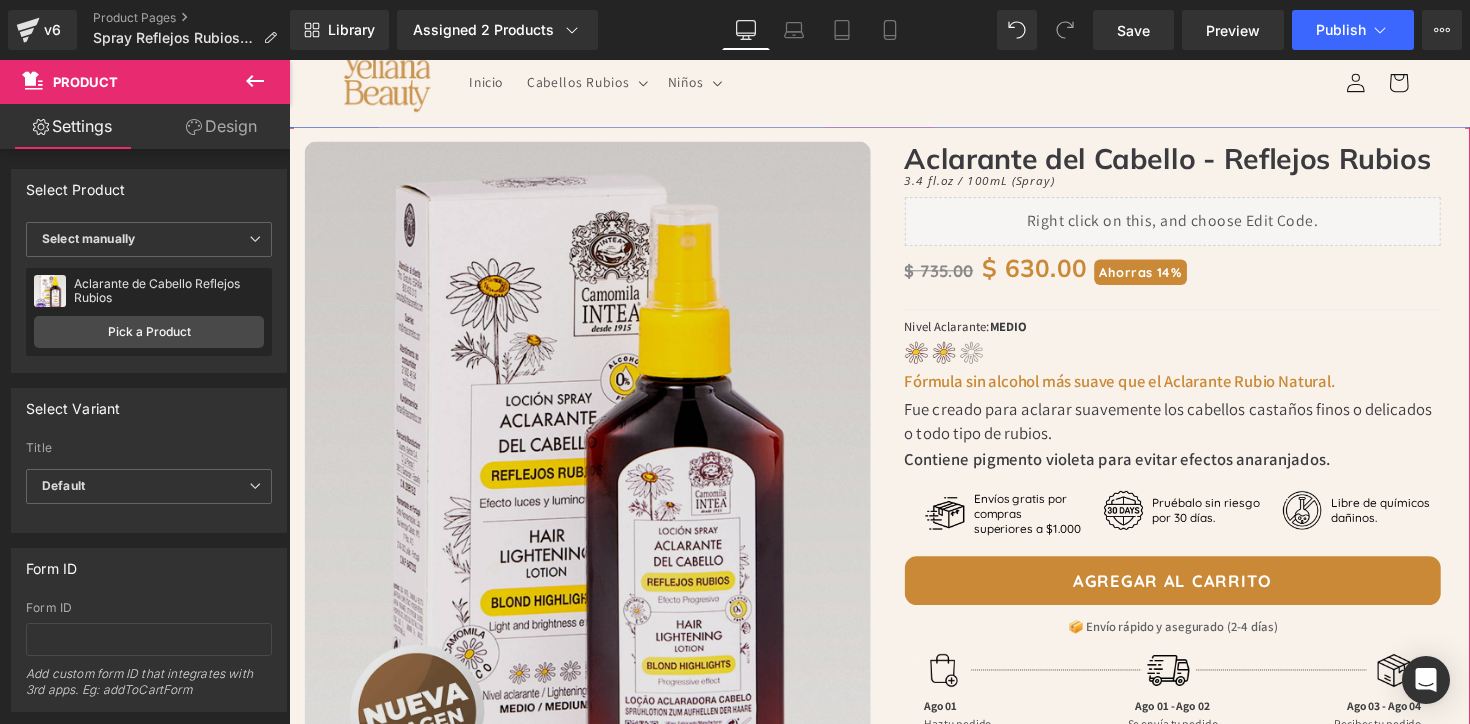 scroll, scrollTop: 0, scrollLeft: 0, axis: both 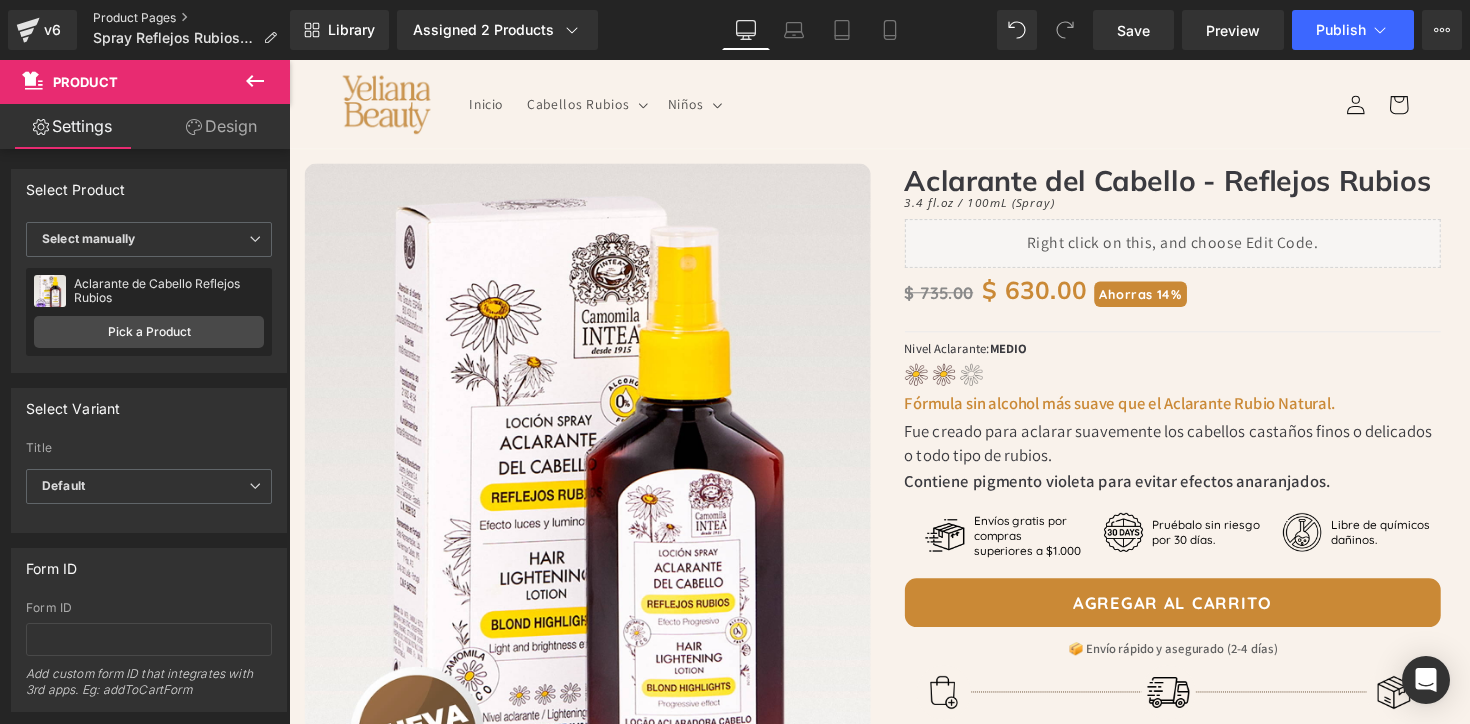 click on "Product Pages" at bounding box center (193, 18) 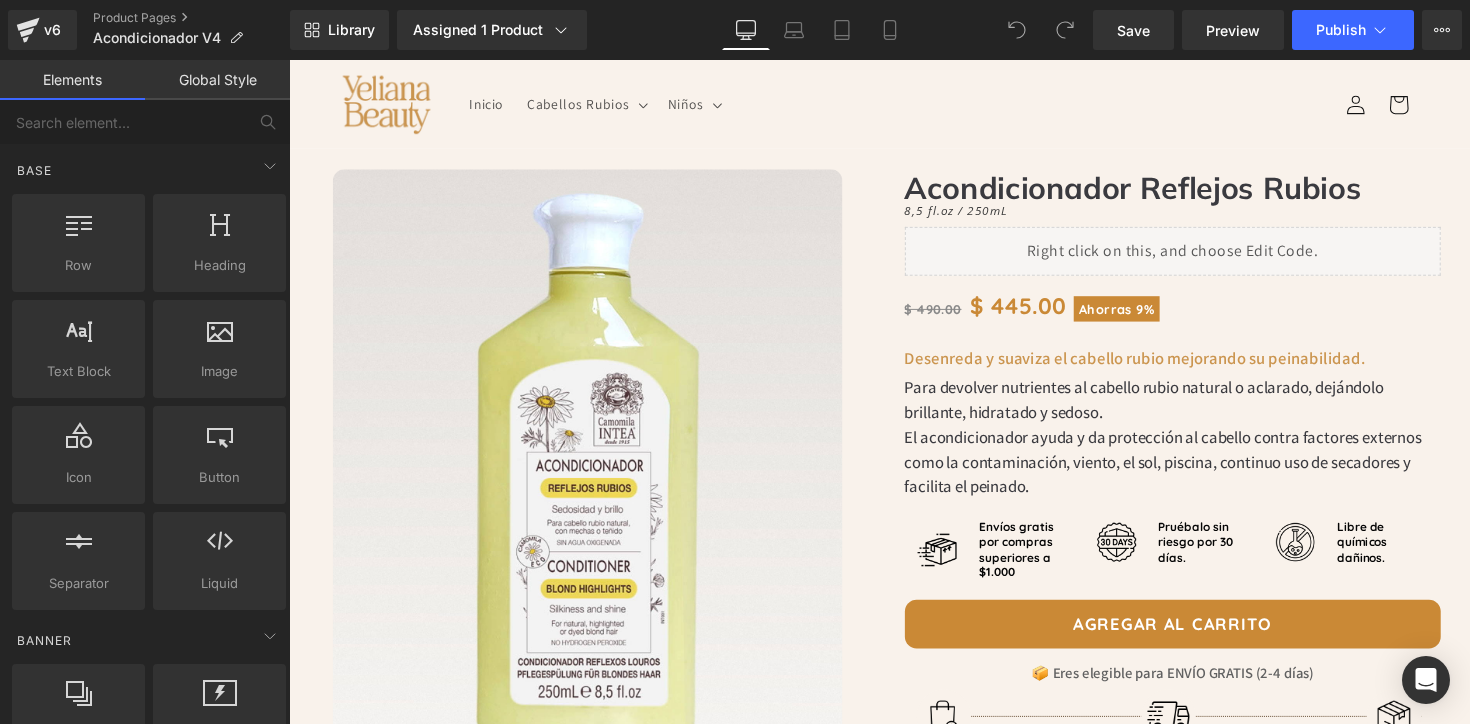 scroll, scrollTop: 0, scrollLeft: 0, axis: both 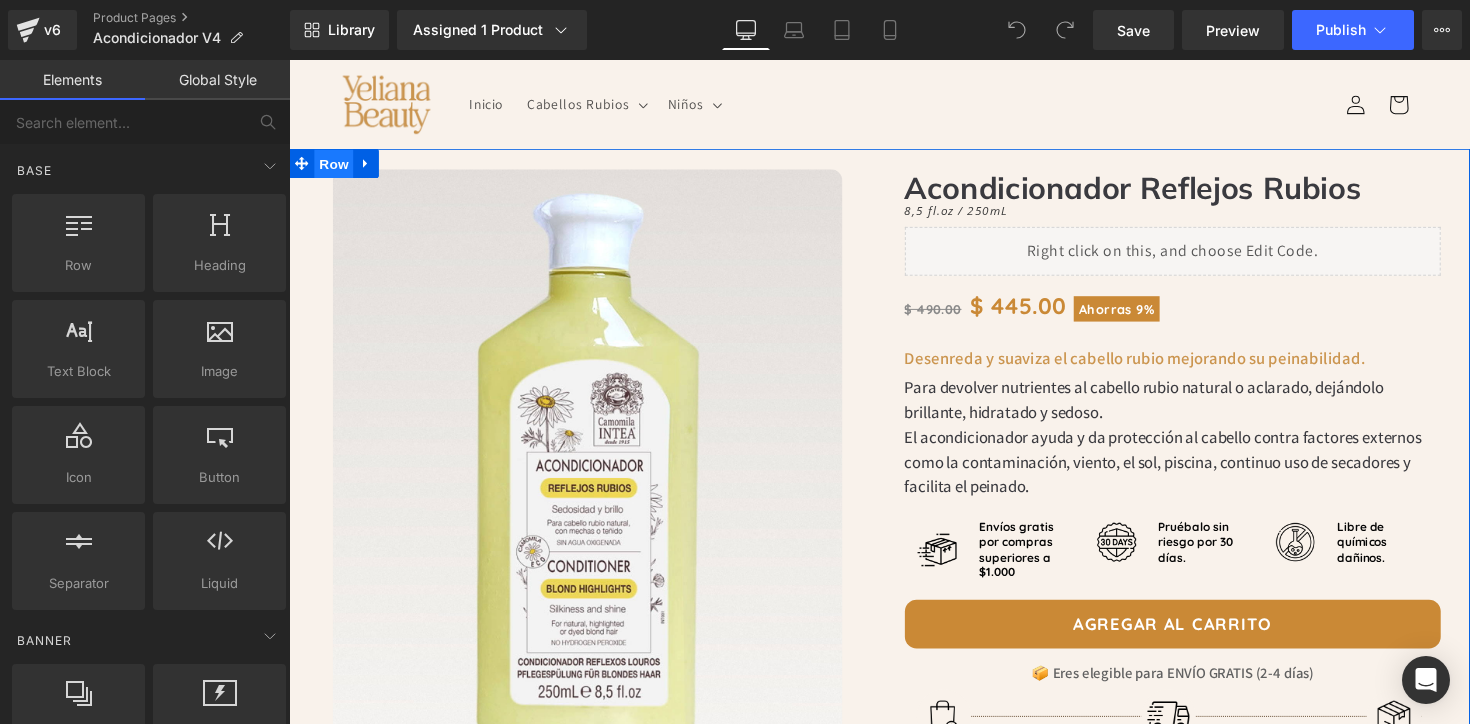 click on "Row" at bounding box center [335, 167] 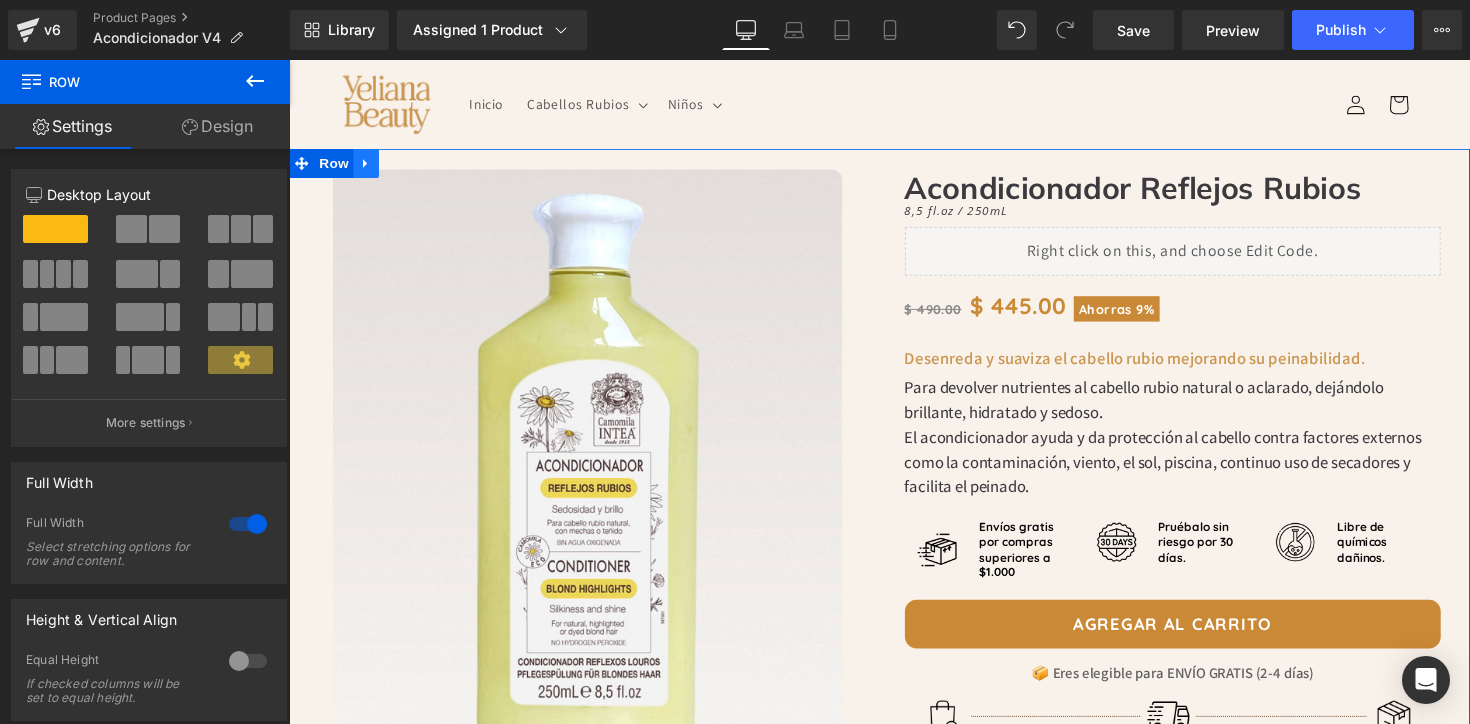 click 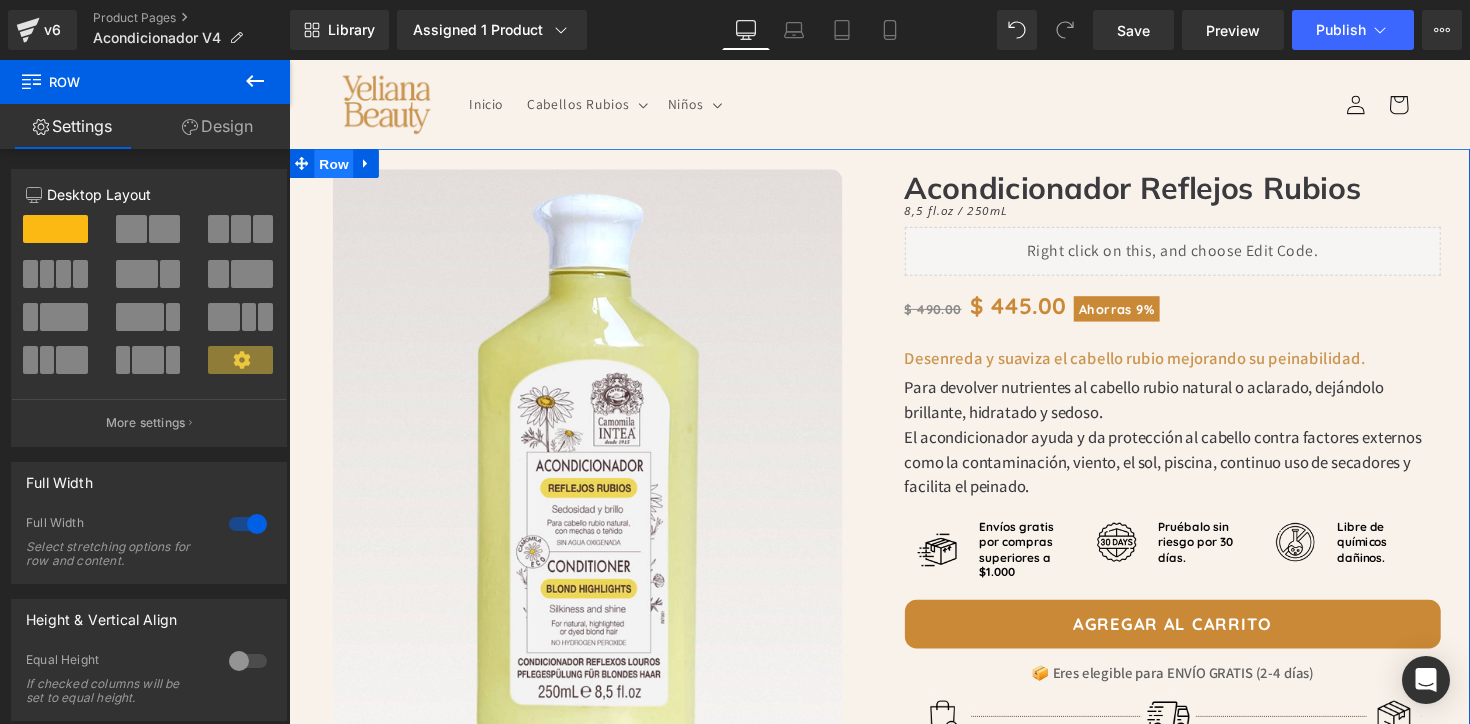 click on "Row" at bounding box center [335, 167] 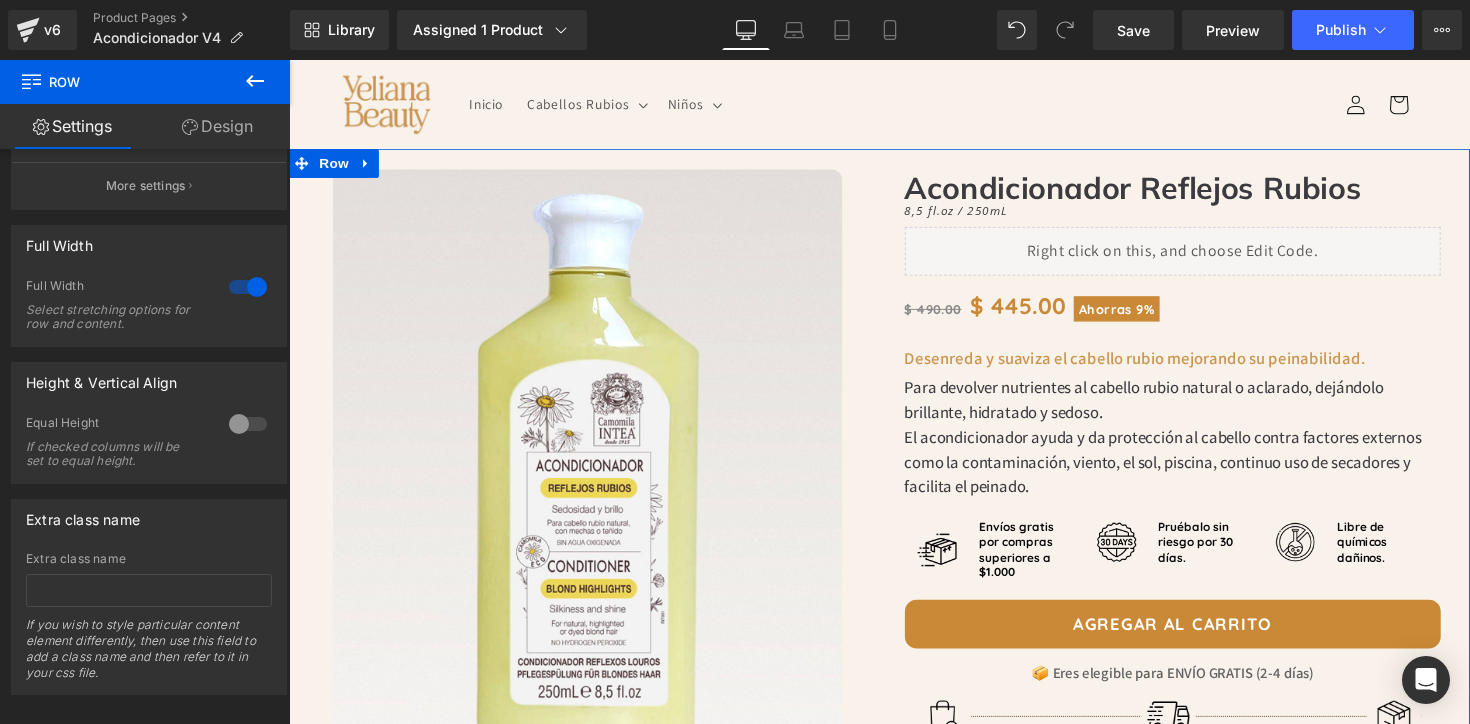 scroll, scrollTop: 223, scrollLeft: 0, axis: vertical 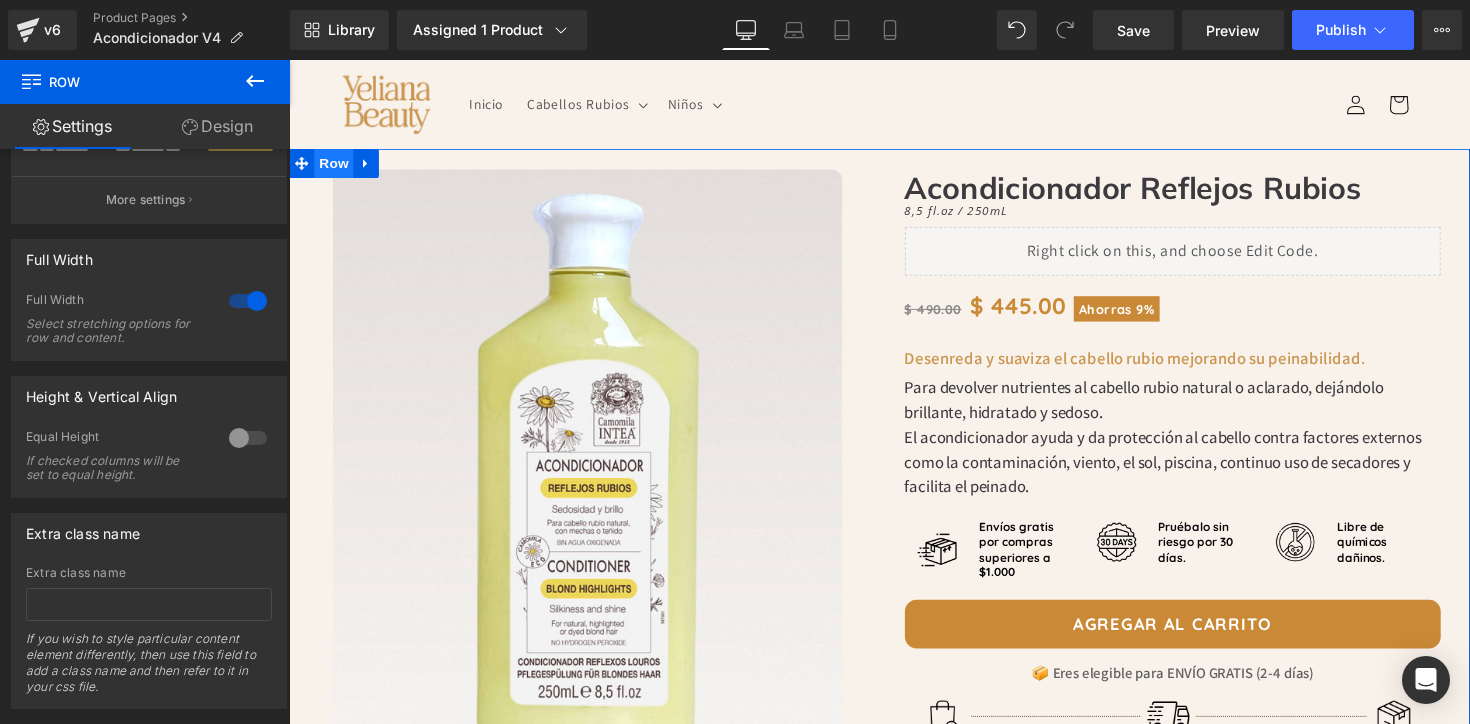 click on "Row" at bounding box center [335, 166] 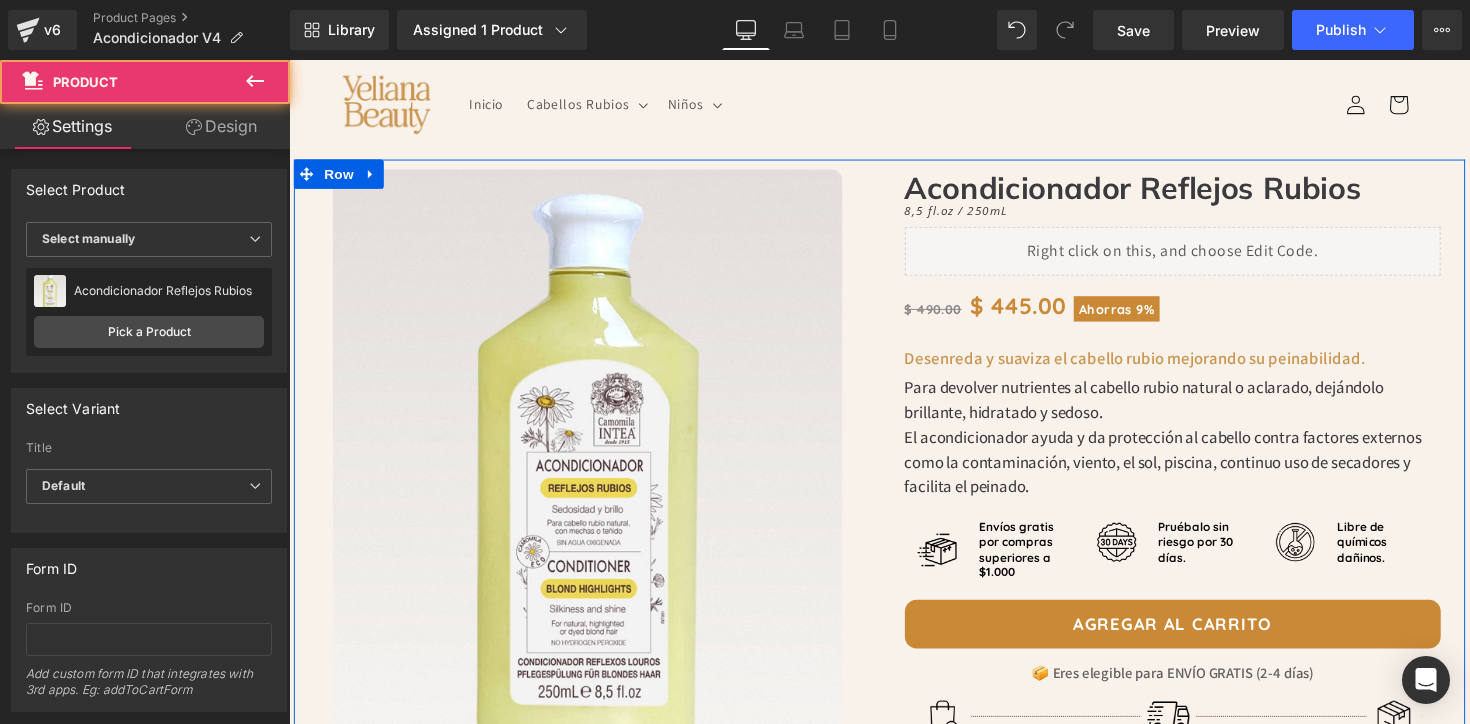 drag, startPoint x: 1309, startPoint y: 299, endPoint x: 1038, endPoint y: 244, distance: 276.52487 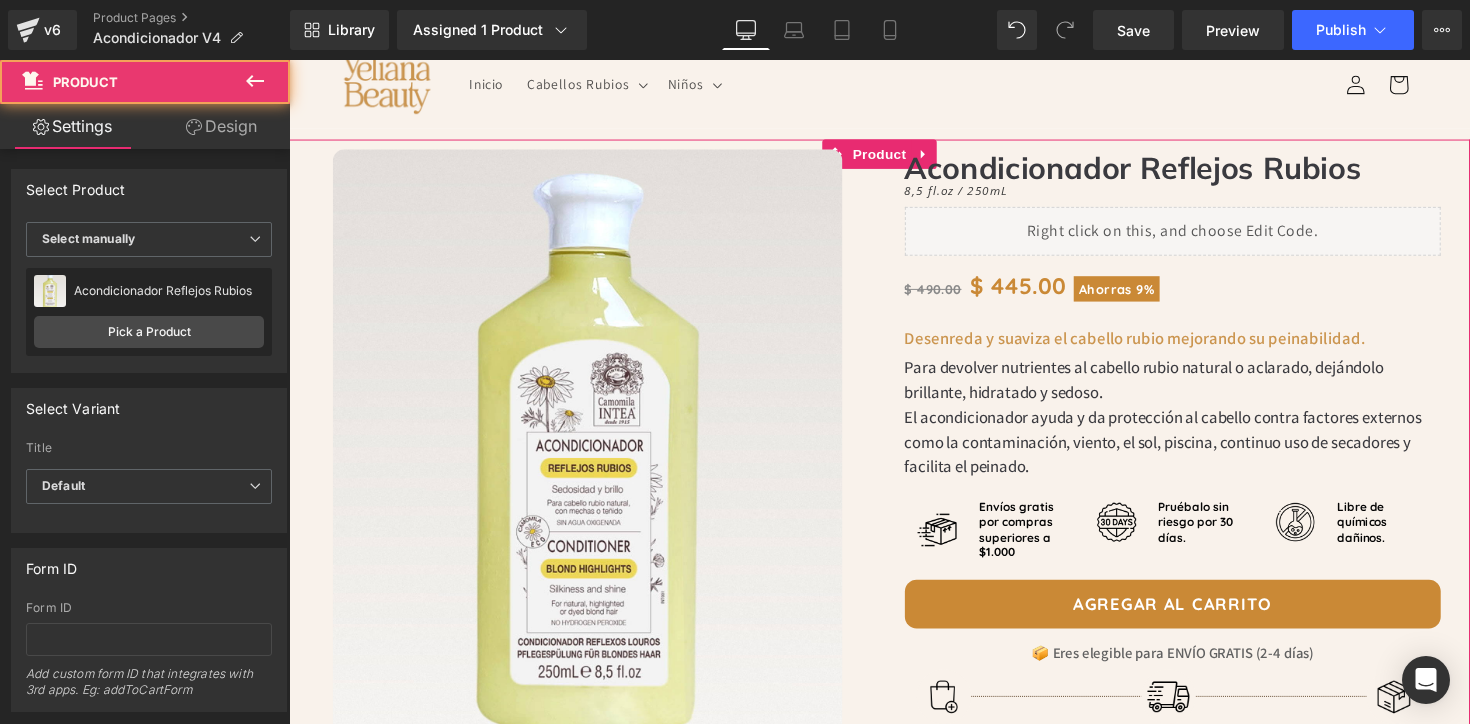 scroll, scrollTop: 22, scrollLeft: 0, axis: vertical 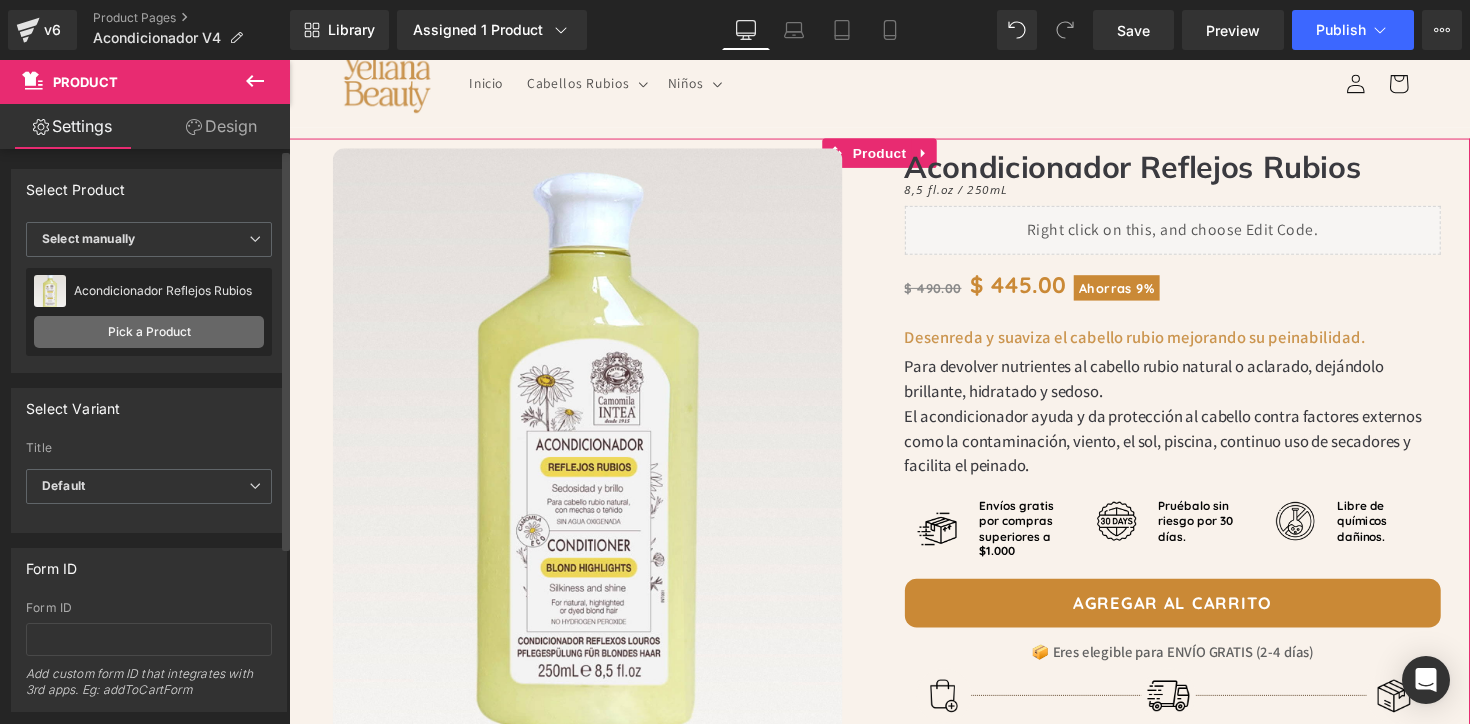 click on "Pick a Product" at bounding box center (149, 332) 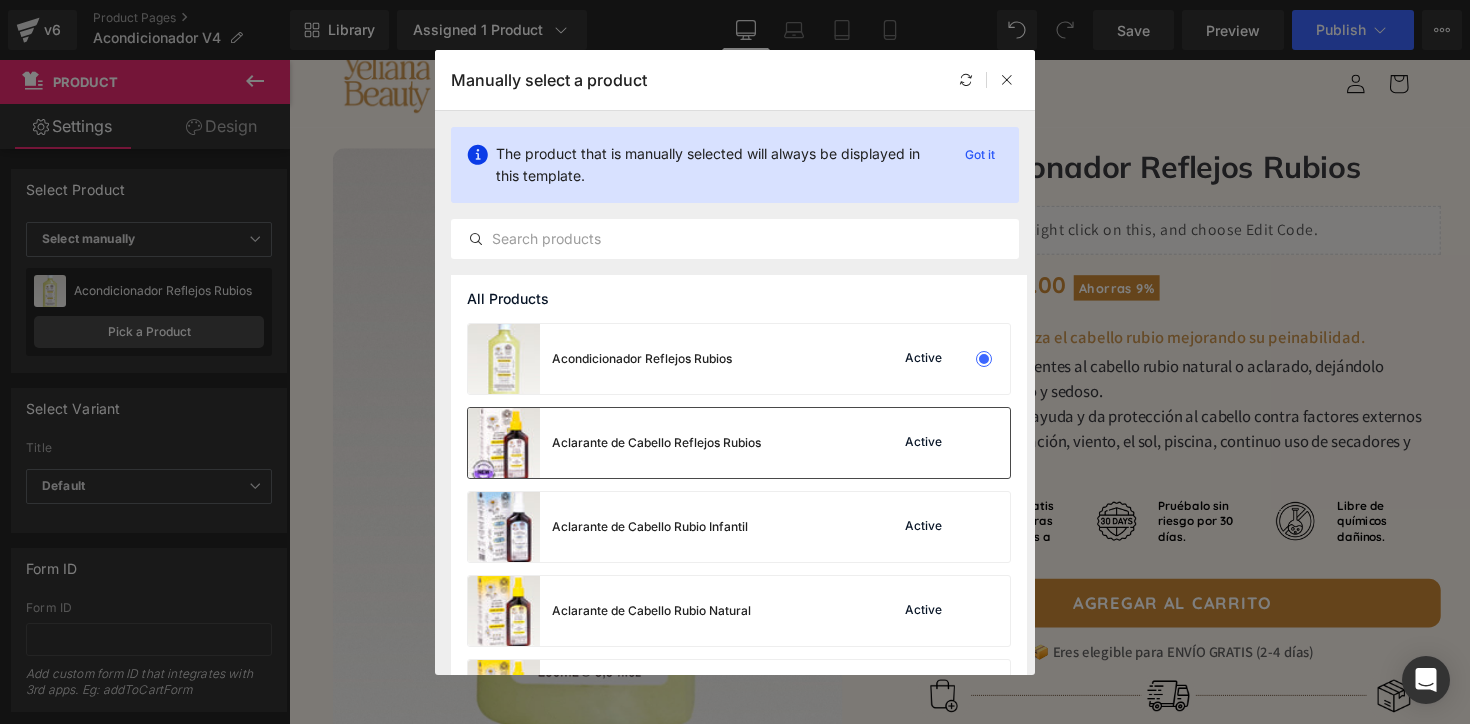 click on "Aclarante de Cabello Reflejos Rubios" at bounding box center (656, 443) 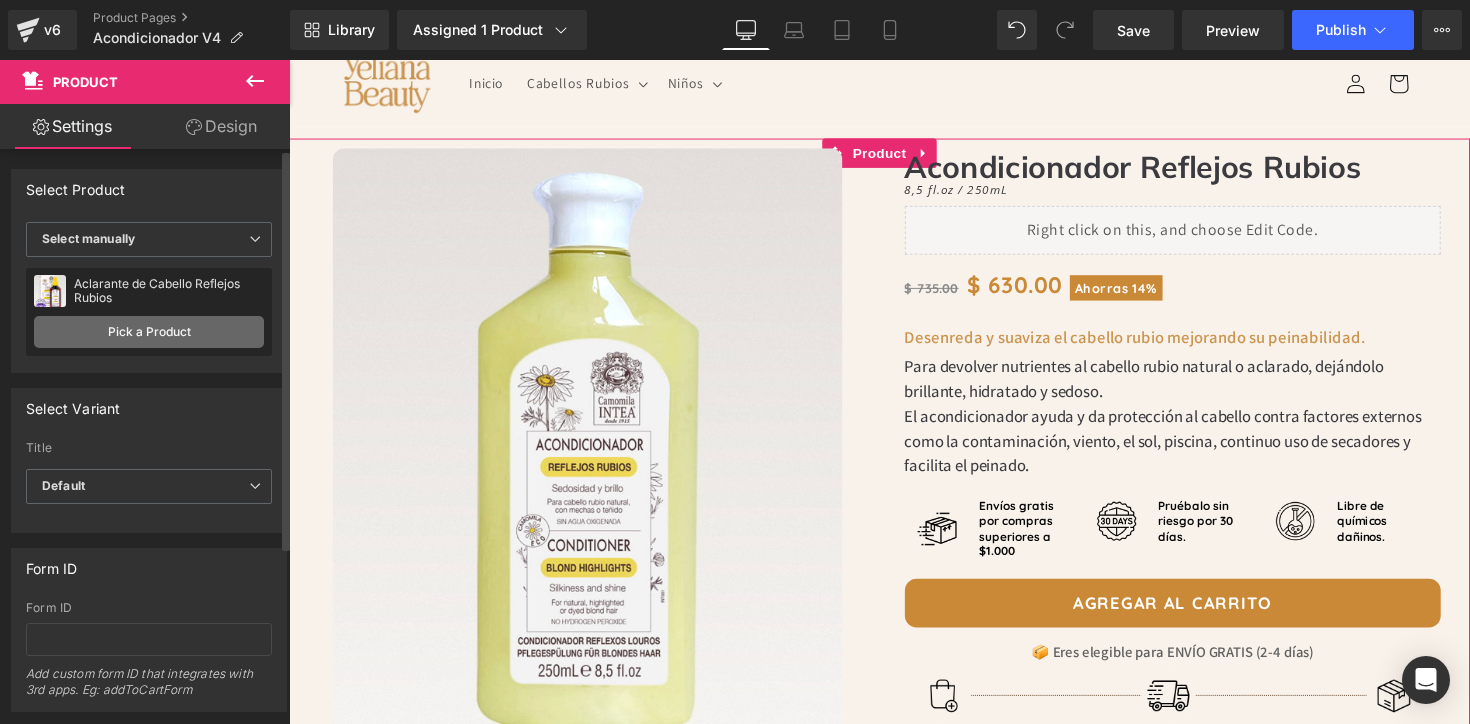 click on "Pick a Product" at bounding box center (149, 332) 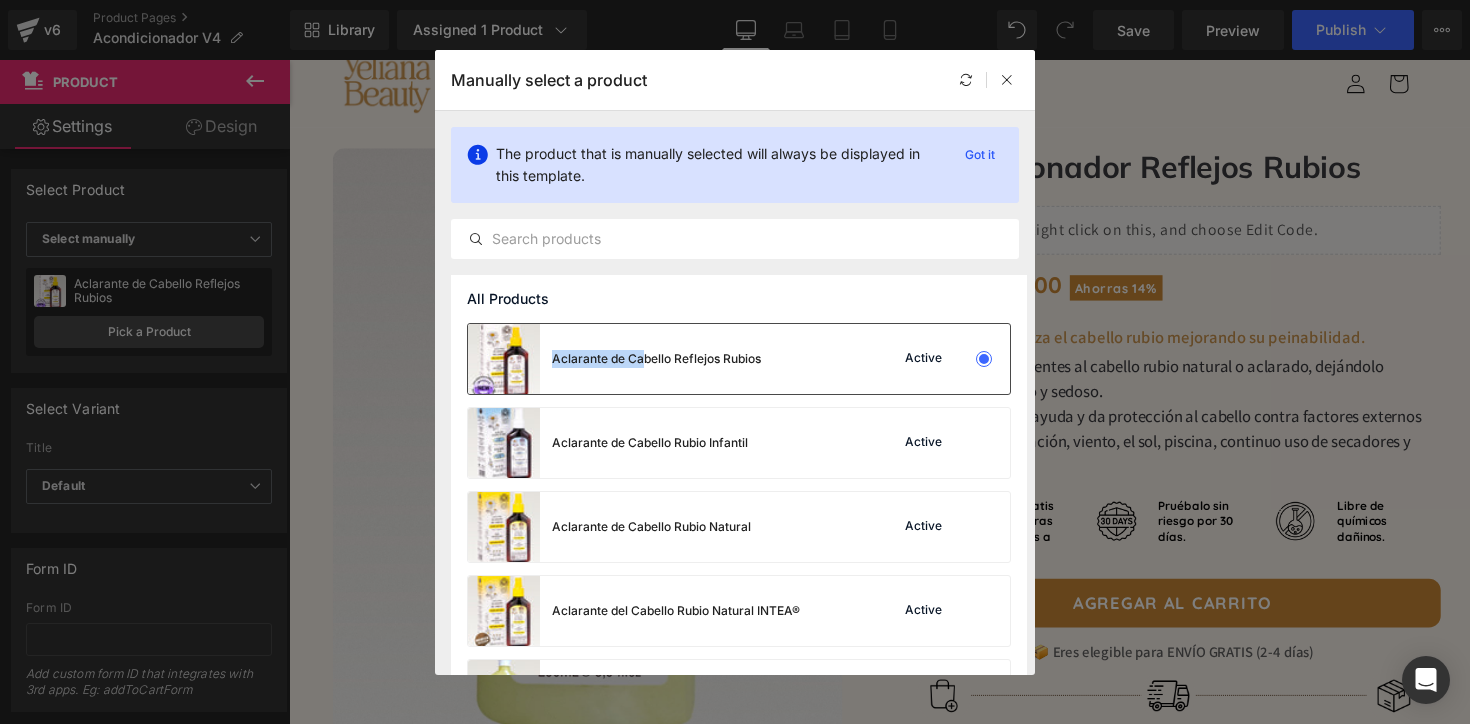 drag, startPoint x: 642, startPoint y: 341, endPoint x: 646, endPoint y: 351, distance: 10.770329 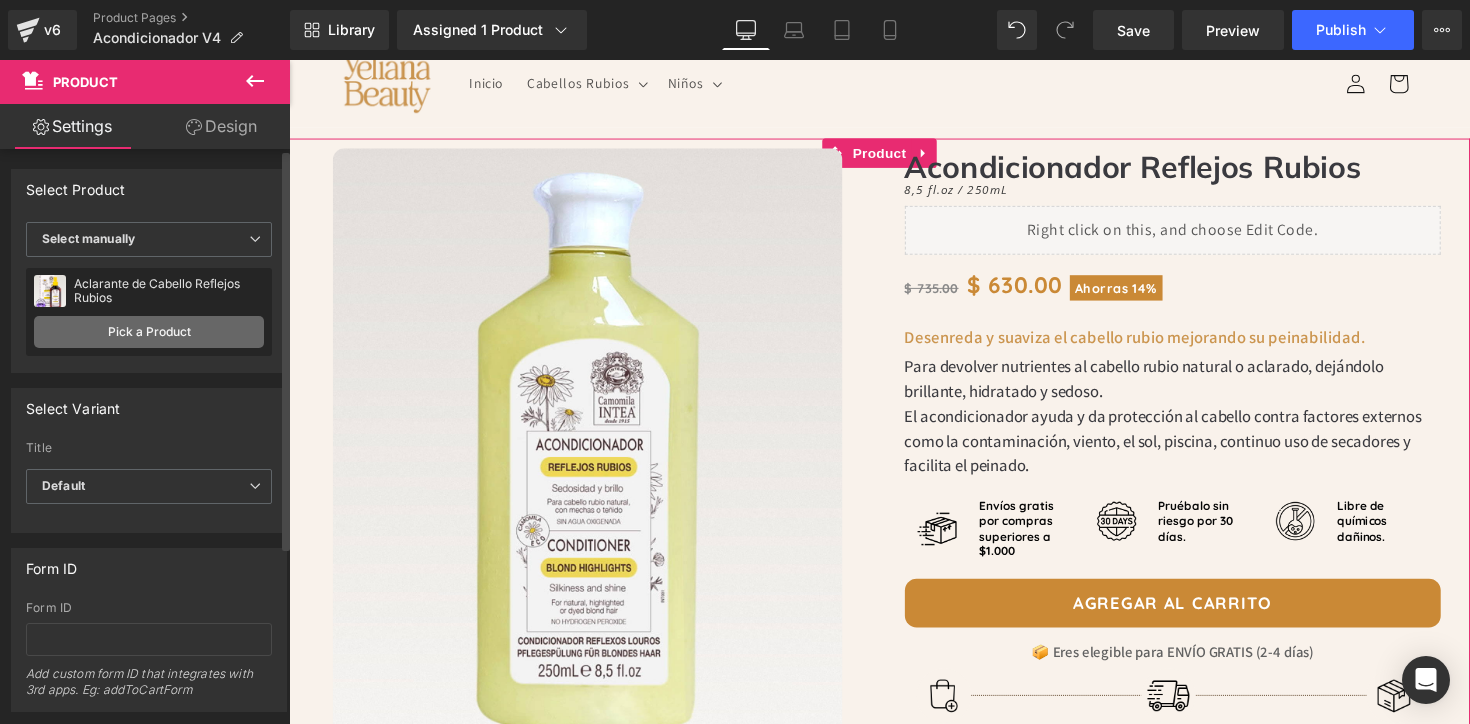 click on "Pick a Product" at bounding box center (149, 332) 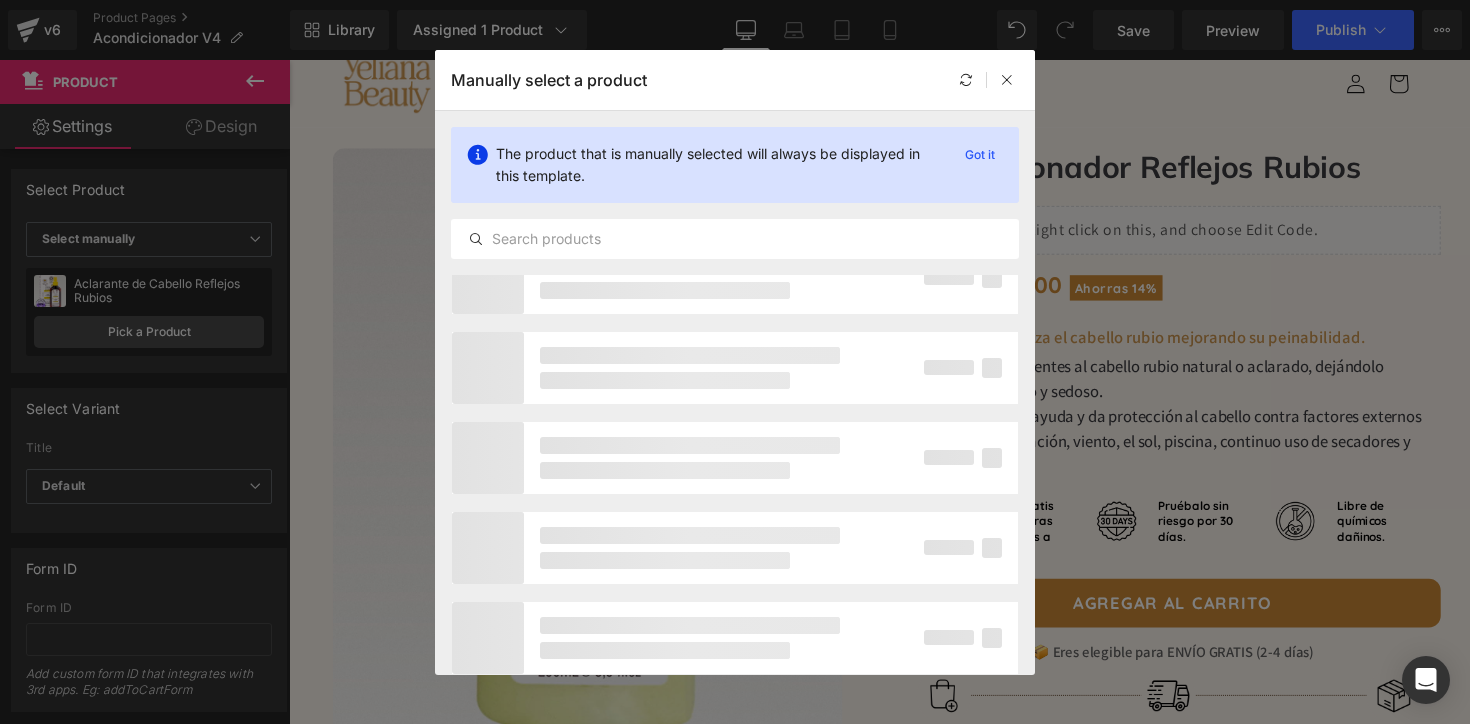 scroll, scrollTop: 0, scrollLeft: 0, axis: both 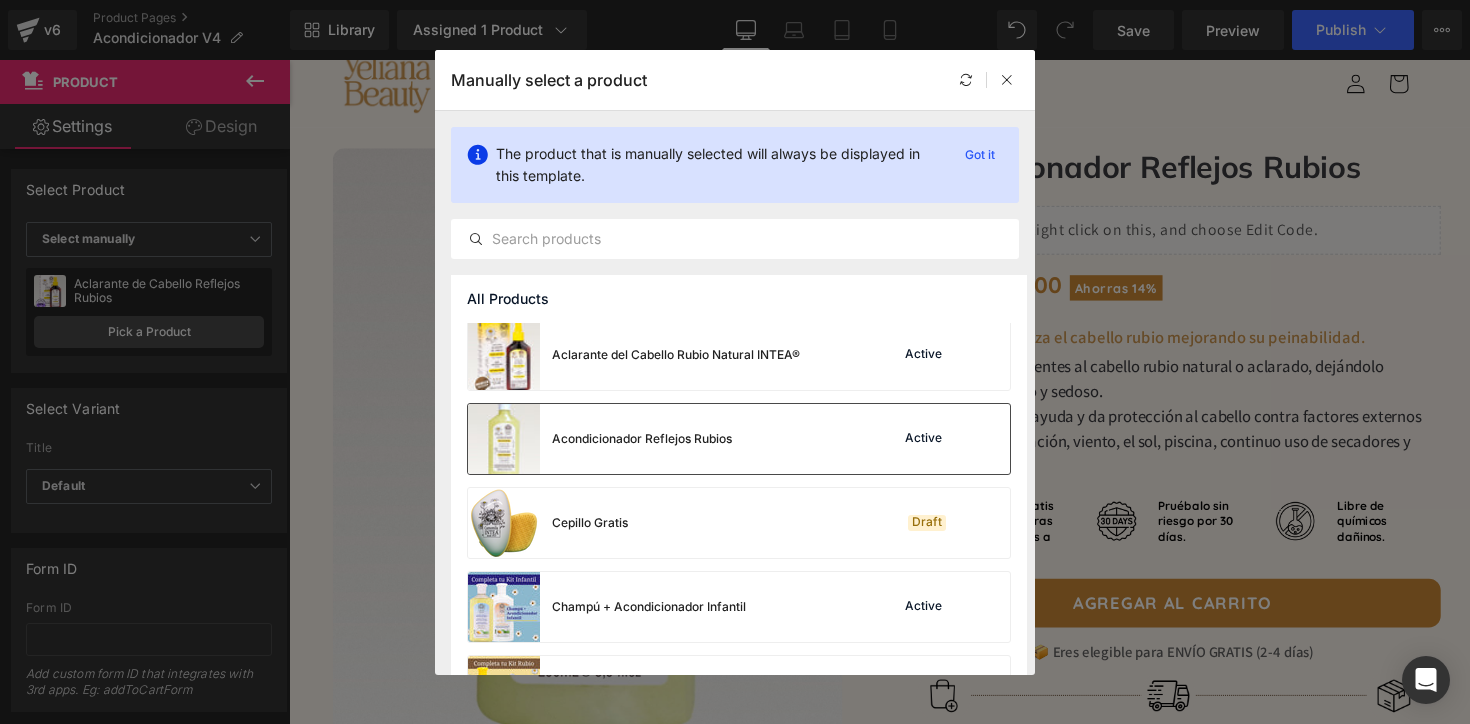 click on "Acondicionador Reflejos Rubios" at bounding box center (600, 439) 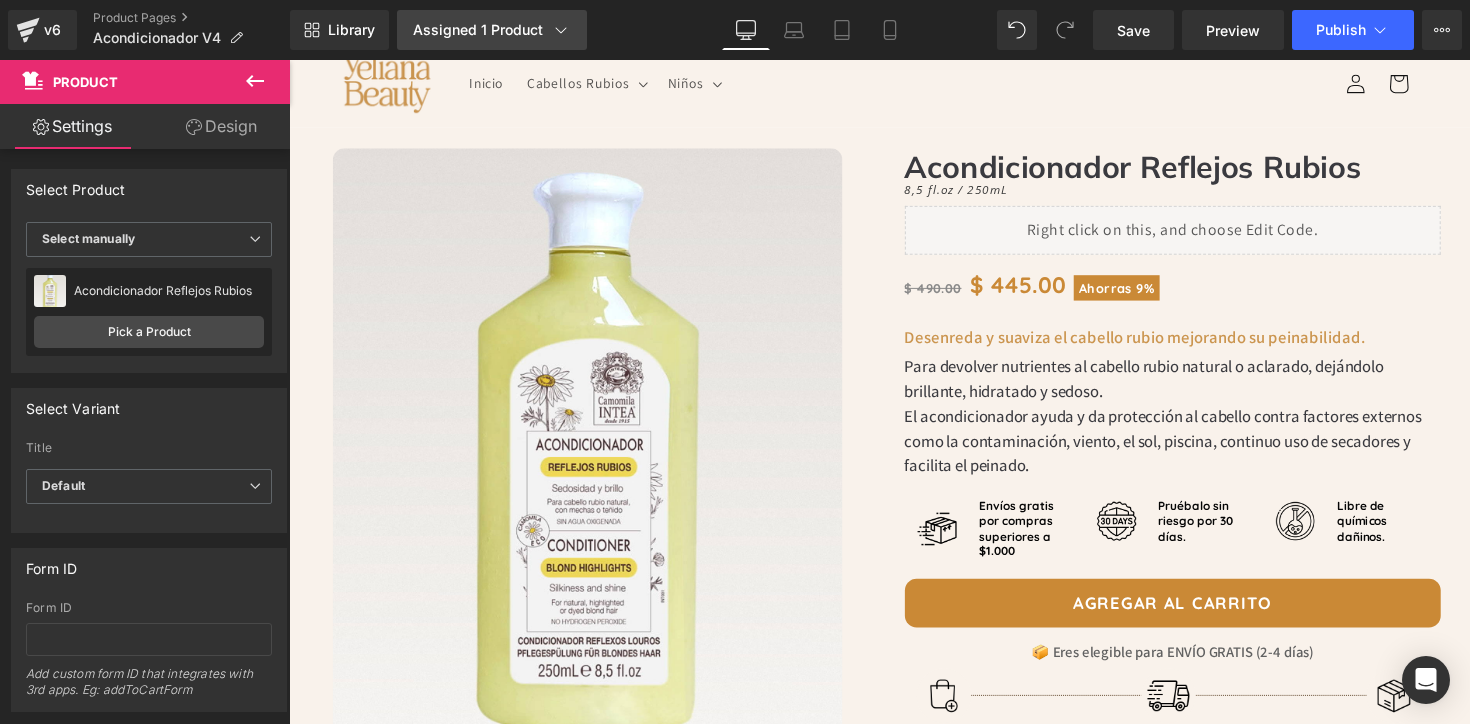click on "Assigned 1 Product" at bounding box center [492, 30] 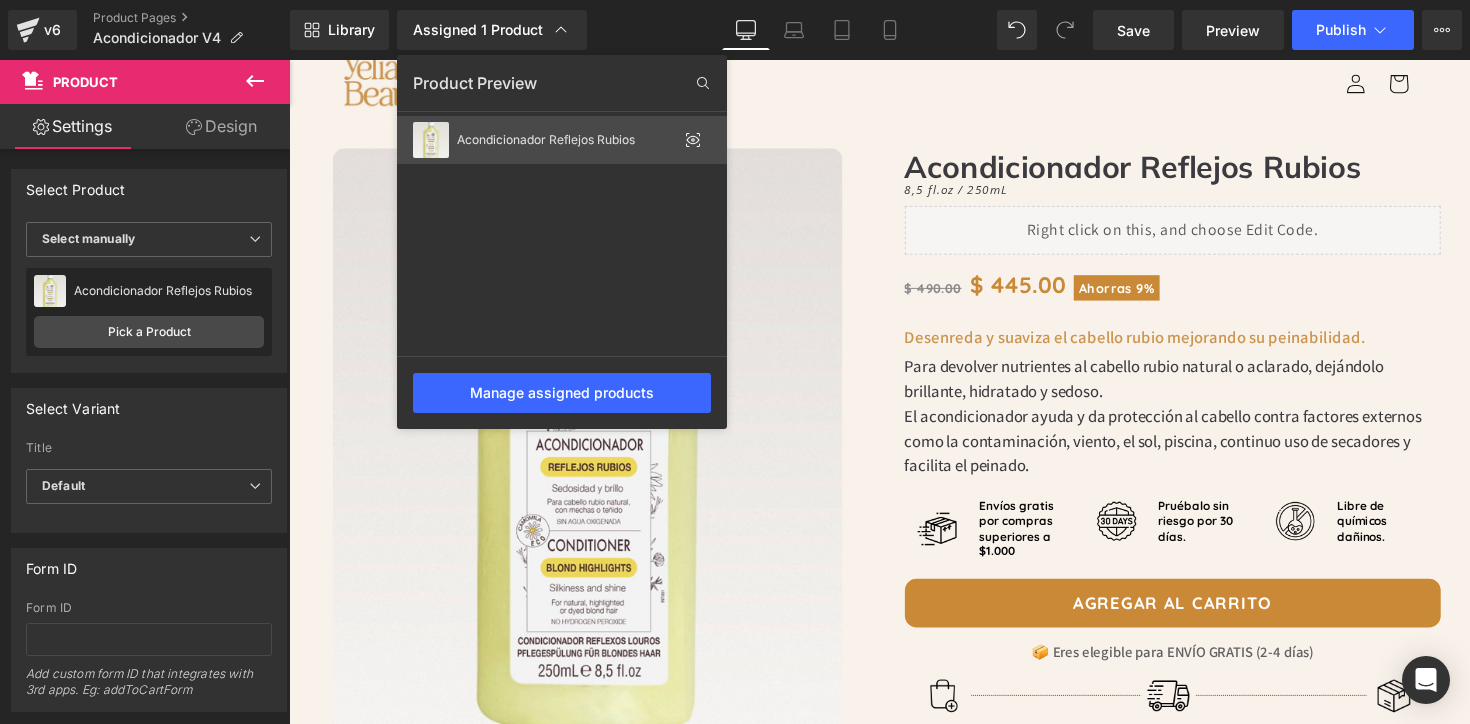 click on "Acondicionador Reflejos Rubios" at bounding box center [567, 140] 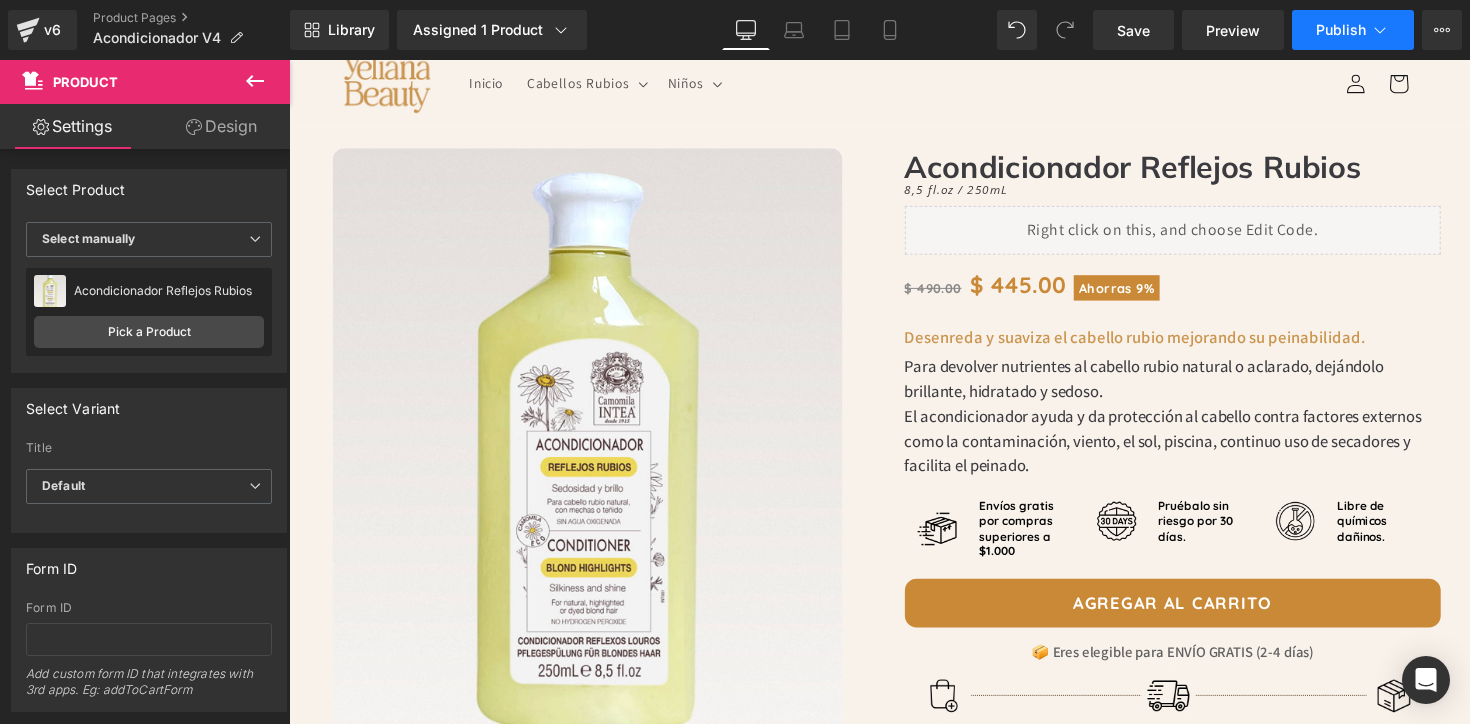 click on "Publish" at bounding box center [1353, 30] 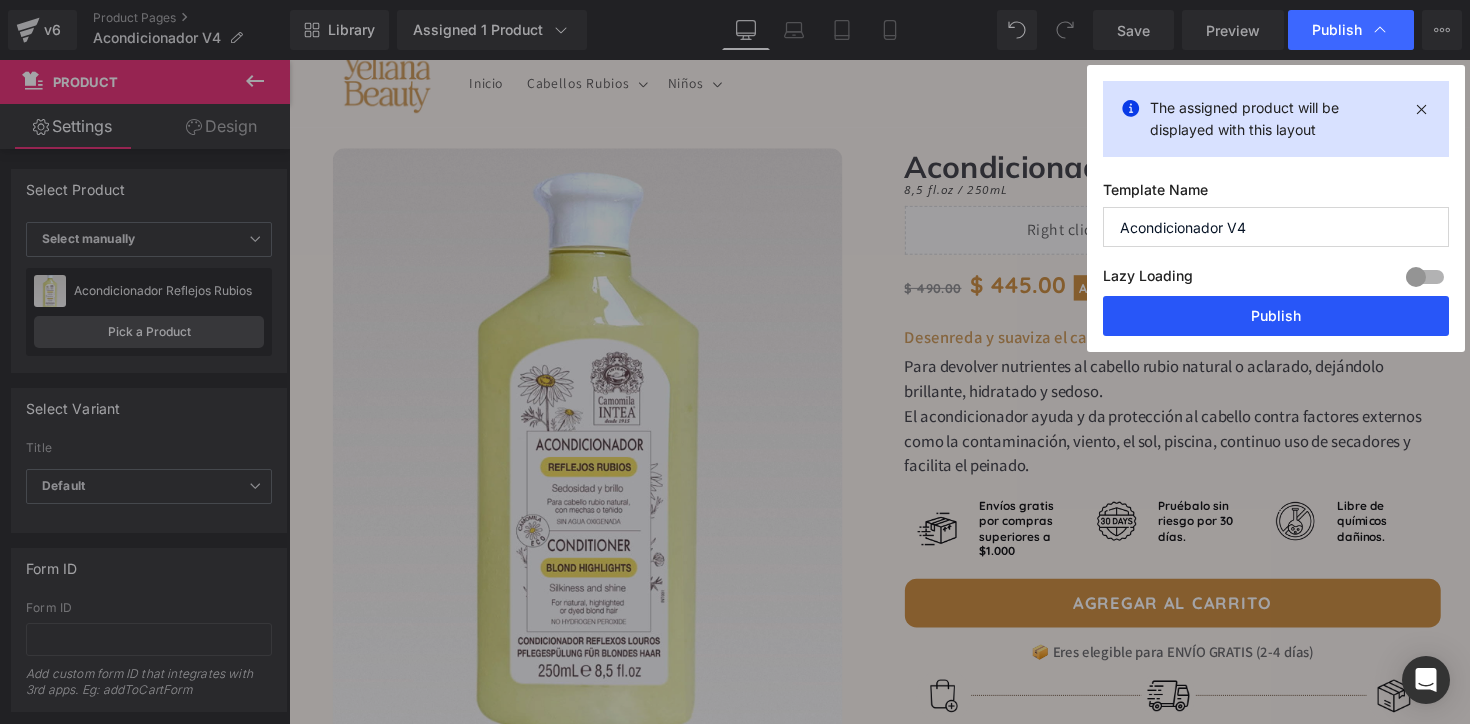 click on "Publish" at bounding box center (1276, 316) 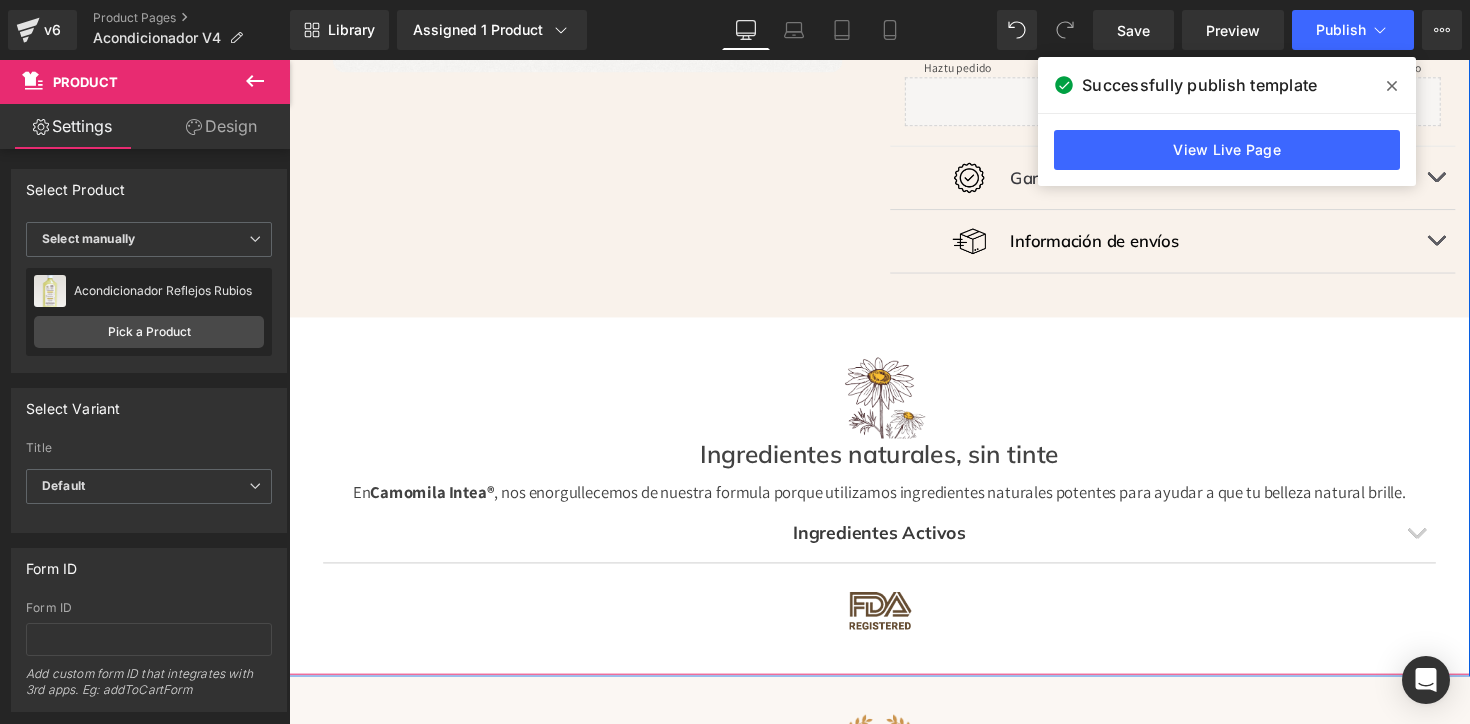 scroll, scrollTop: 610, scrollLeft: 0, axis: vertical 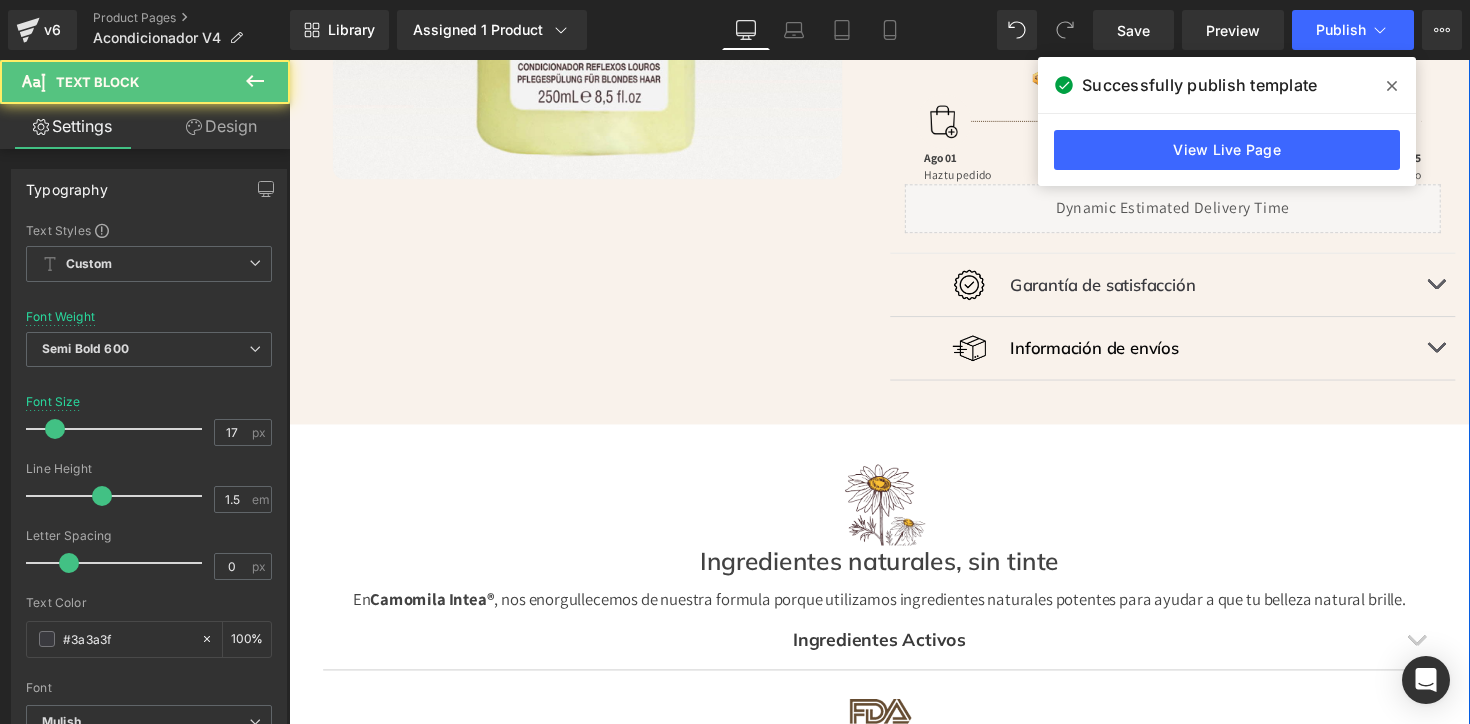 click on "Información de envíos" at bounding box center (1114, 354) 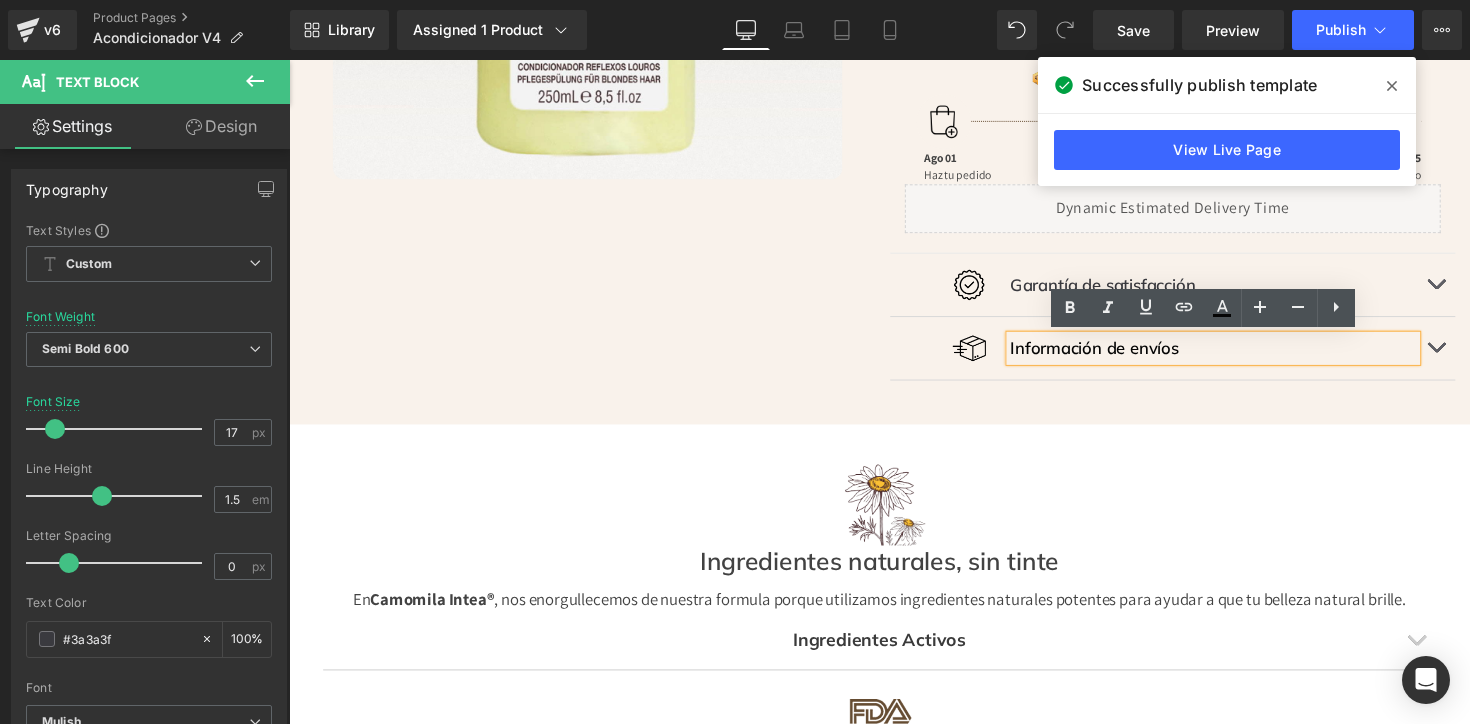 click at bounding box center (1464, 355) 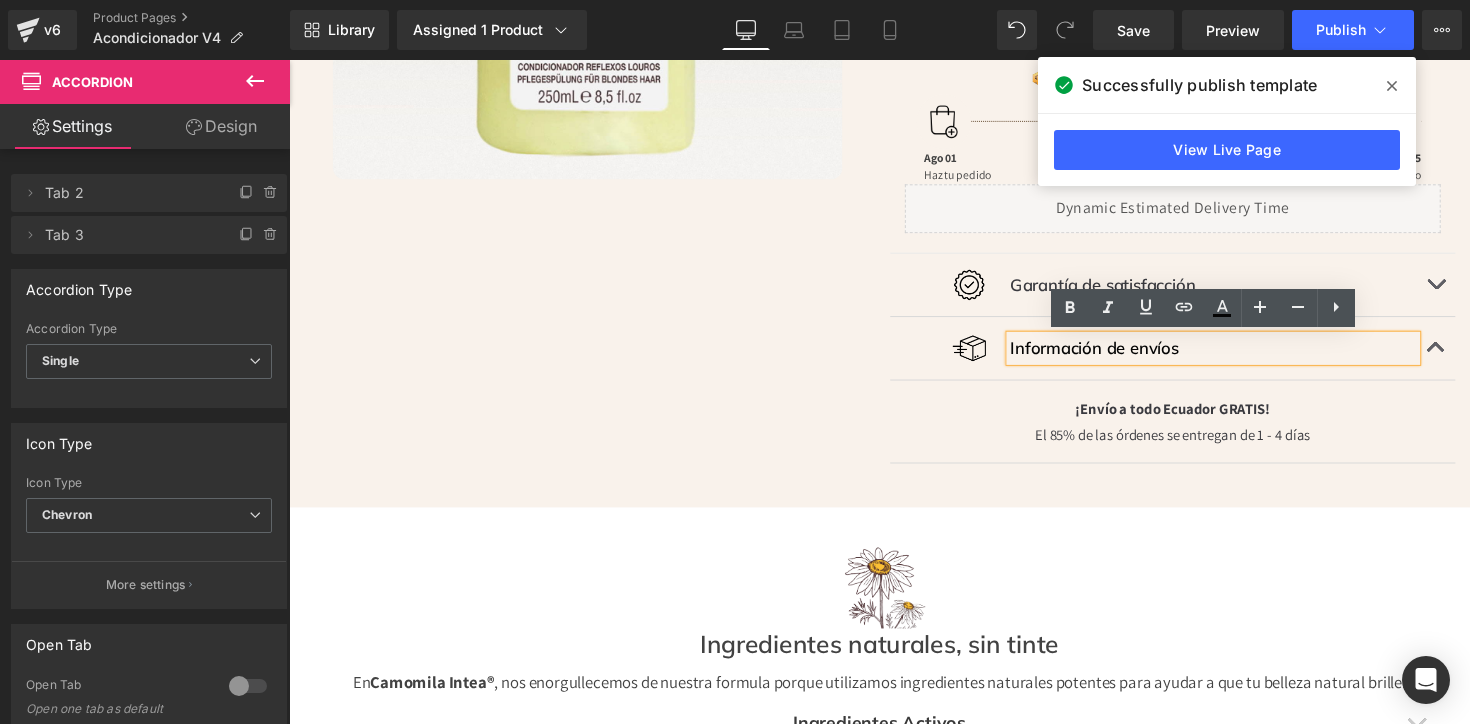 click on "¡Envío a todo Ecuador GRATIS!" at bounding box center [1194, 416] 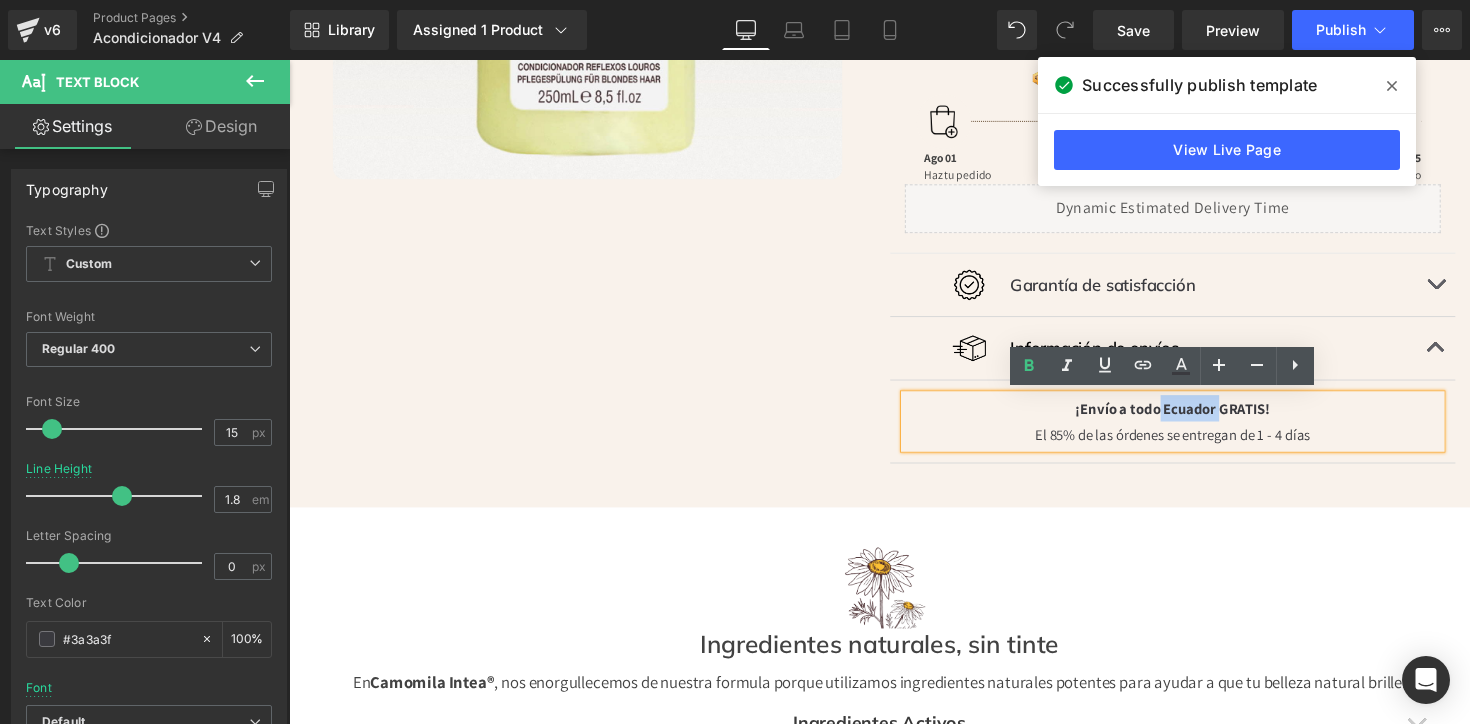 drag, startPoint x: 1234, startPoint y: 419, endPoint x: 1173, endPoint y: 416, distance: 61.073727 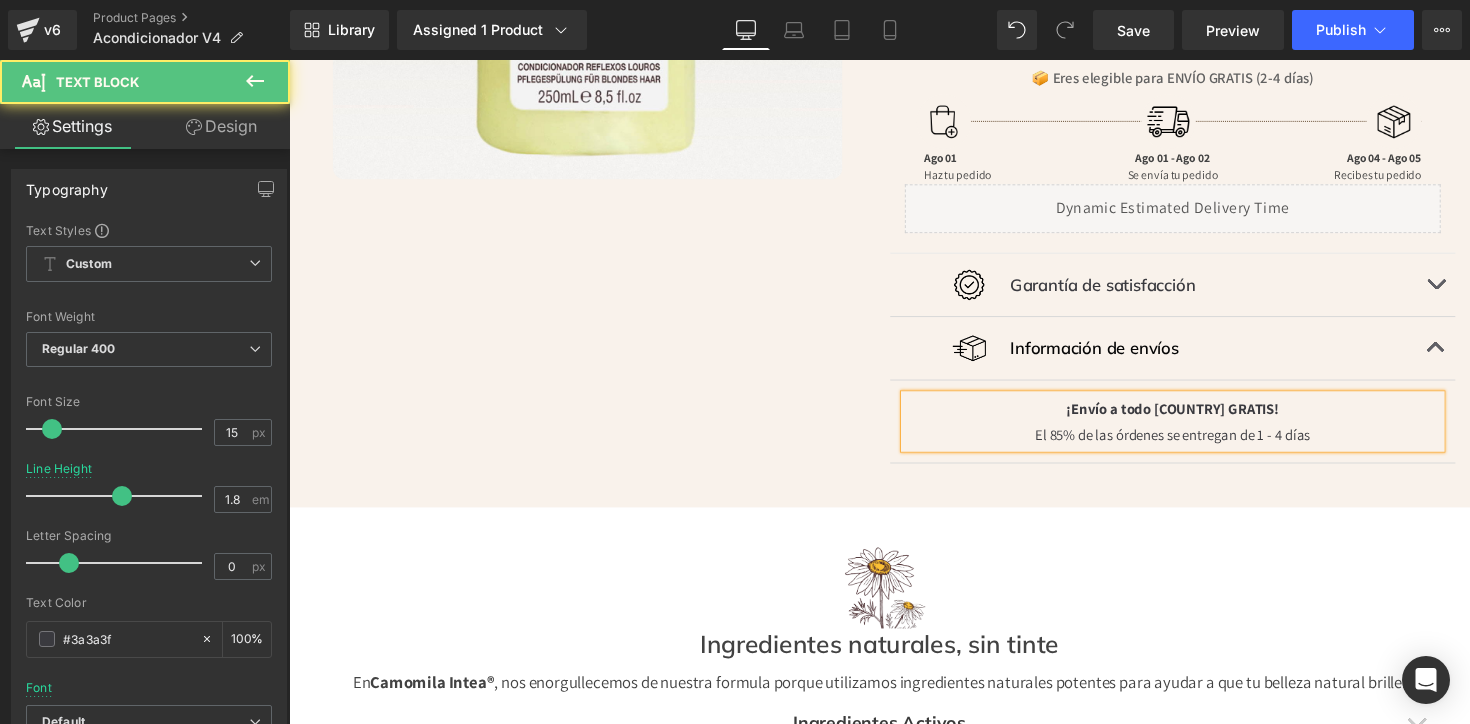 click on "¡Envío a todo MËXICO GRATIS!" at bounding box center [1194, 416] 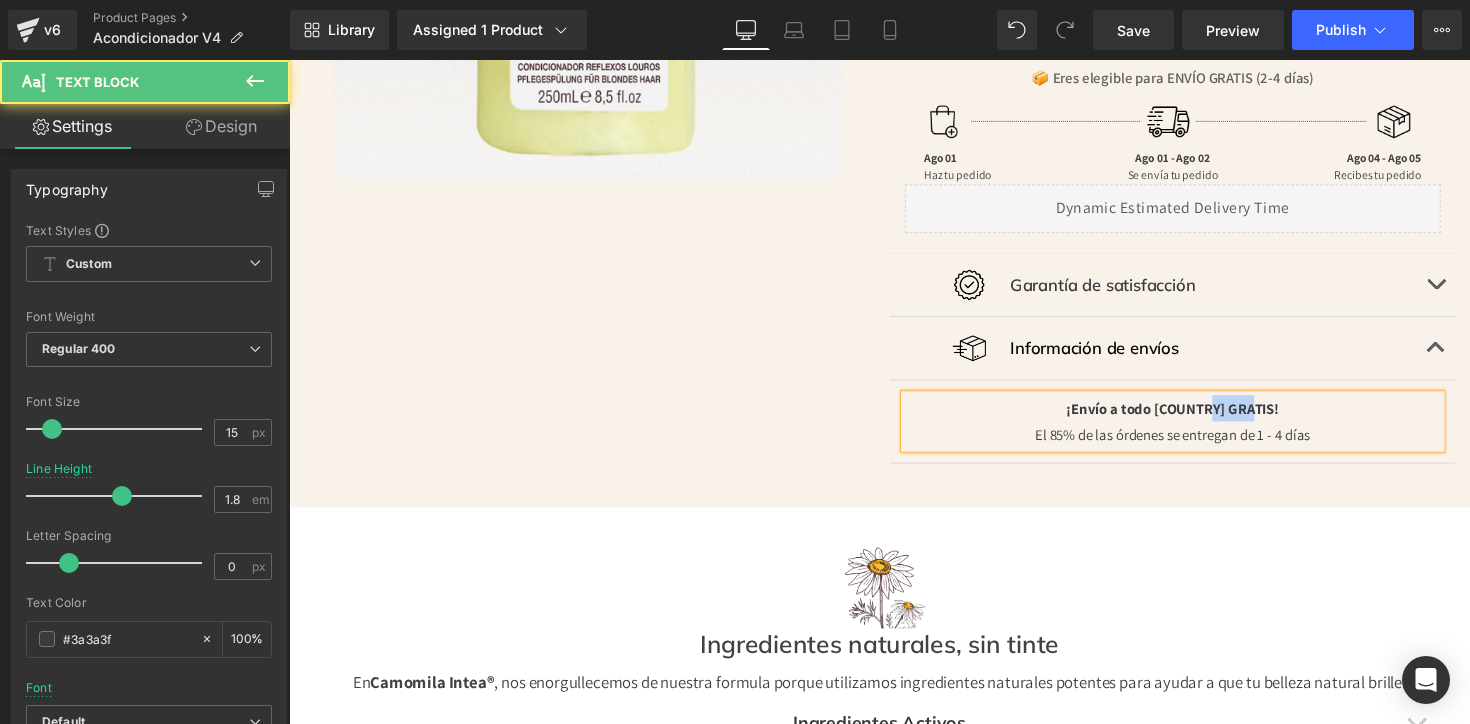 drag, startPoint x: 1232, startPoint y: 419, endPoint x: 1278, endPoint y: 428, distance: 46.872166 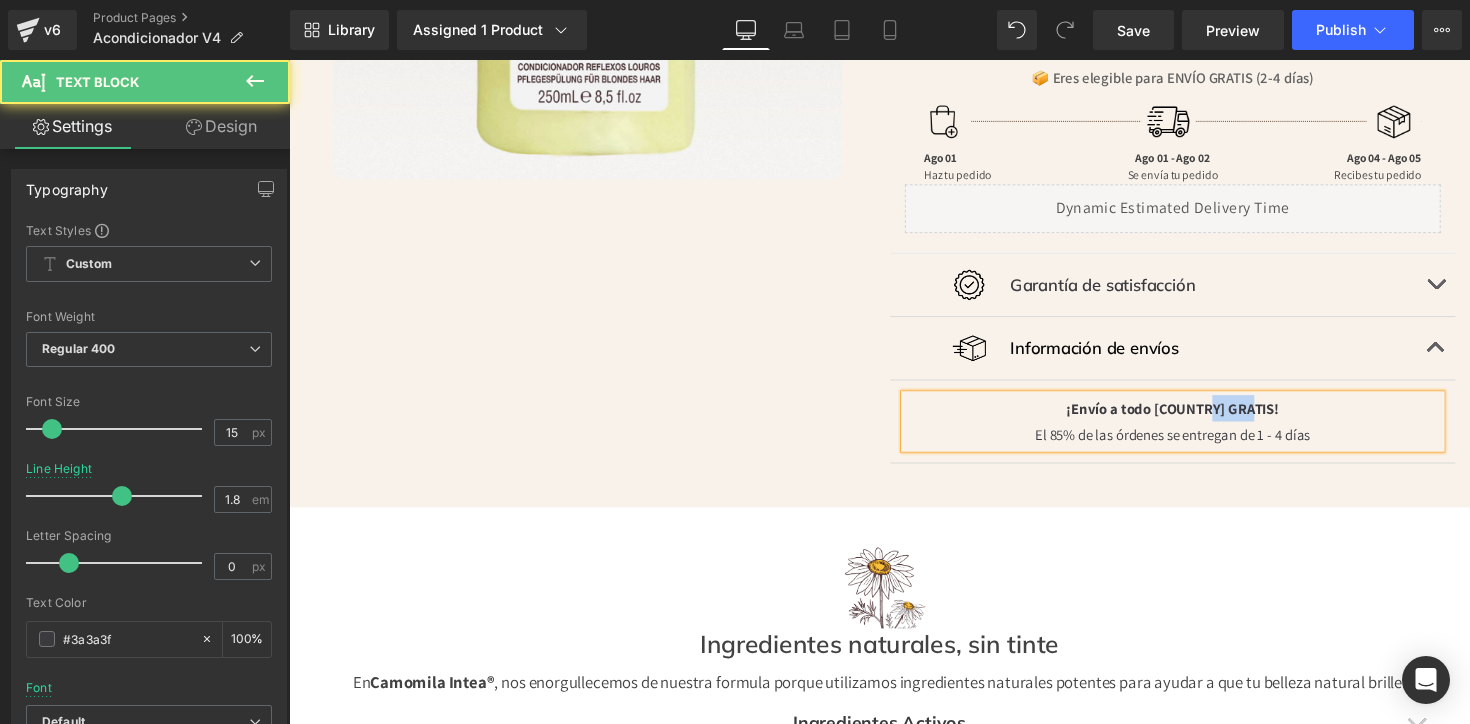 click on "¡Envío a todo MÉXICO GRATIS!" at bounding box center (1195, 416) 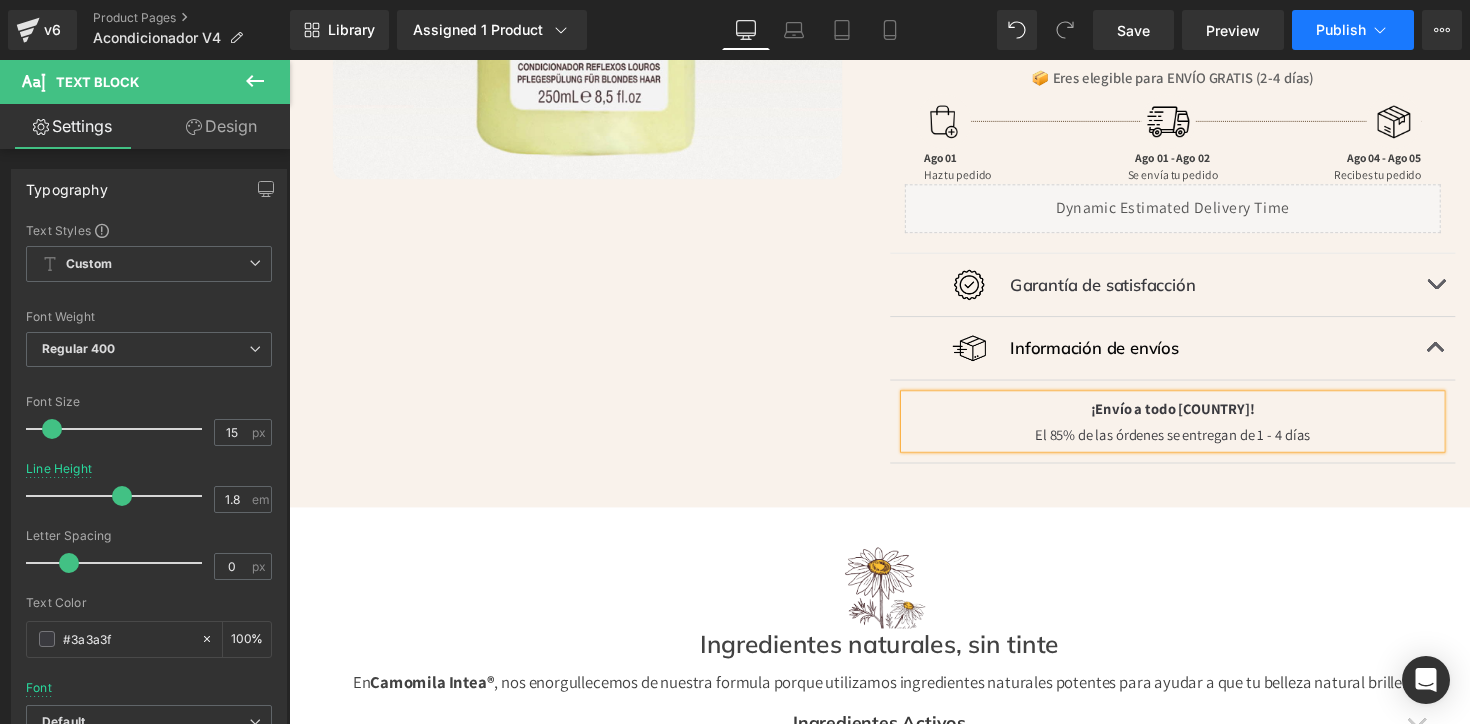 click on "Publish" at bounding box center [1353, 30] 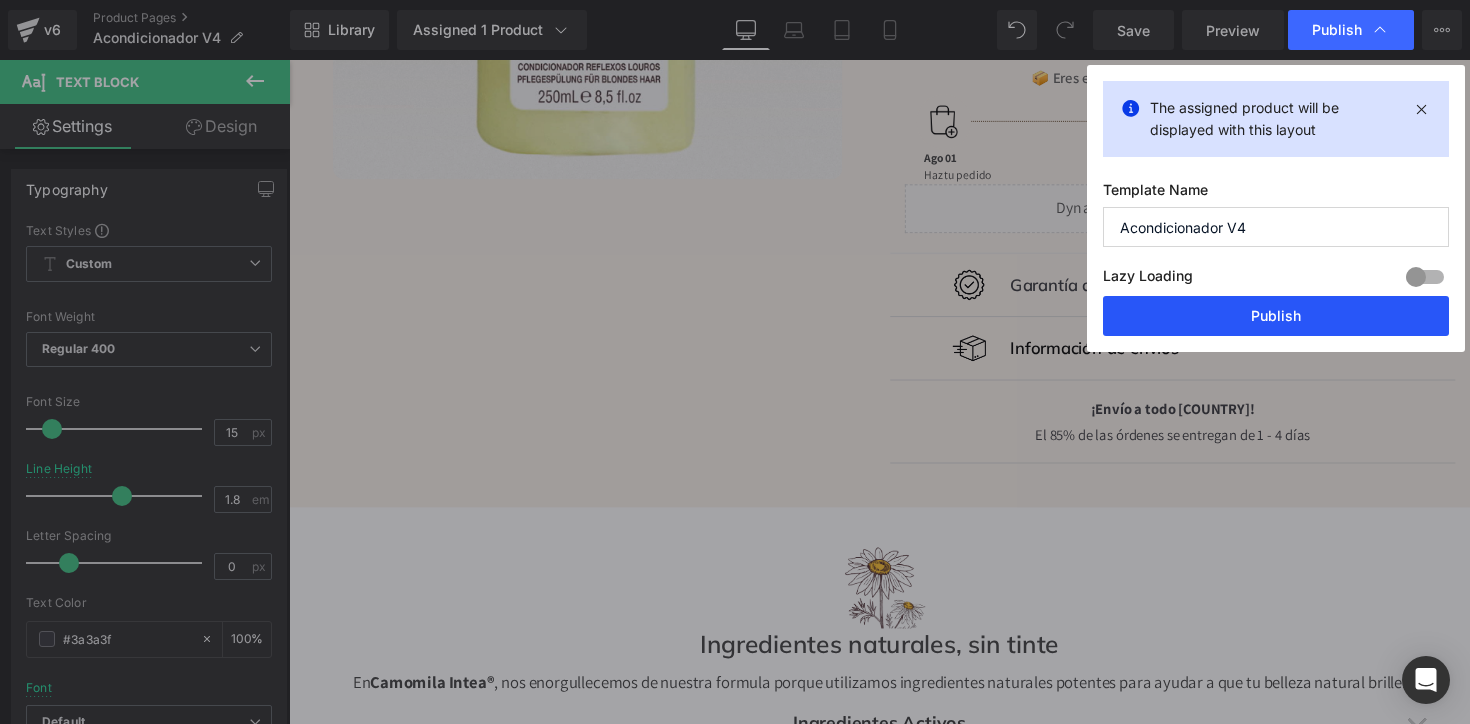 click on "Publish" at bounding box center (1276, 316) 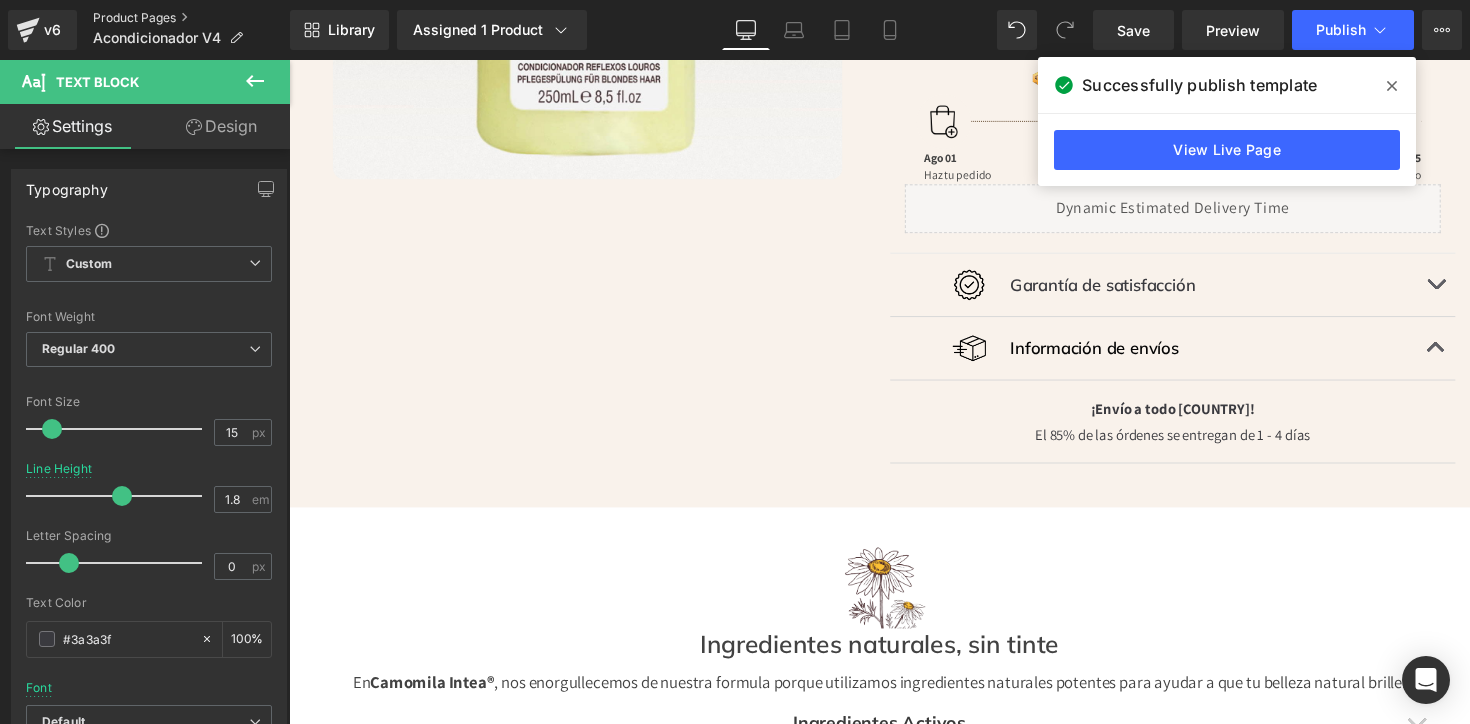 click on "Product Pages" at bounding box center [191, 18] 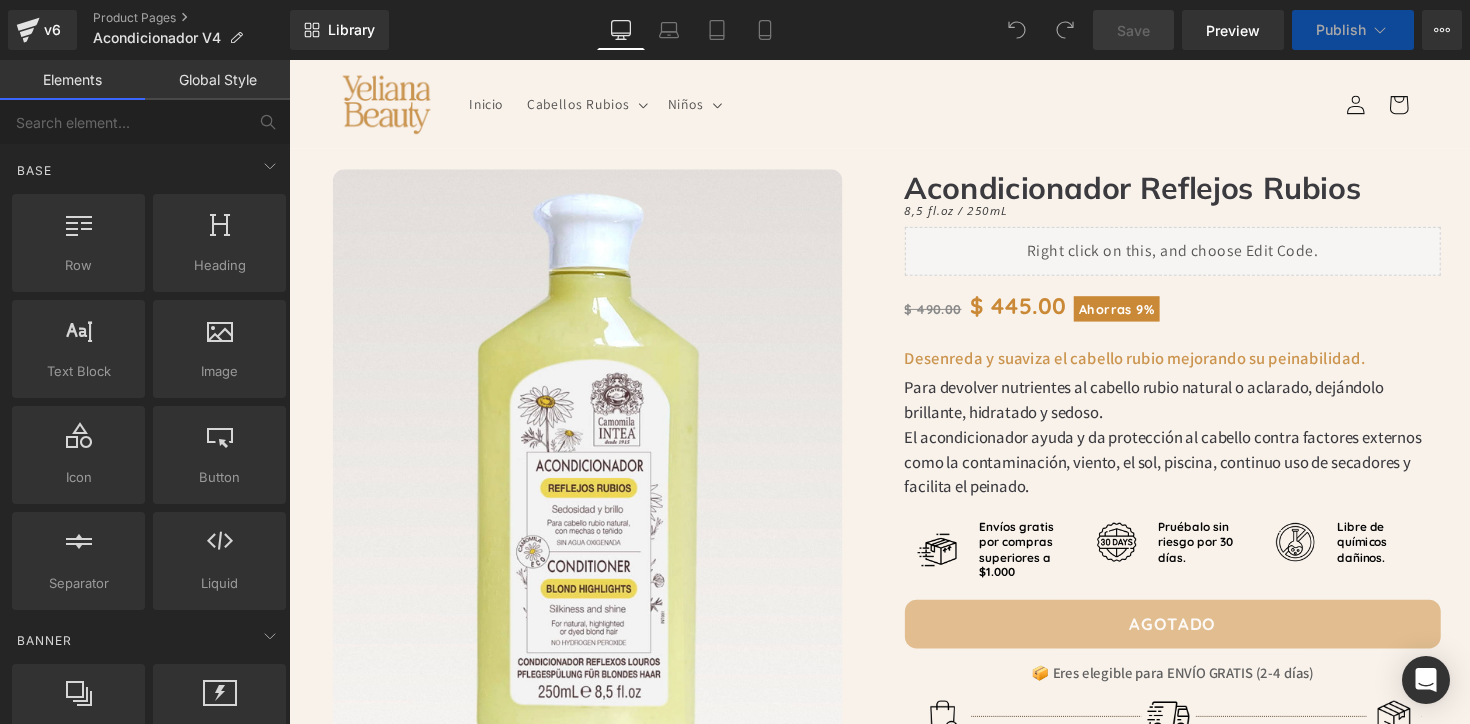 scroll, scrollTop: 0, scrollLeft: 0, axis: both 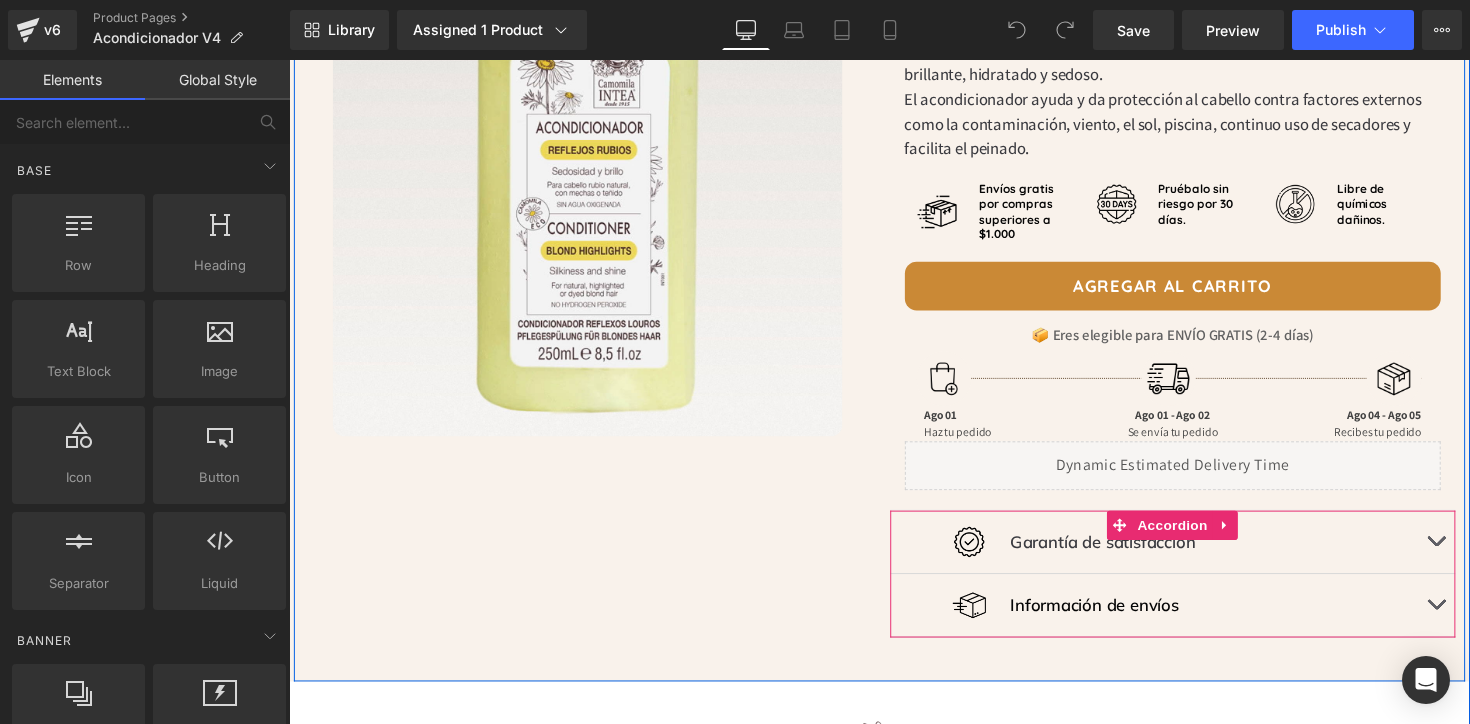 click at bounding box center [1464, 619] 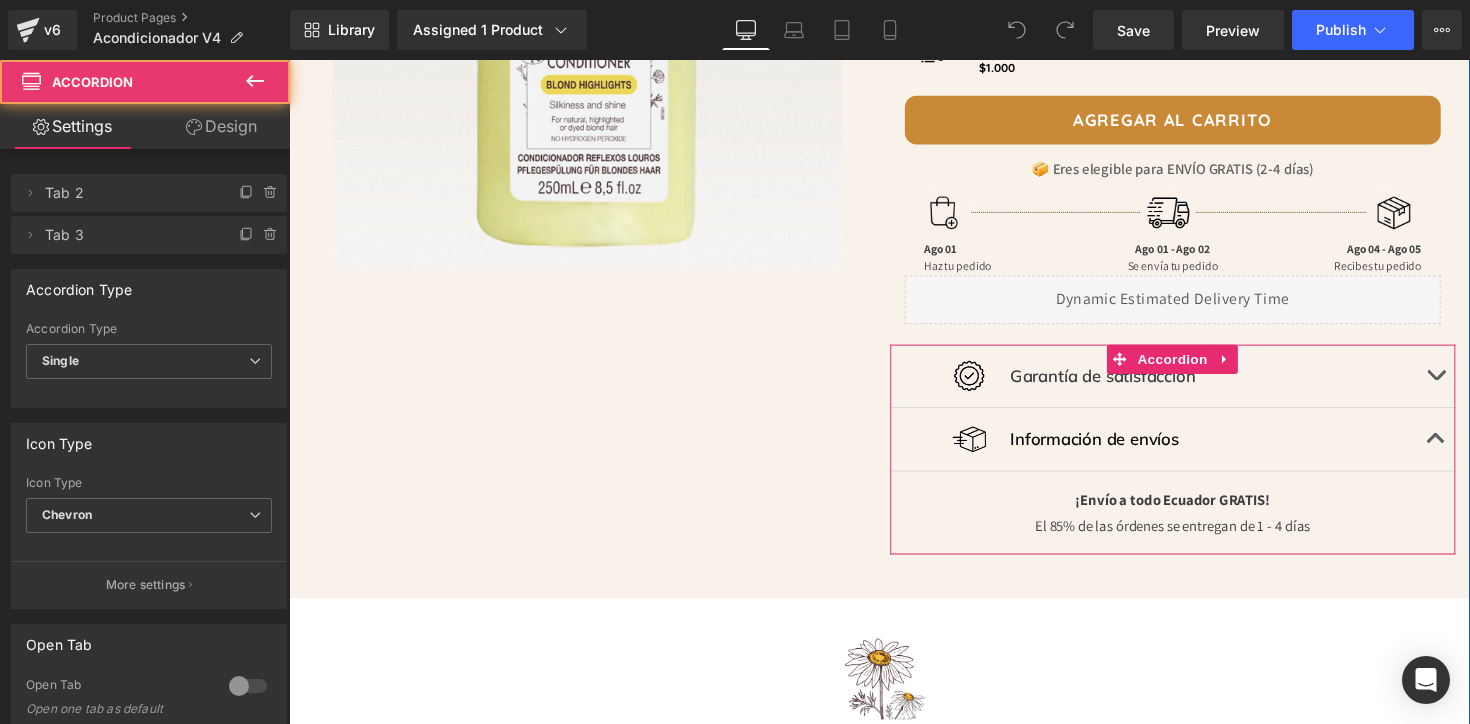 scroll, scrollTop: 519, scrollLeft: 0, axis: vertical 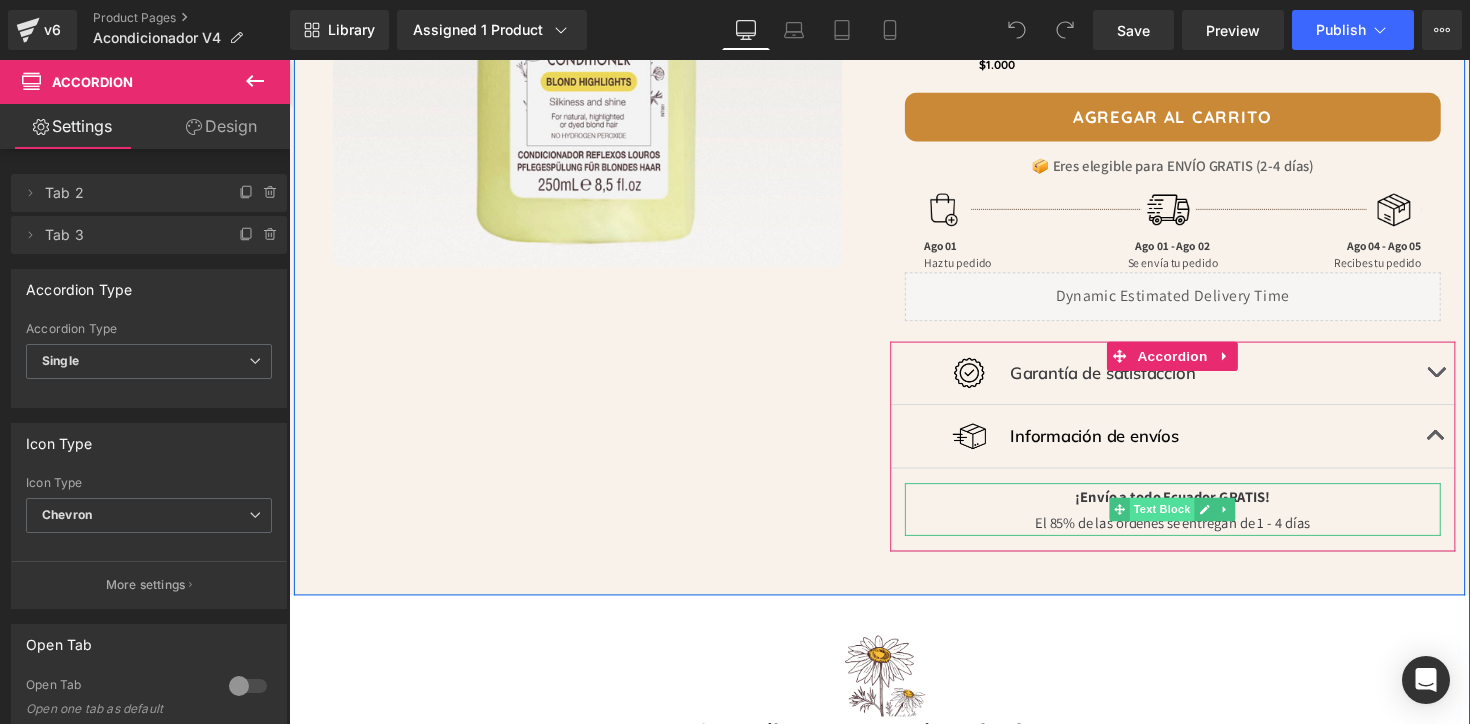 click on "Text Block" at bounding box center (1173, 521) 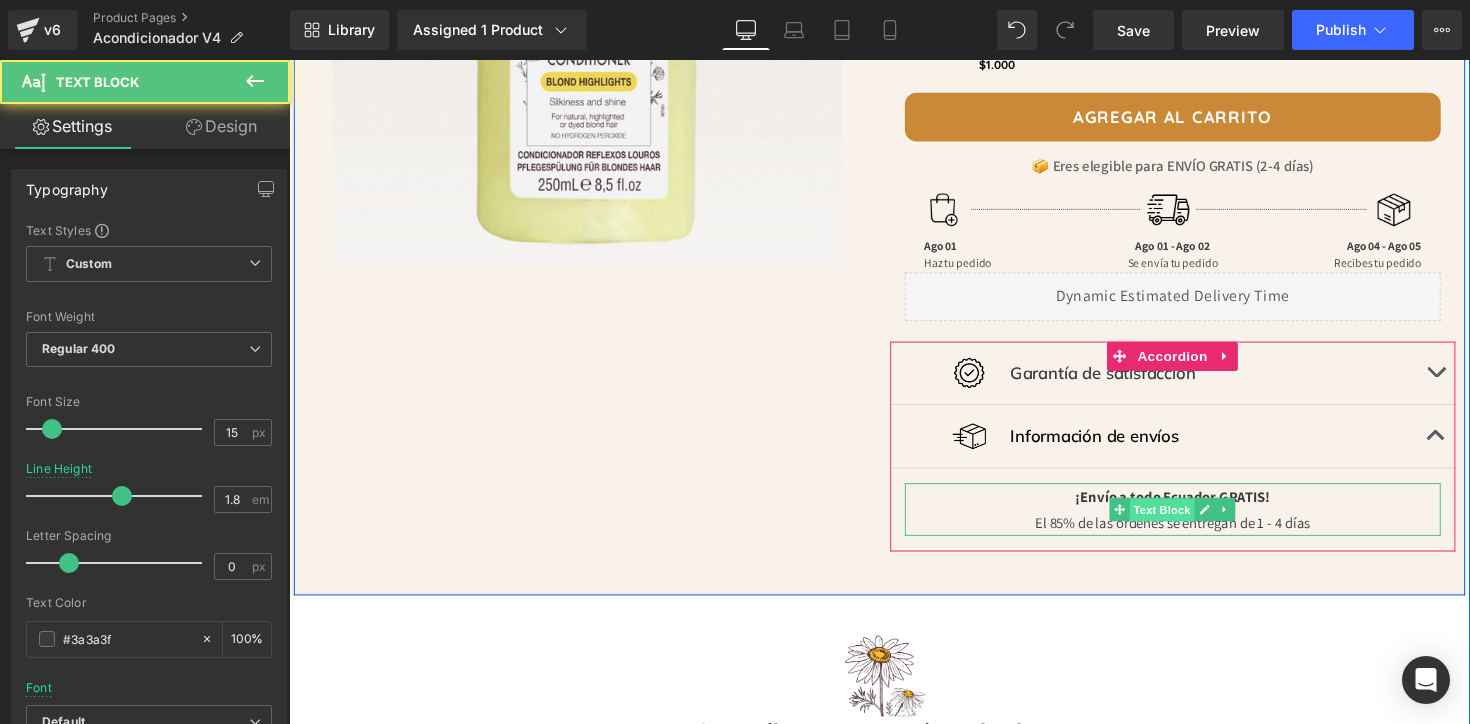 click on "Text Block" at bounding box center [1173, 521] 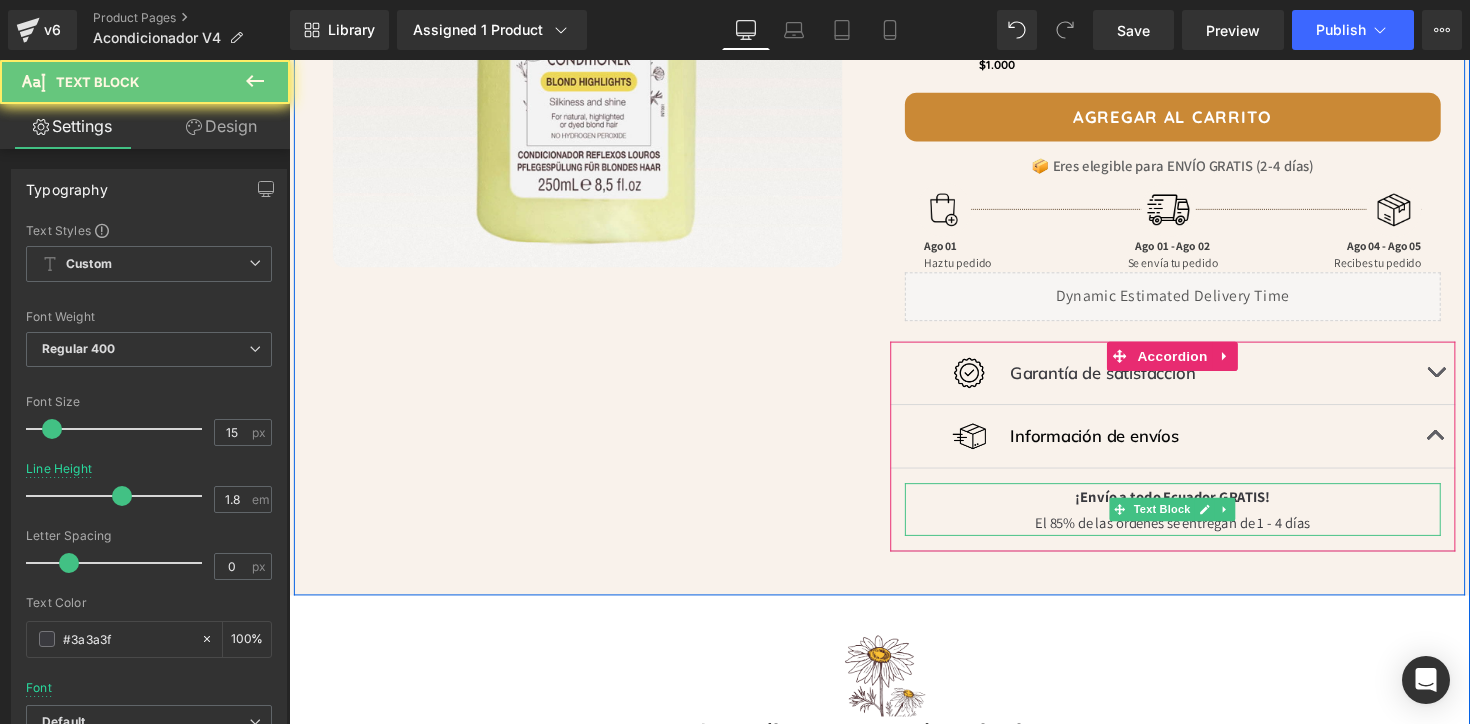 click on "¡Envío a todo Ecuador GRATIS!" at bounding box center (1194, 507) 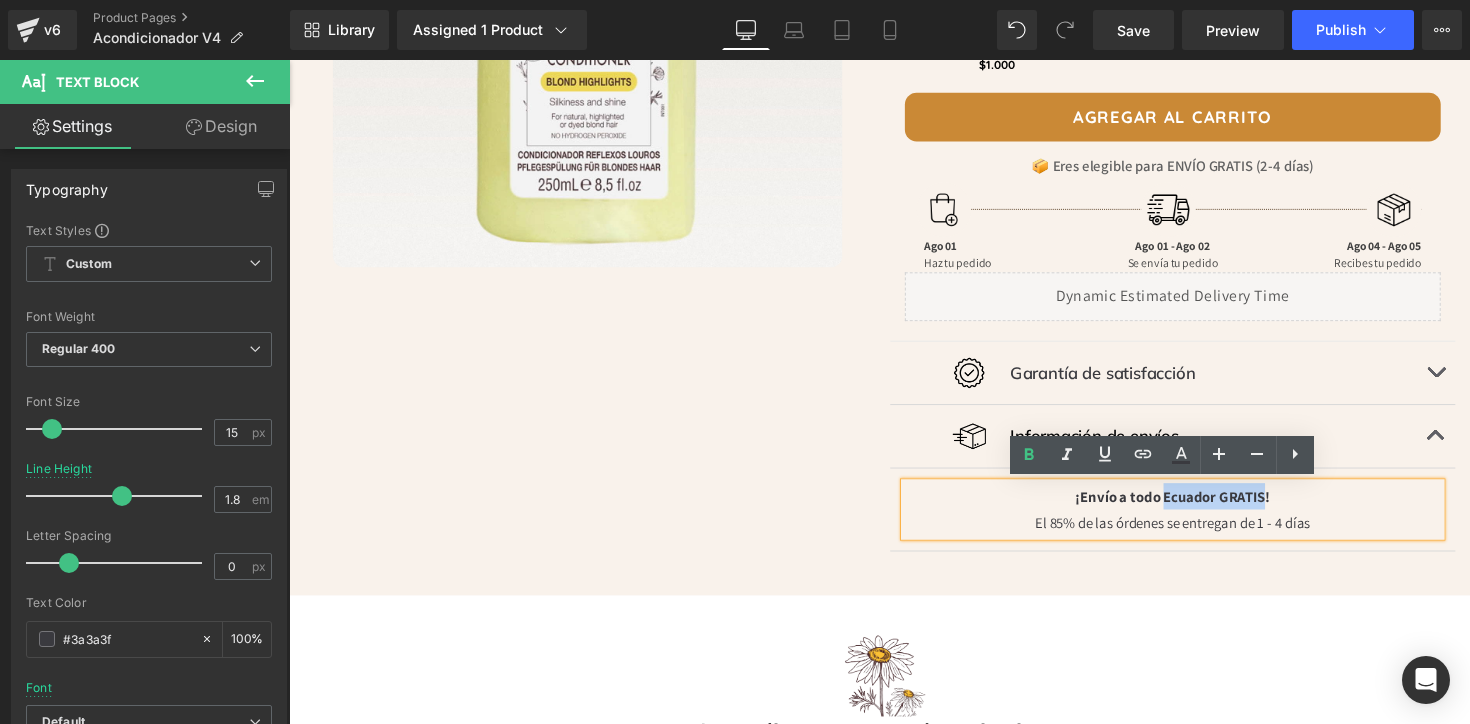 drag, startPoint x: 1179, startPoint y: 507, endPoint x: 1282, endPoint y: 511, distance: 103.077644 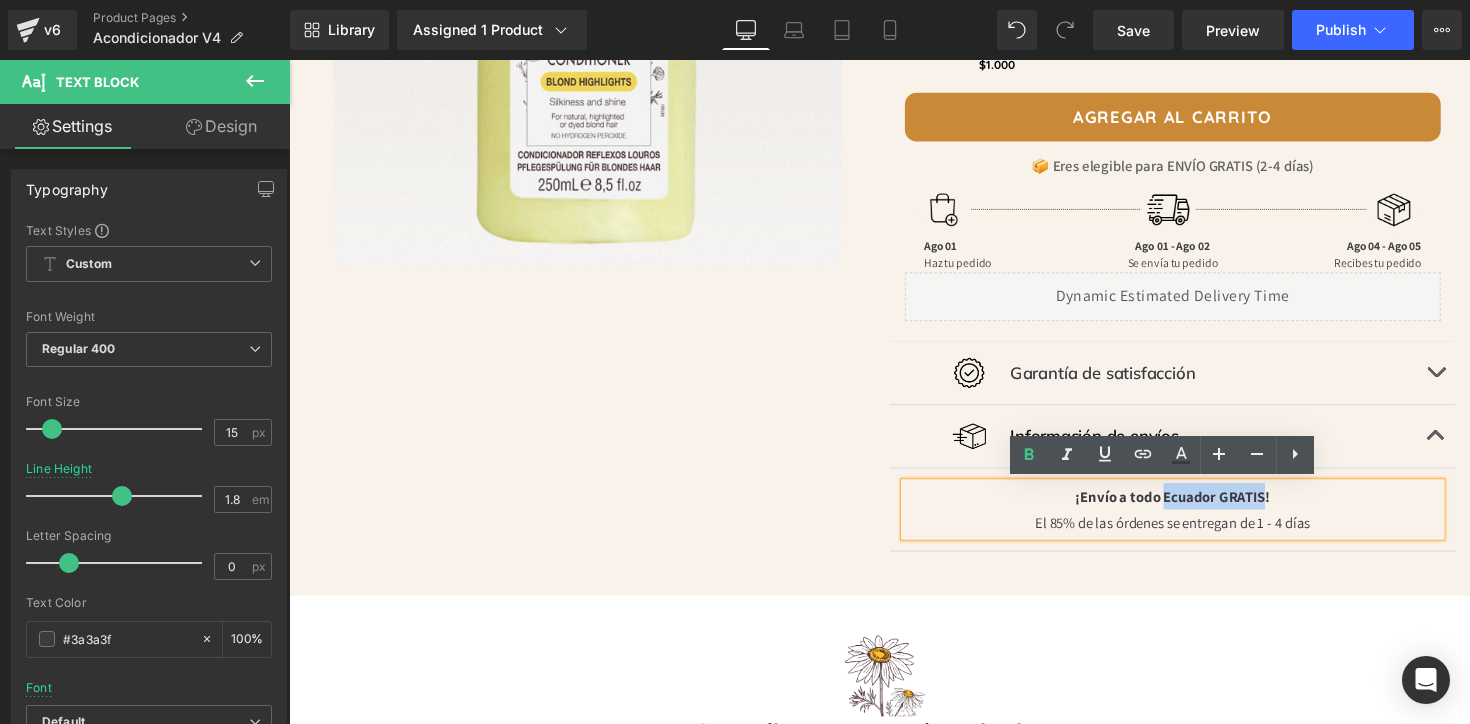 click on "¡Envío a todo Ecuador GRATIS!" at bounding box center (1194, 507) 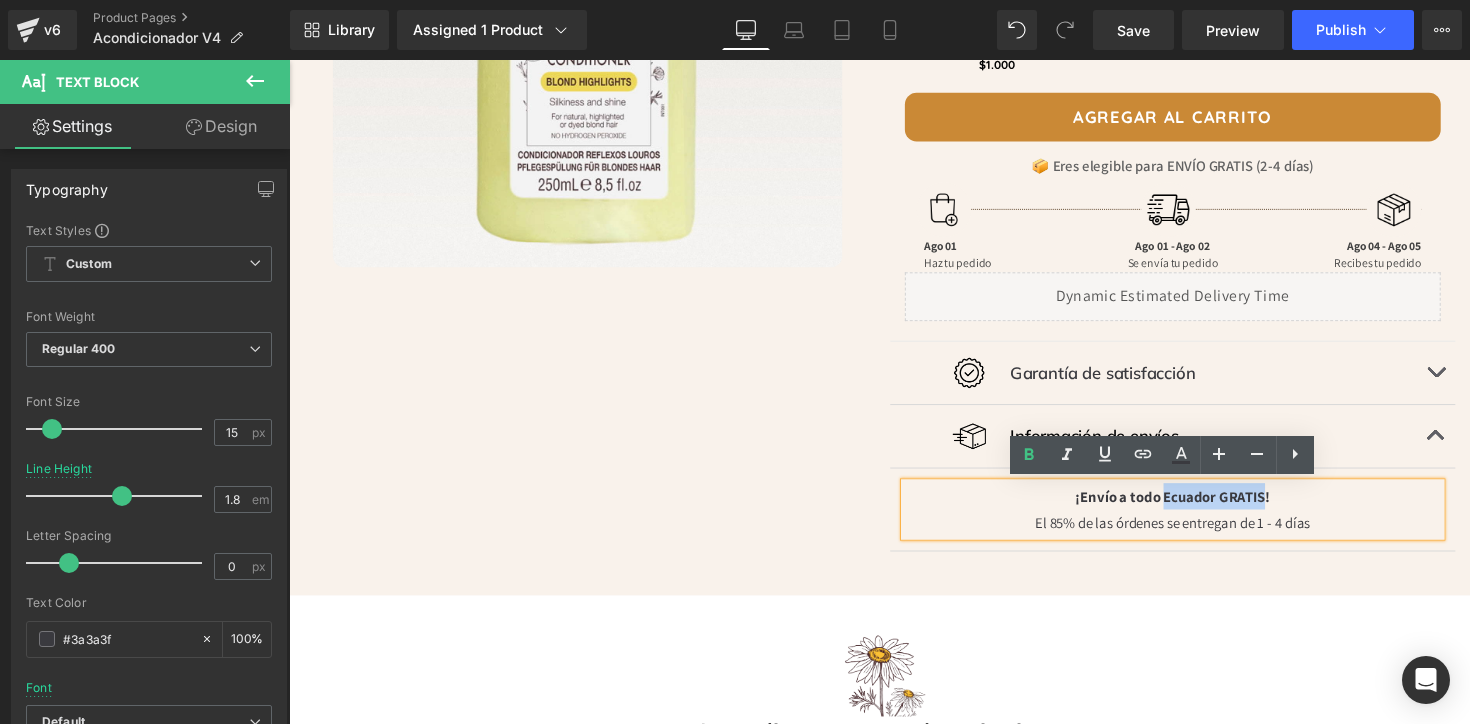 type 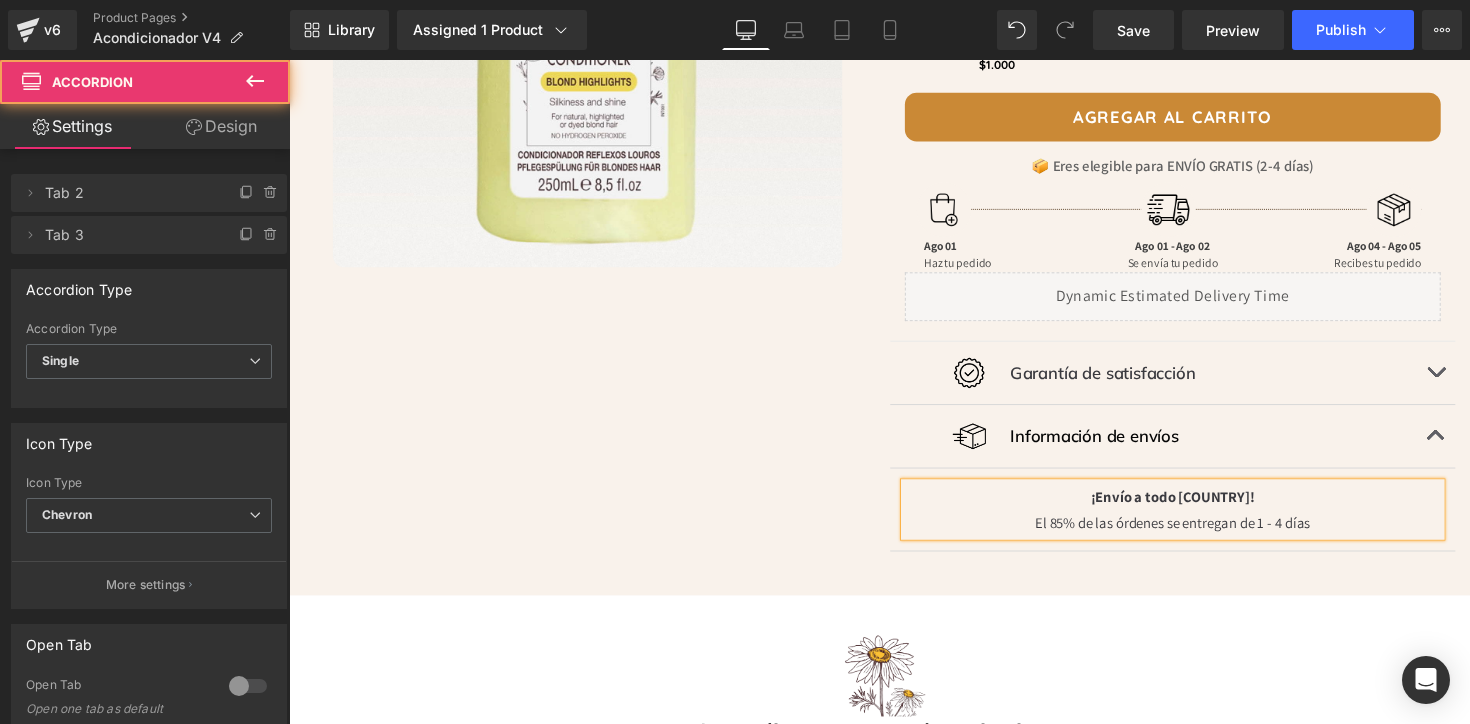 click on "Image         Información de envíos Text Block         Row" at bounding box center [1195, 446] 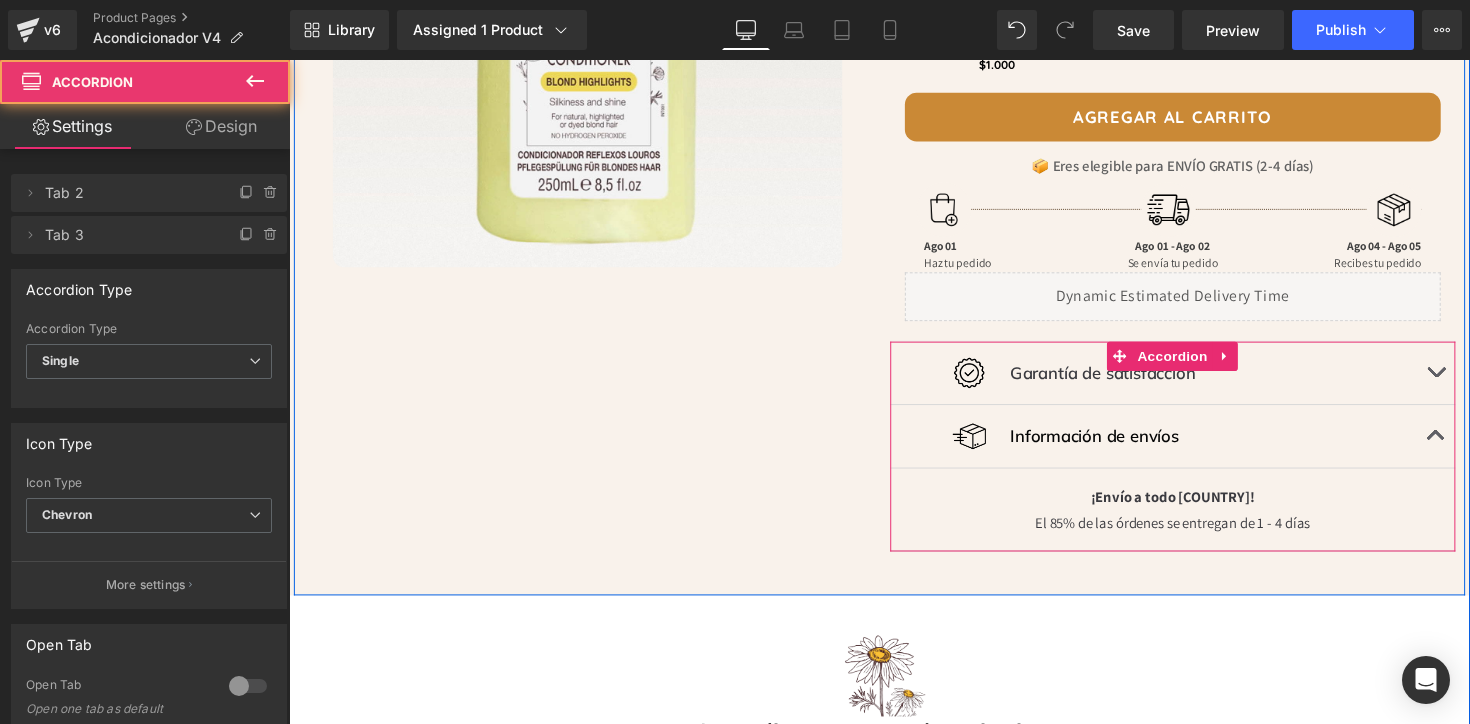 click at bounding box center (1464, 381) 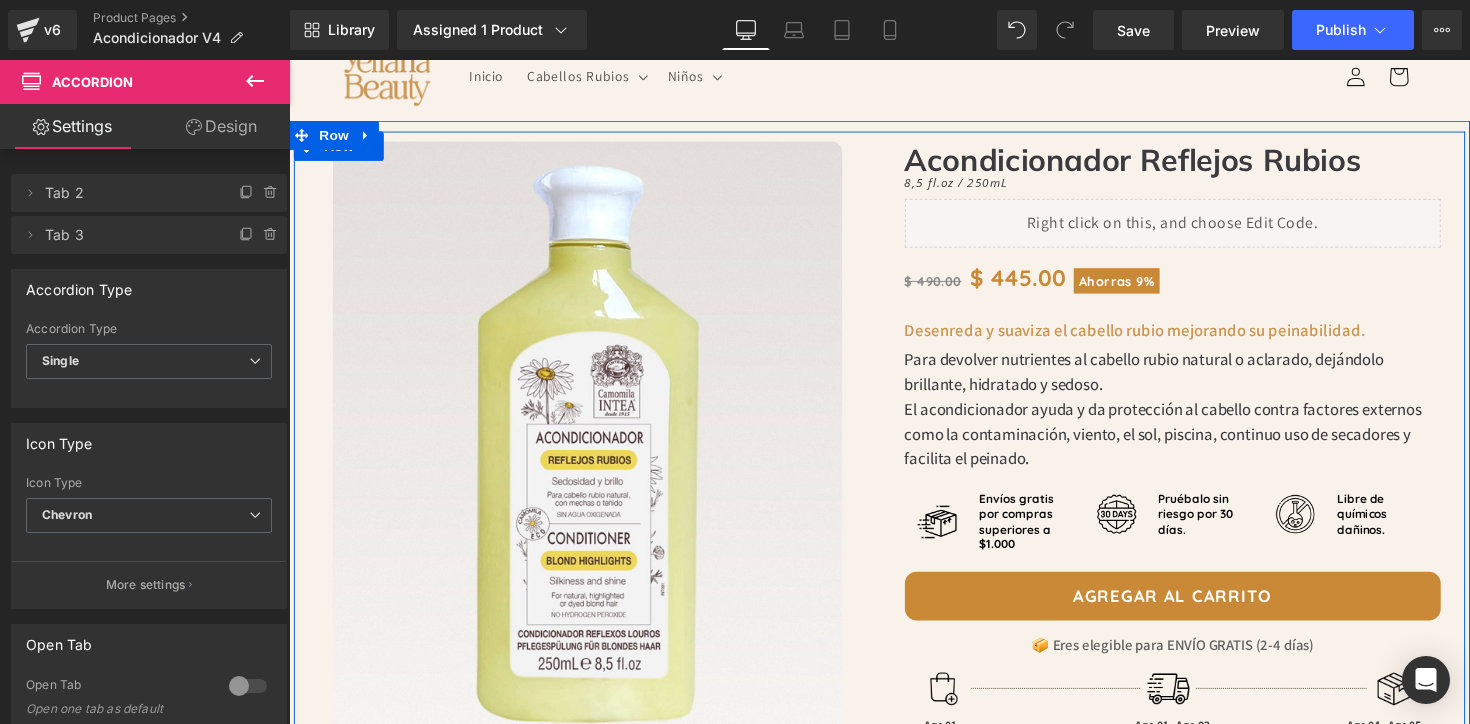 scroll, scrollTop: 0, scrollLeft: 0, axis: both 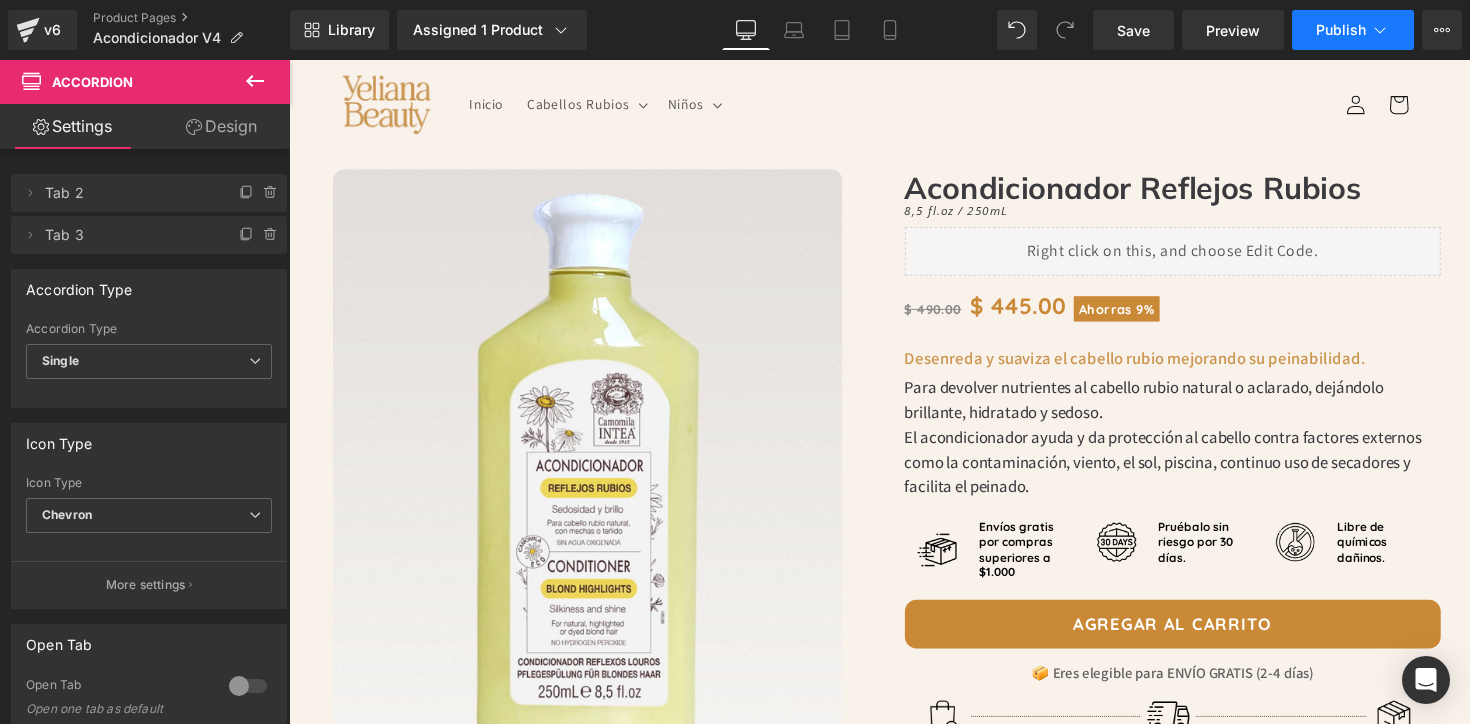 click on "Publish" at bounding box center (1341, 30) 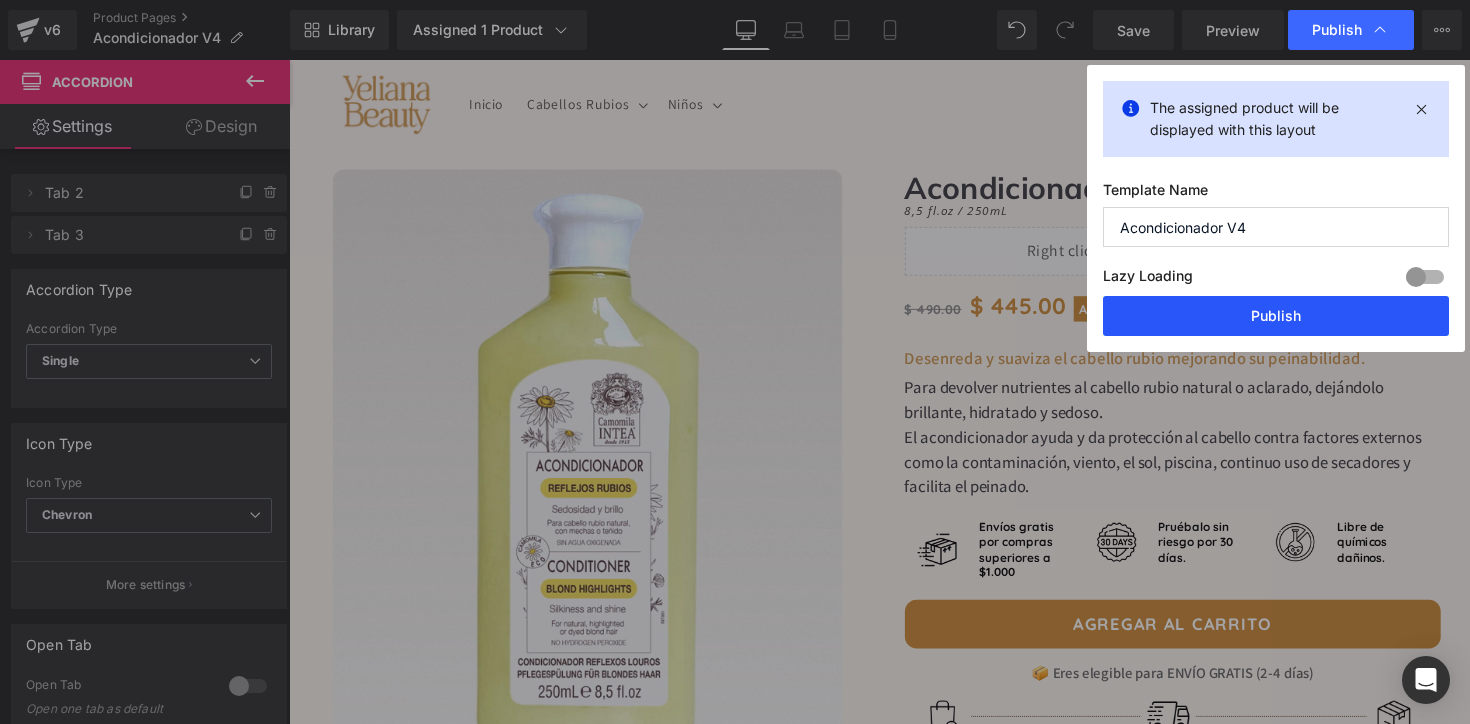 click on "Publish" at bounding box center (1276, 316) 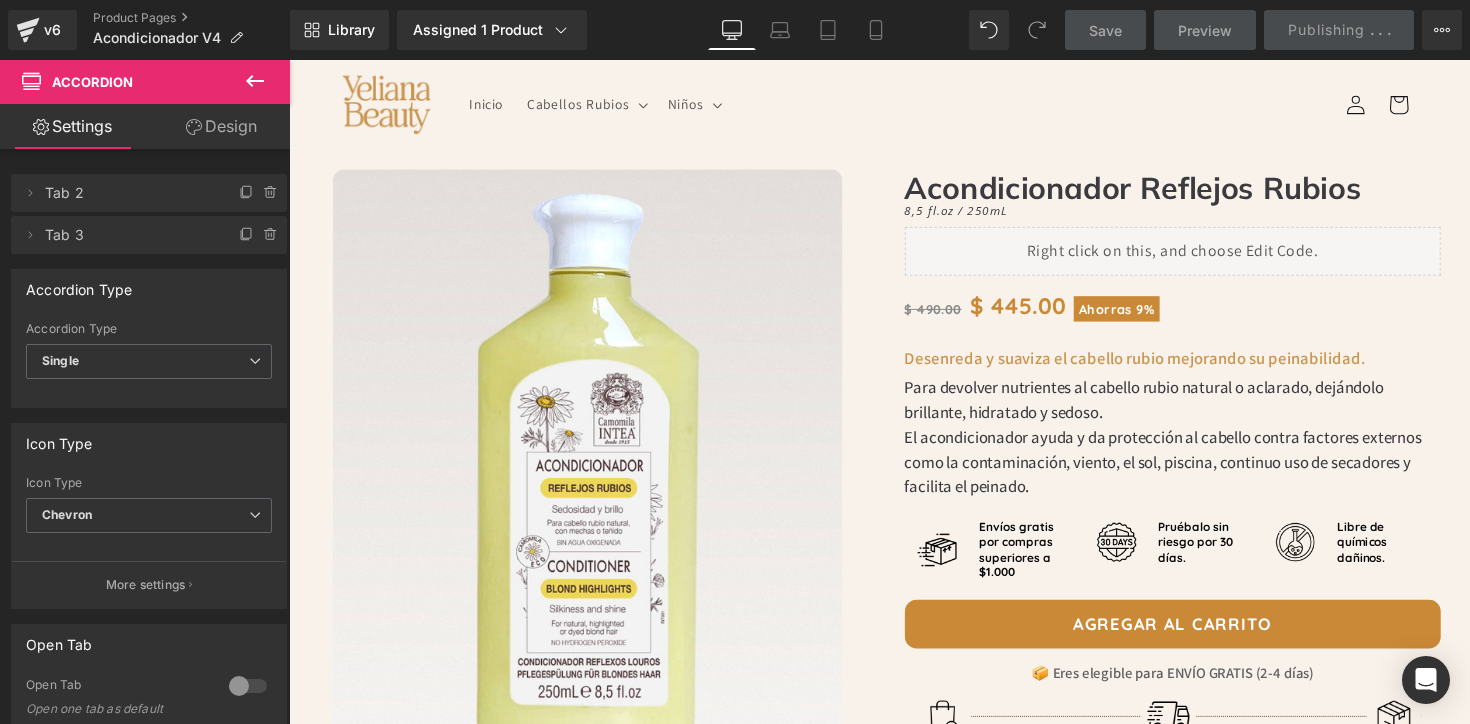 click on "Inicio
Cabellos Rubios
Cabellos Rubios
Spray Rubio Natural (El más vendido)
Kit Rubio Natural
Spray Reflejos Rubios
Kit Reflejos Rubios
Shampoo Reflejos Rubios" at bounding box center [894, 105] 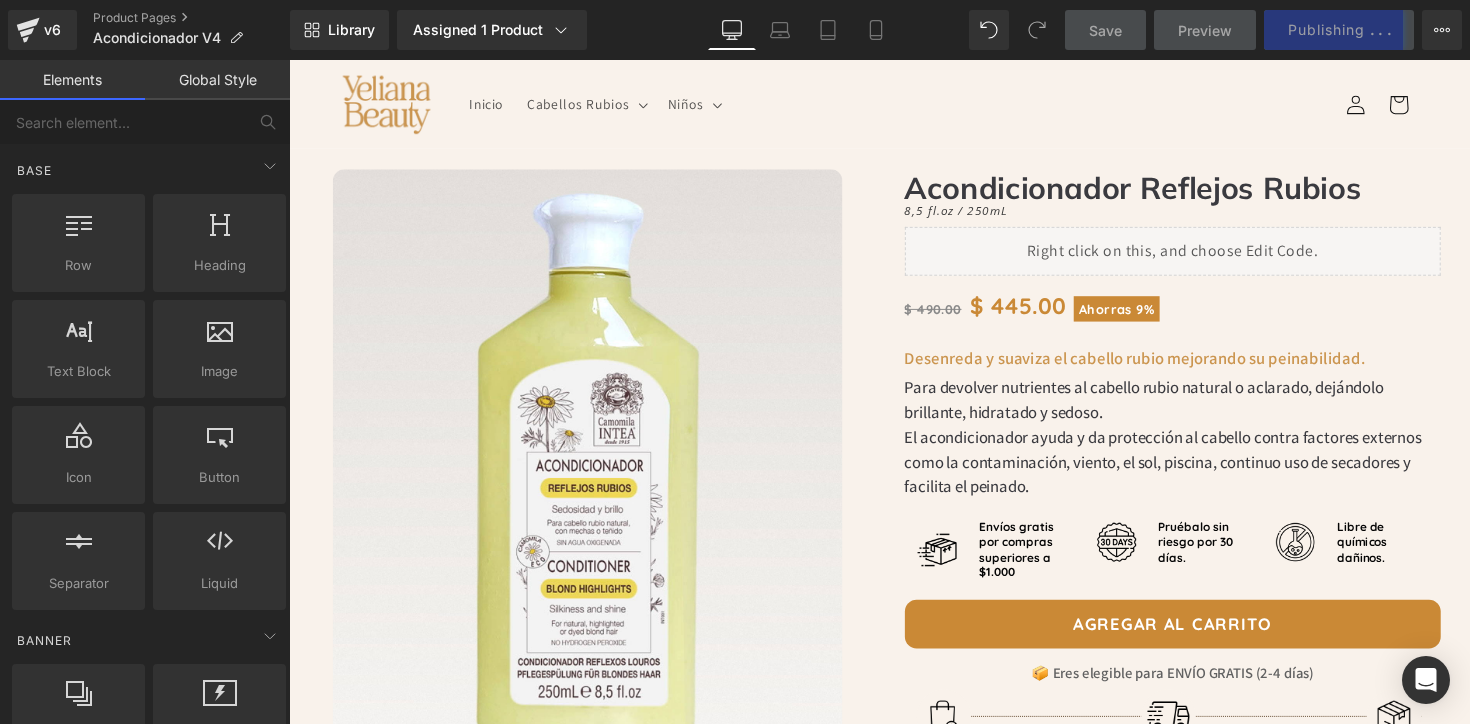 click on "Inicio
Cabellos Rubios
Cabellos Rubios
Spray Rubio Natural (El más vendido)
Kit Rubio Natural
Spray Reflejos Rubios
Kit Reflejos Rubios
Shampoo Reflejos Rubios" at bounding box center (894, 105) 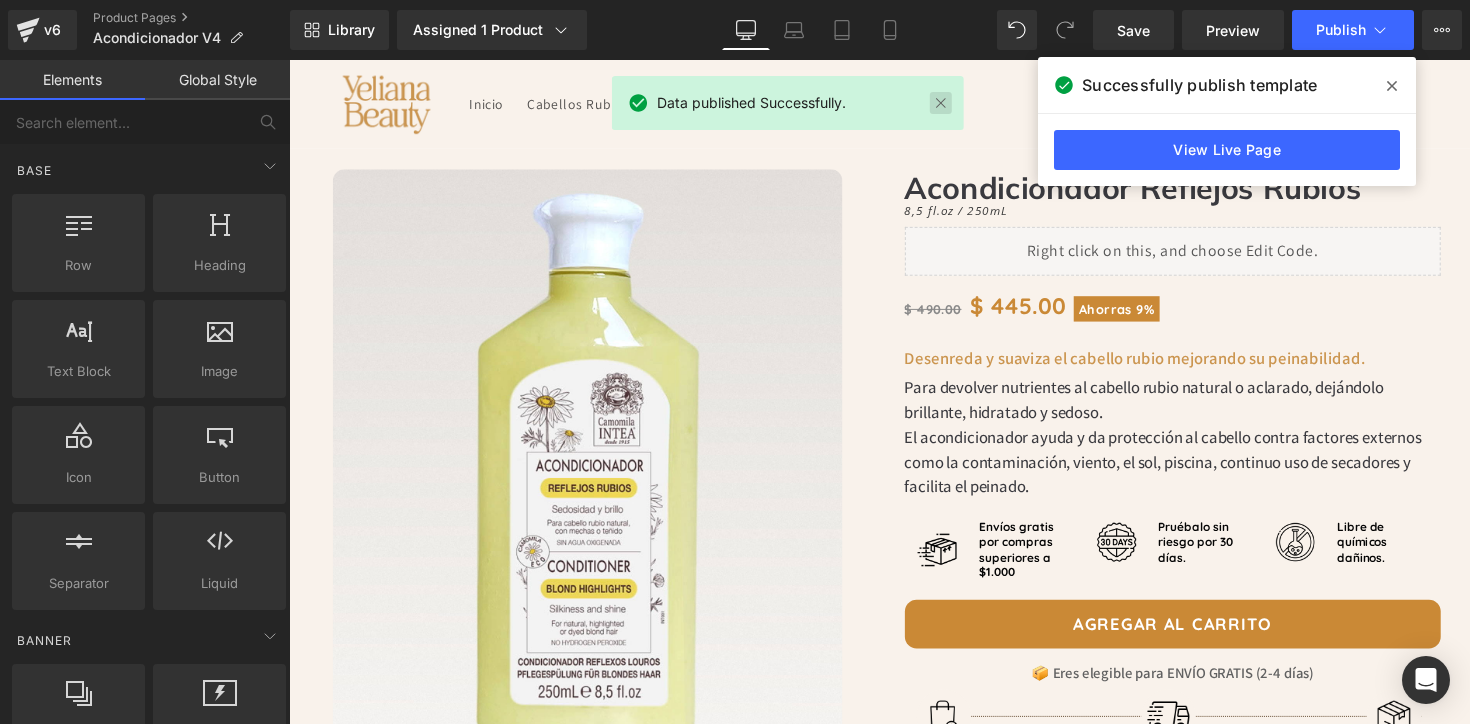 click at bounding box center (941, 103) 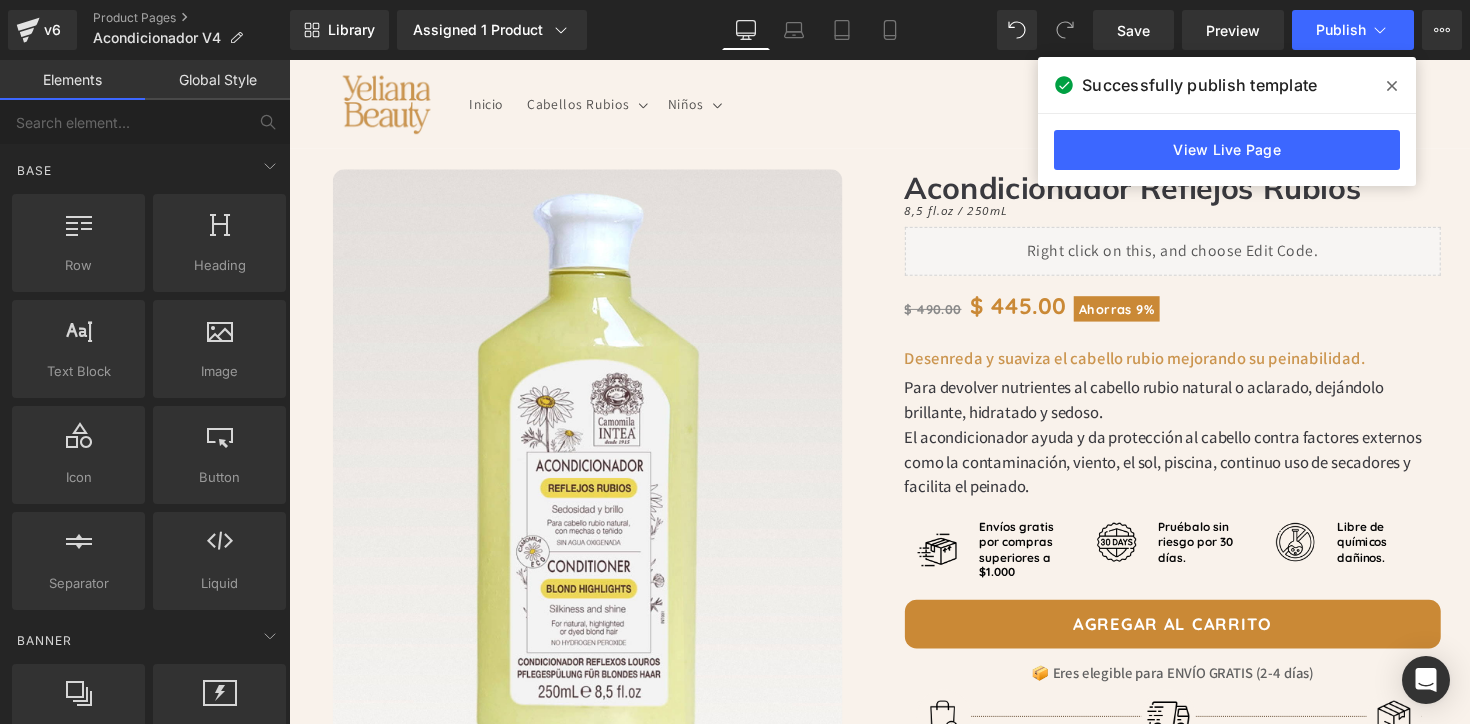 click at bounding box center [1392, 86] 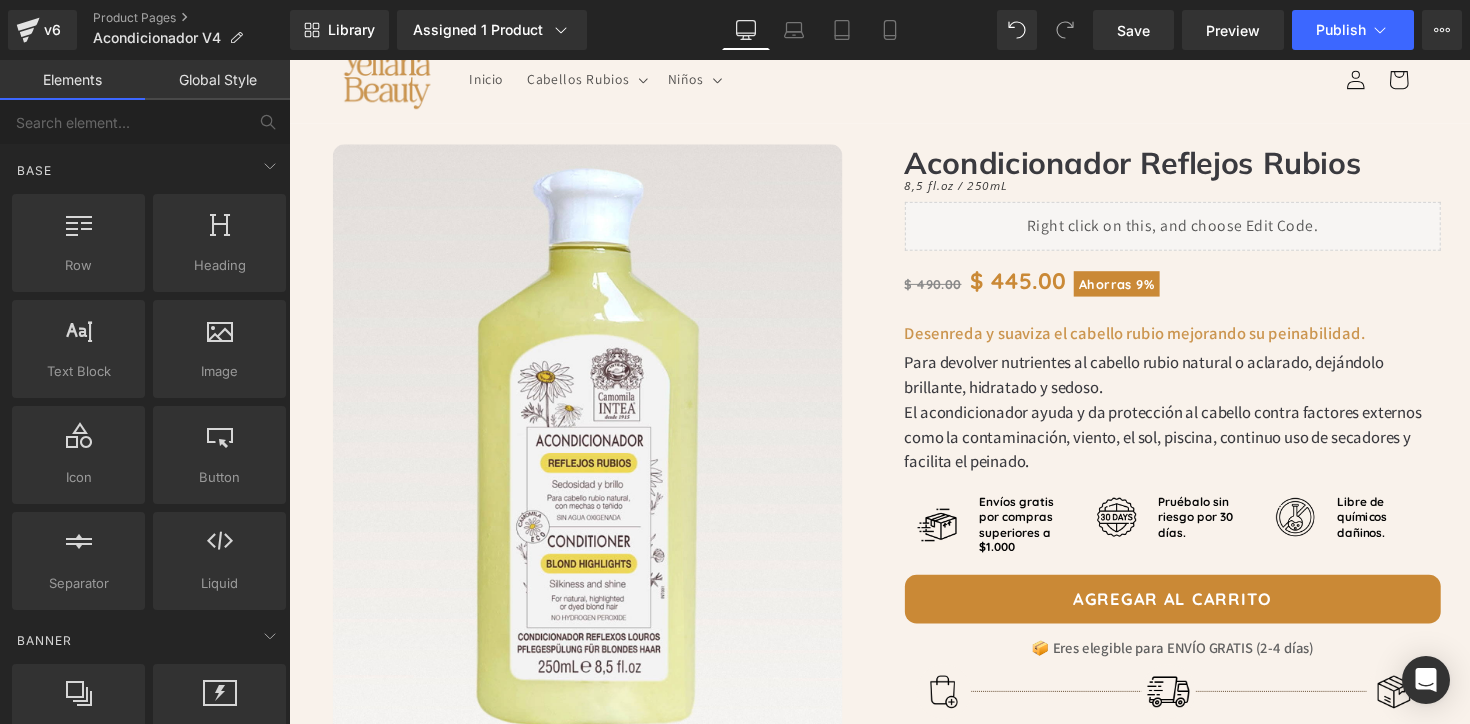 scroll, scrollTop: 0, scrollLeft: 0, axis: both 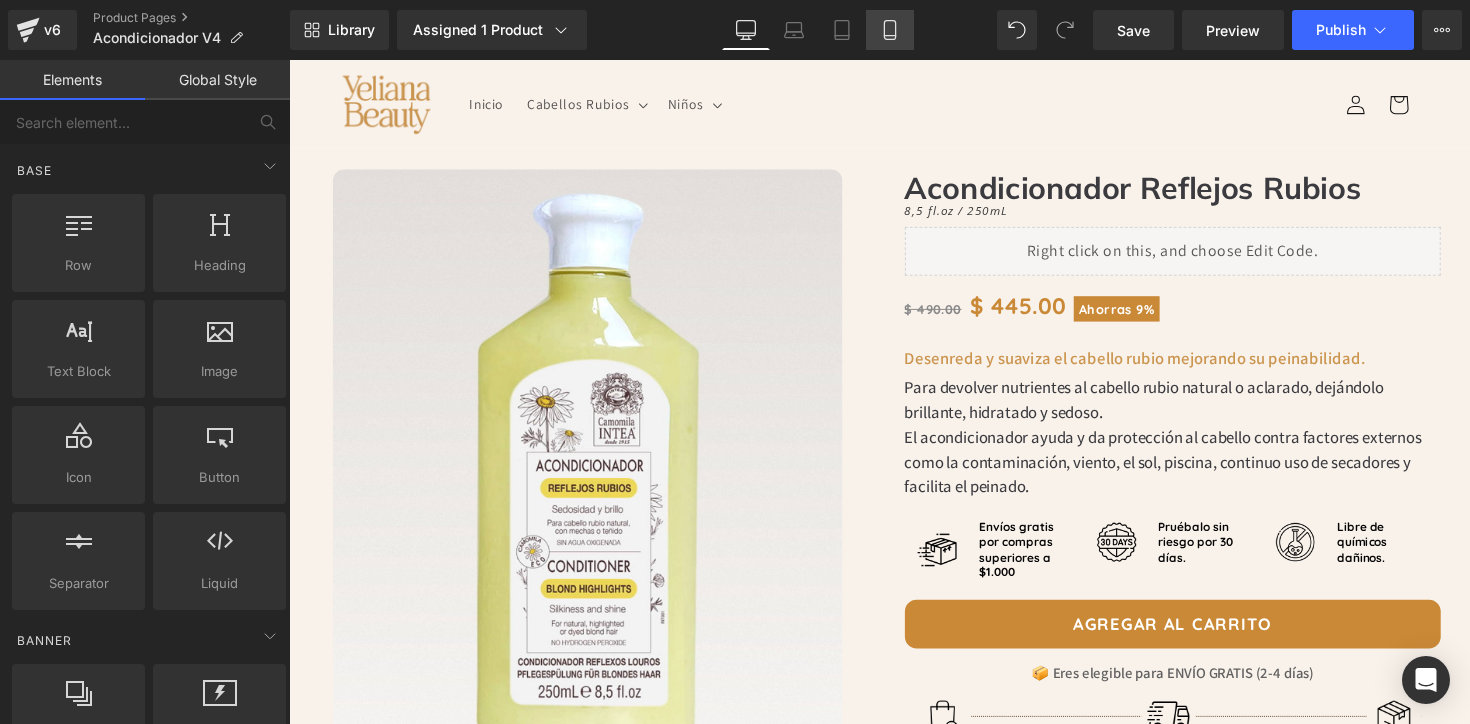 click 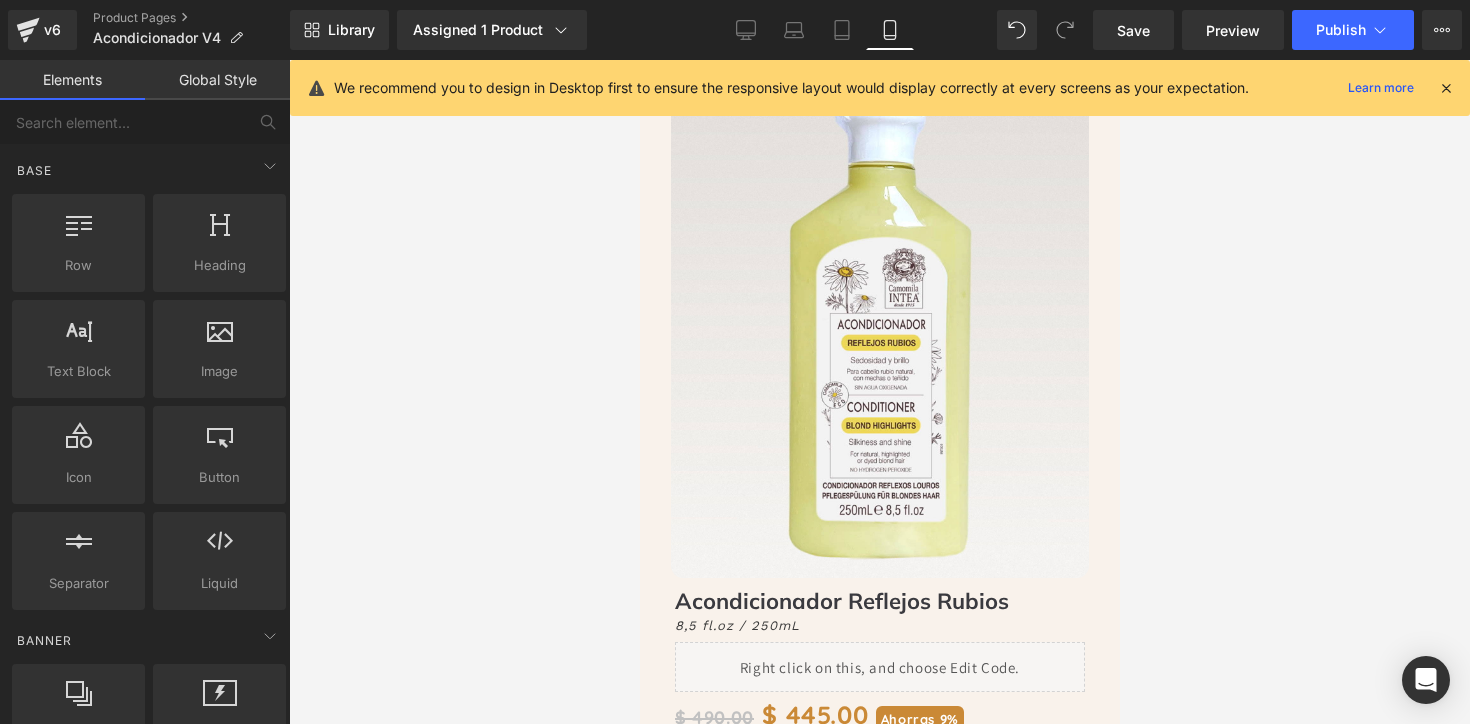 click on "We recommend you to design in Desktop first to ensure the responsive layout would display correctly at every screens as your expectation. Learn more" at bounding box center (880, 88) 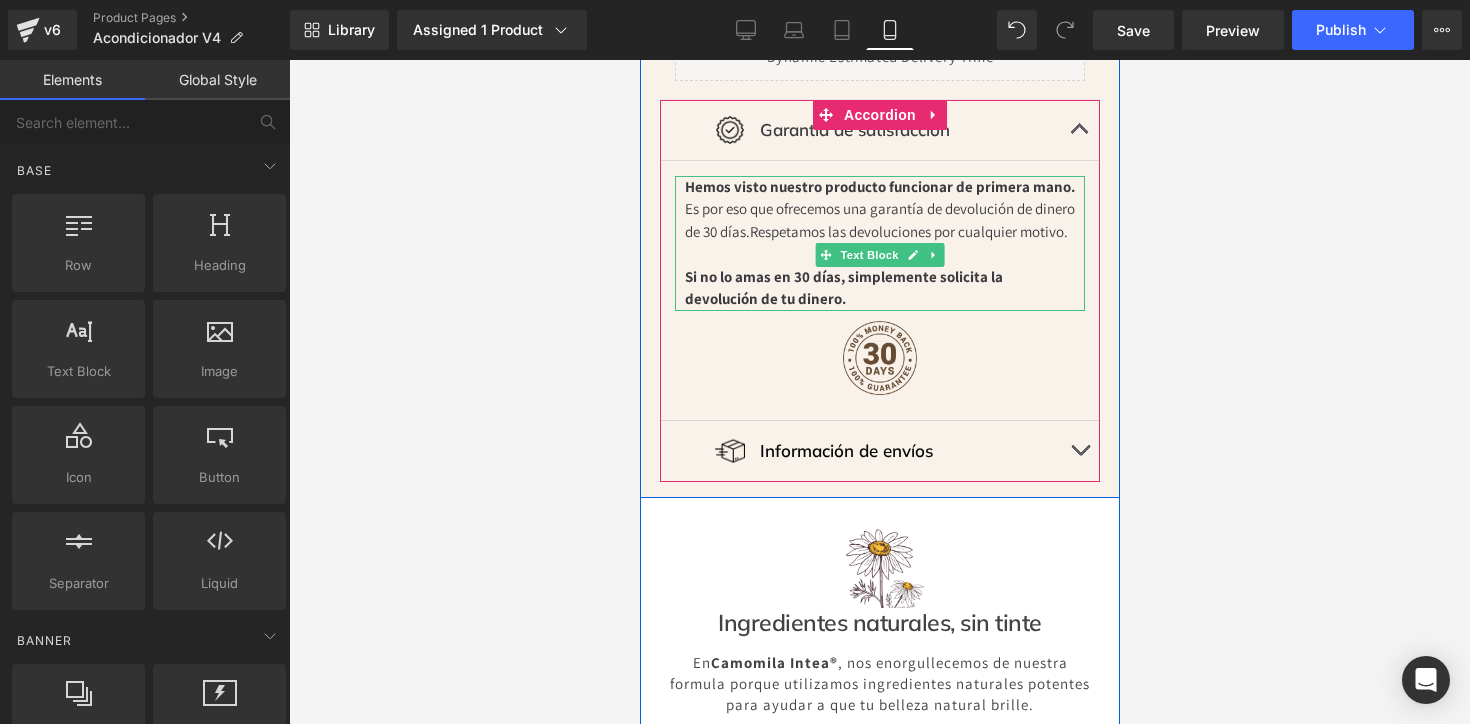 scroll, scrollTop: 1243, scrollLeft: 0, axis: vertical 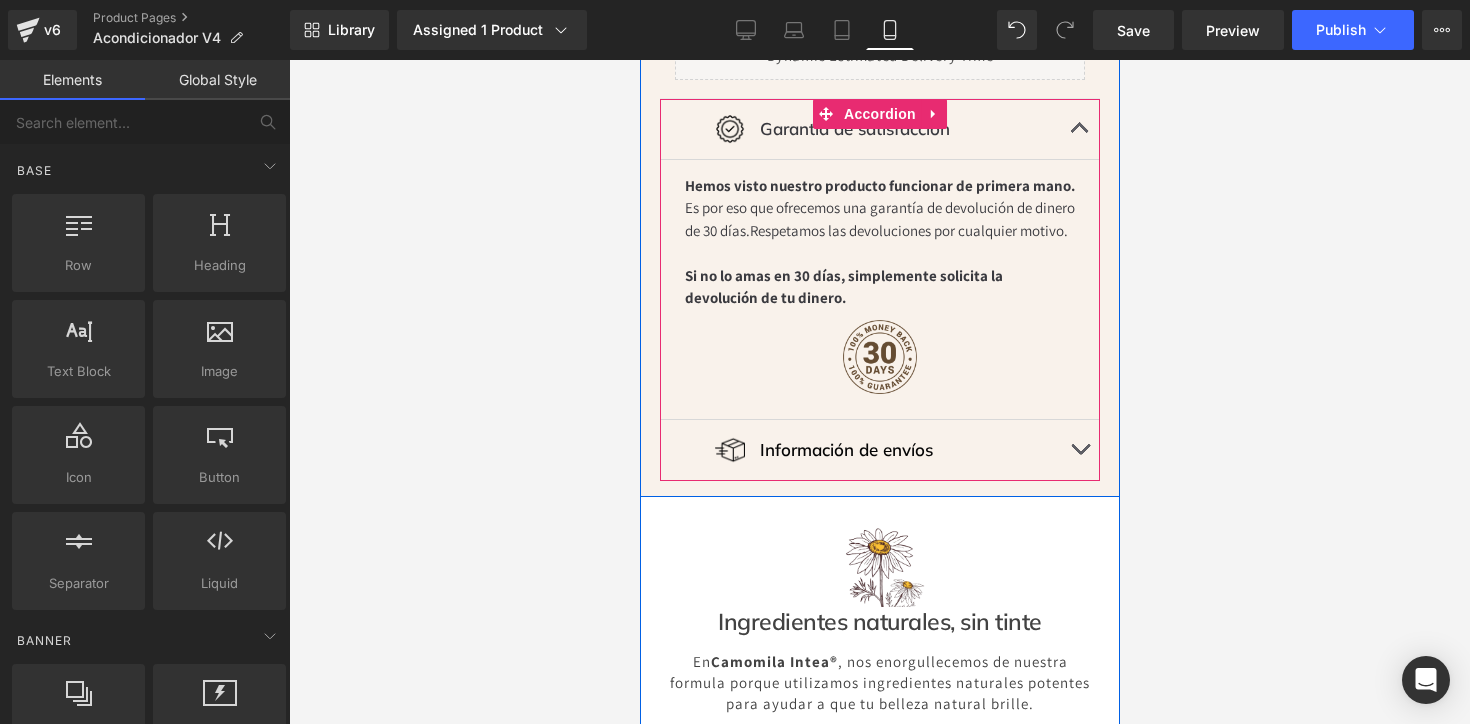 click at bounding box center (1079, 129) 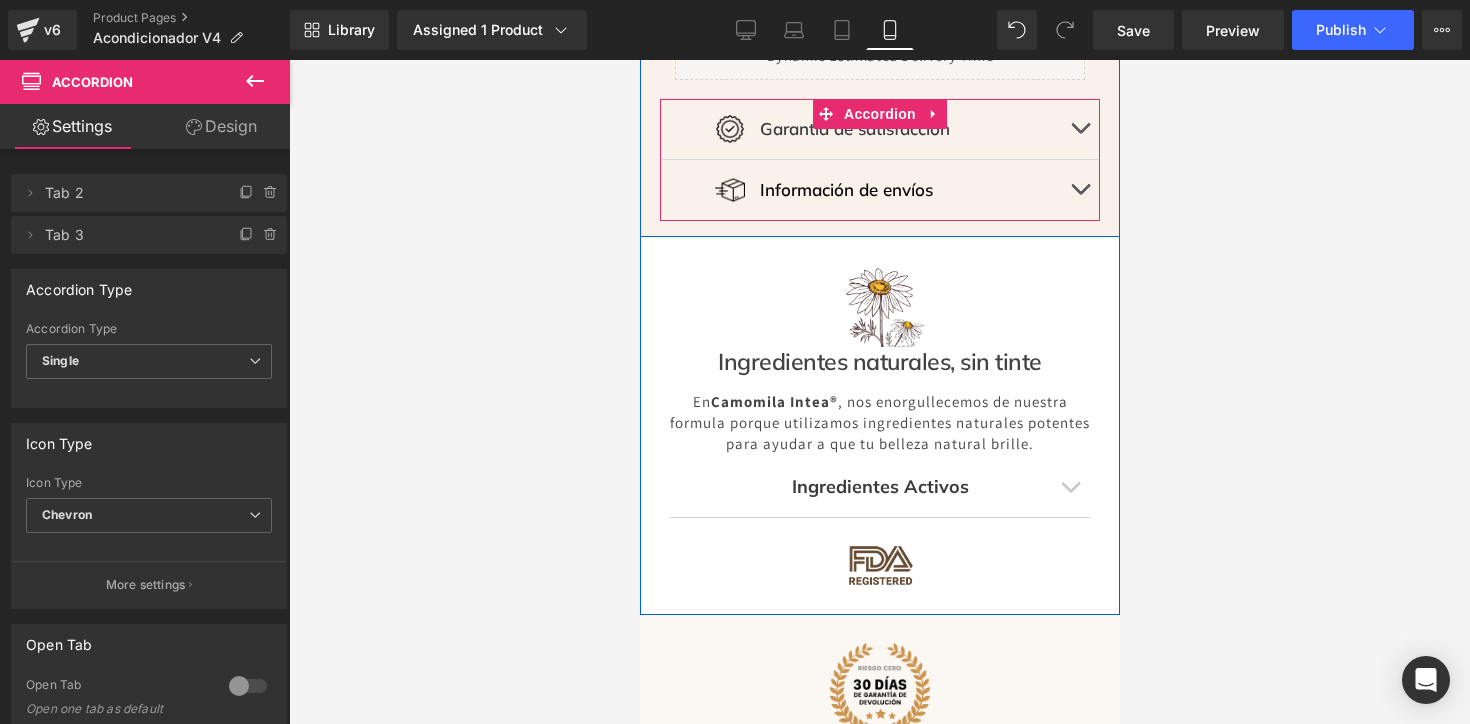 click at bounding box center [1079, 190] 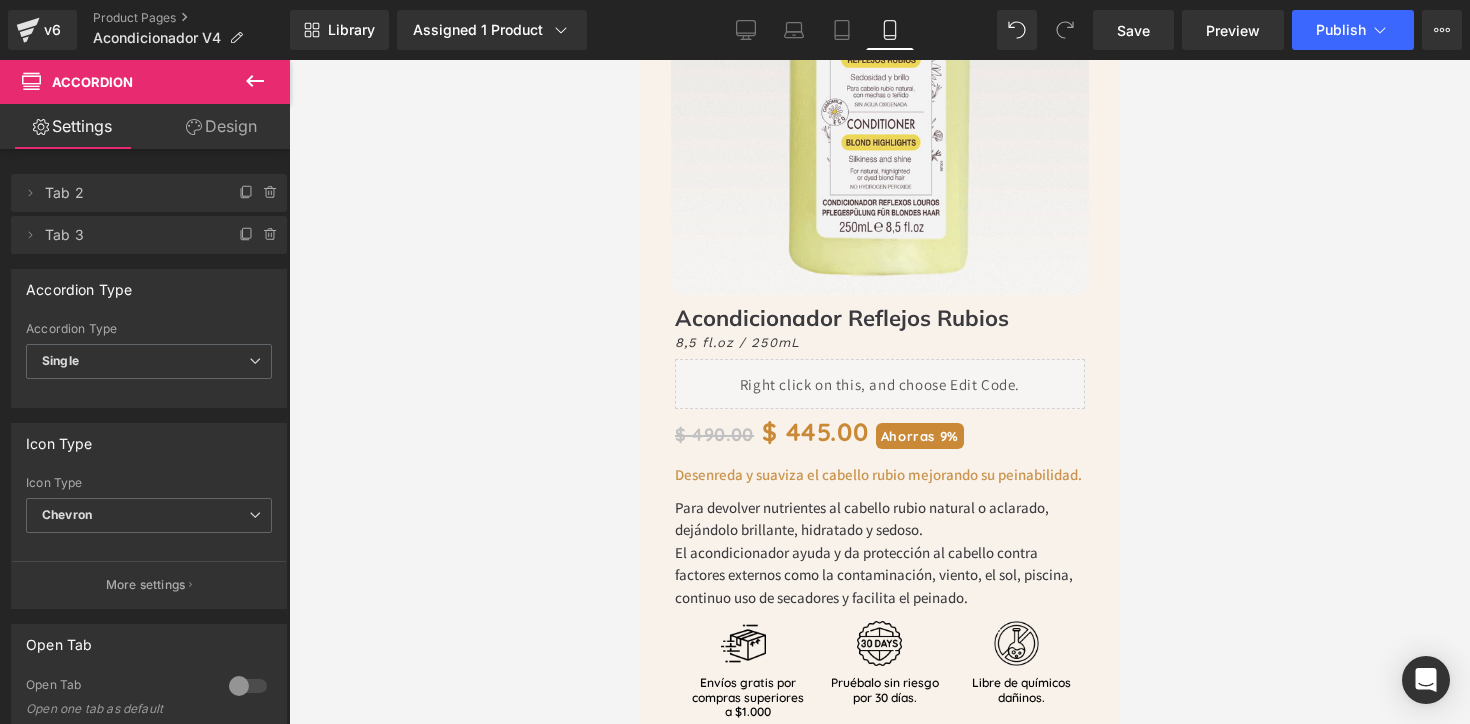 scroll, scrollTop: 0, scrollLeft: 0, axis: both 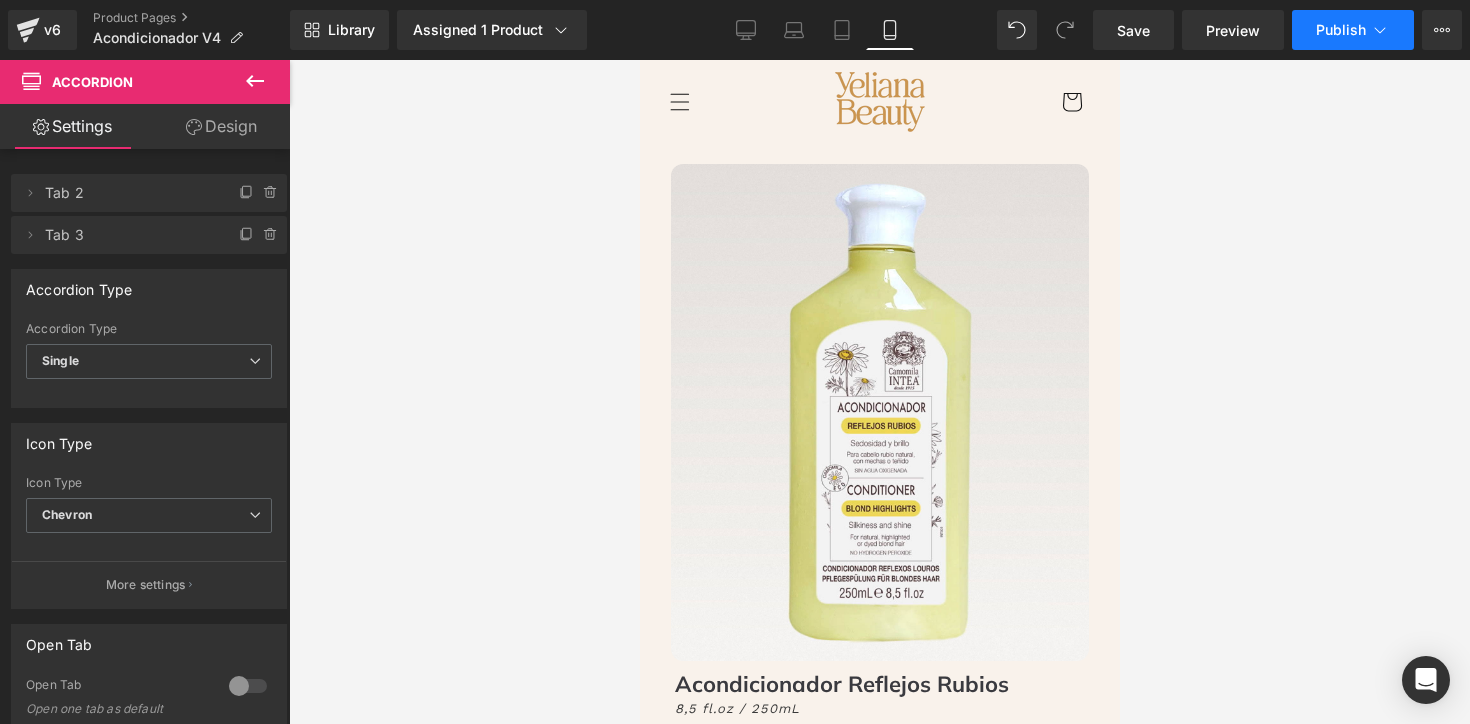click 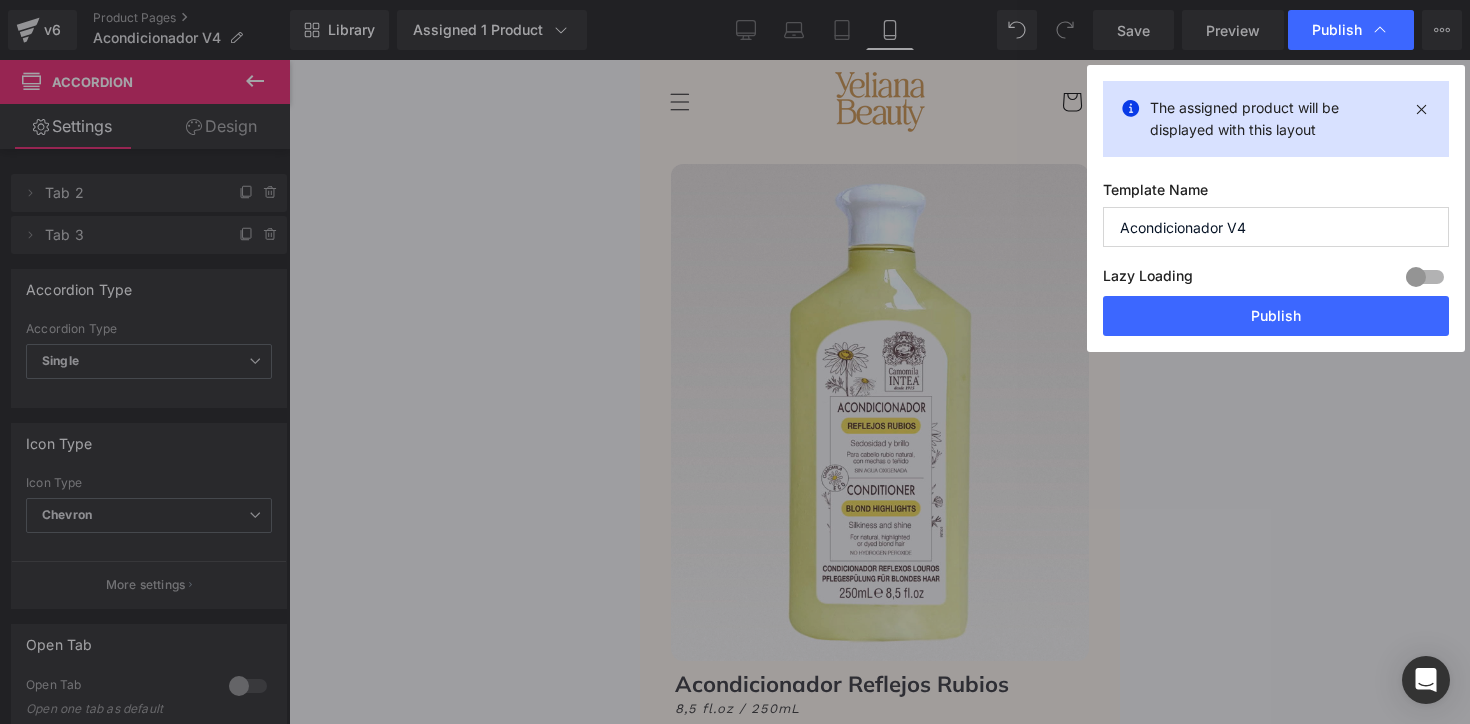 click on "The assigned product will be displayed with this layout Template Name Acondicionador V4
Lazy Loading
Build
Upgrade plan to unlock
Lazy loading helps you improve page loading time, enhance user experience & increase your SEO results.
Lazy loading is available on  Build, Optimize & Enterprise.
You’ve reached the maximum published page number of your plan  (47/999999) .
Upgrade plan to unlock more pages
Publish" at bounding box center [1276, 208] 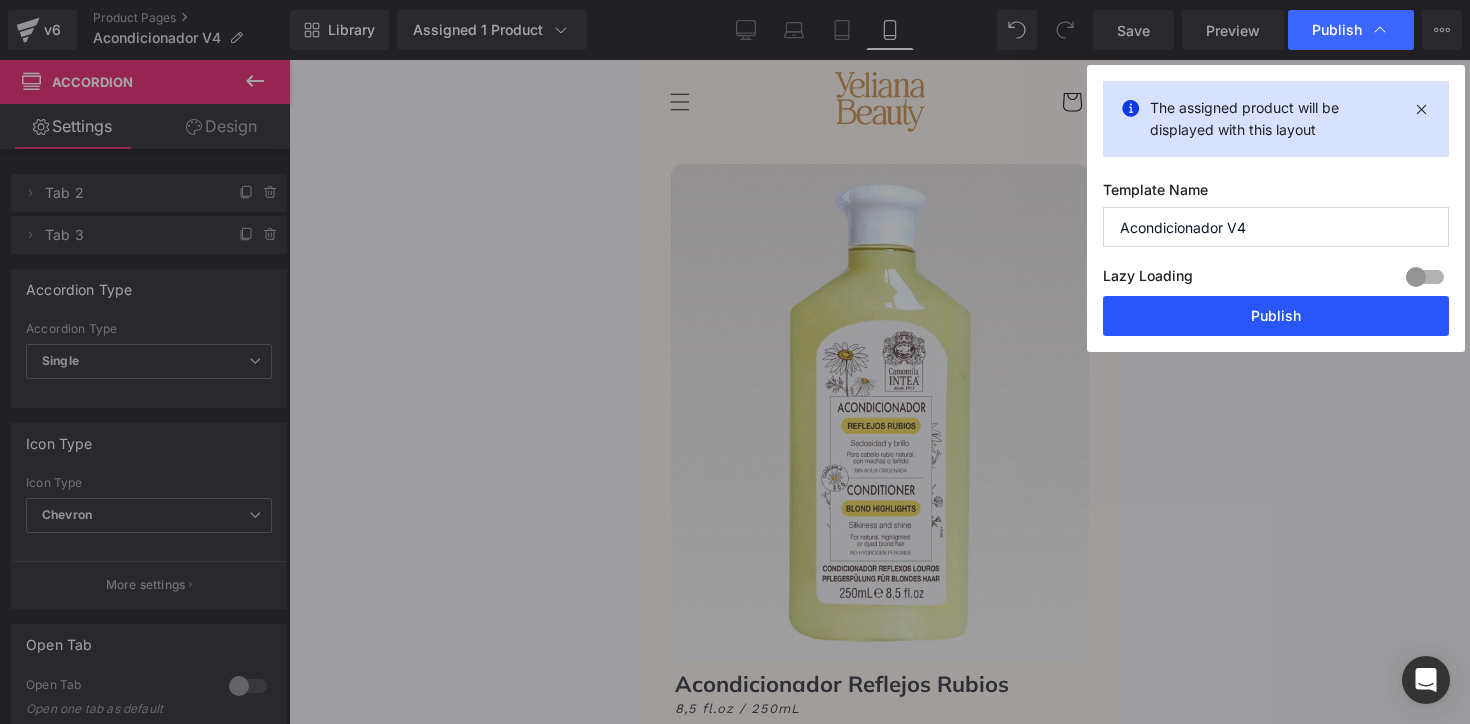 click on "Publish" at bounding box center [1276, 316] 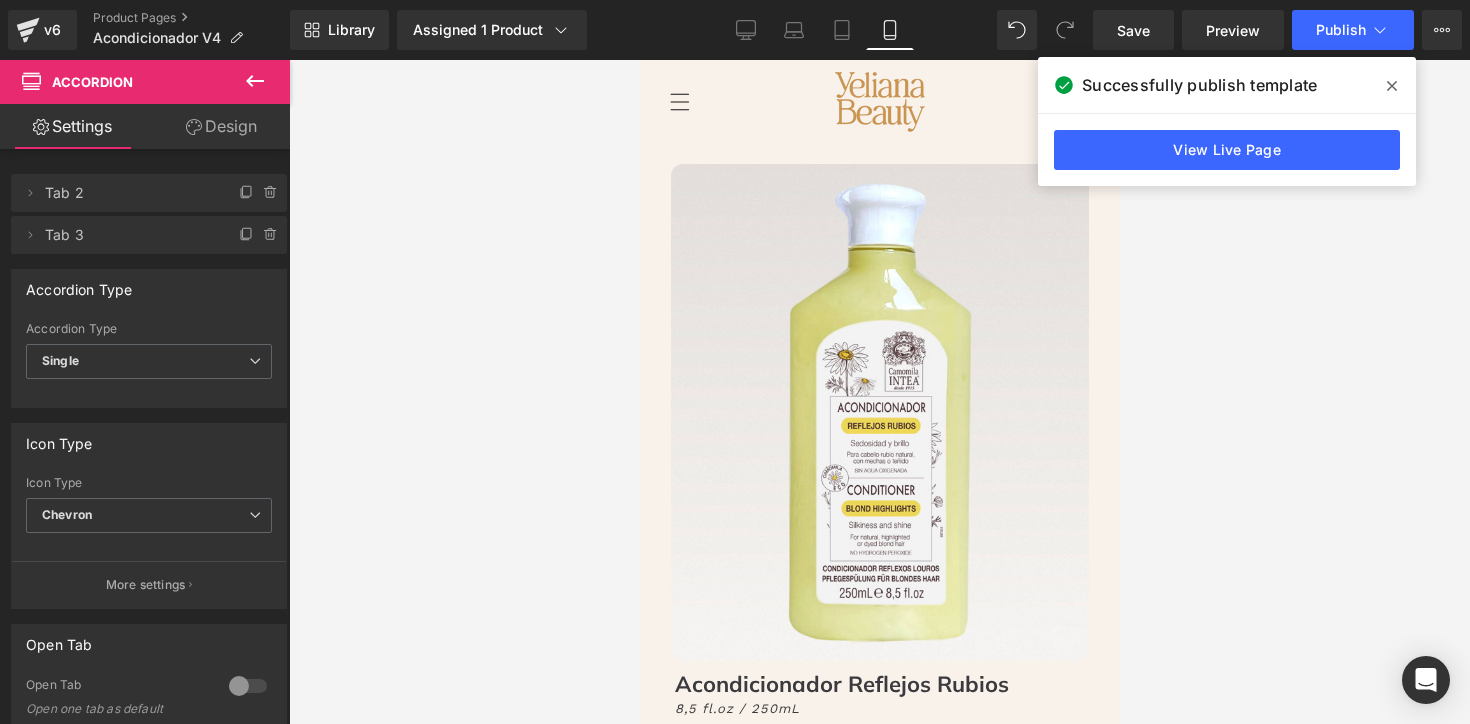 click at bounding box center [1392, 86] 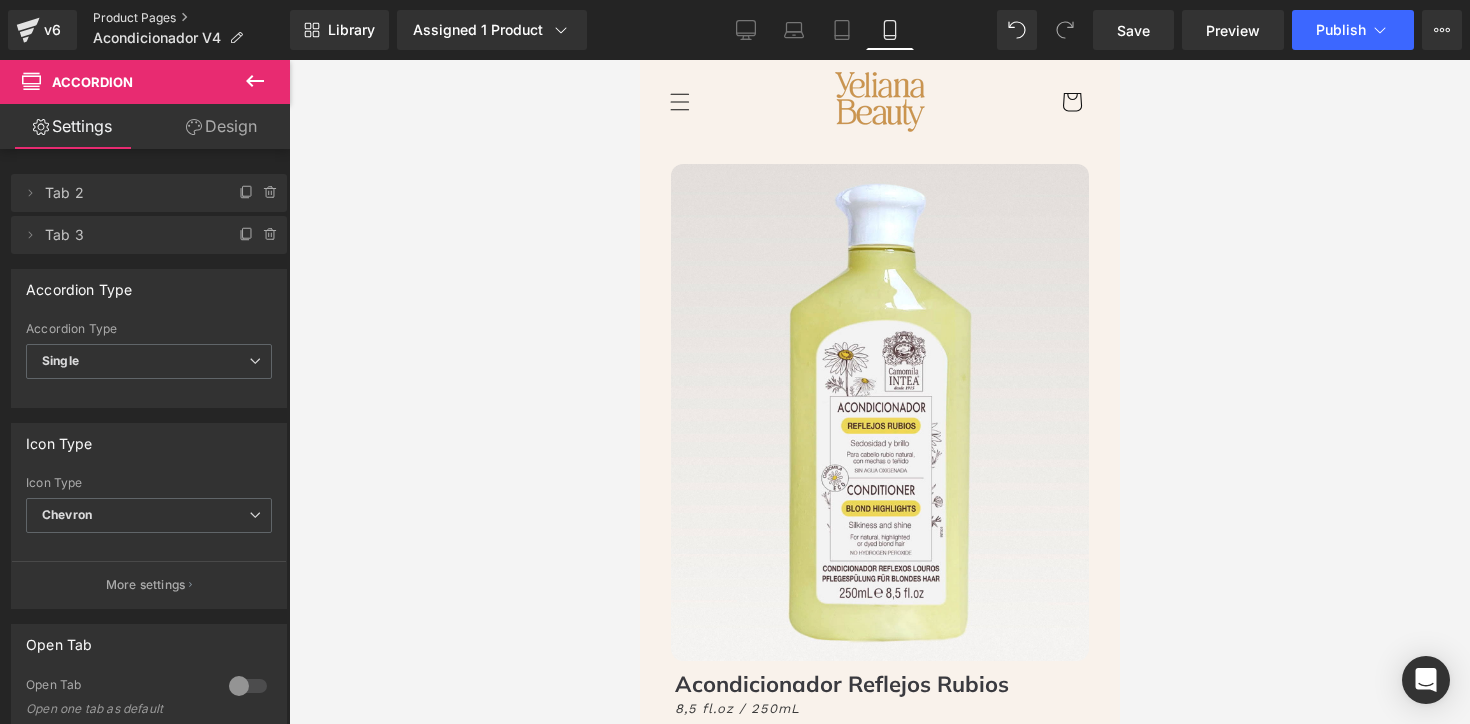 click on "Product Pages" at bounding box center [191, 18] 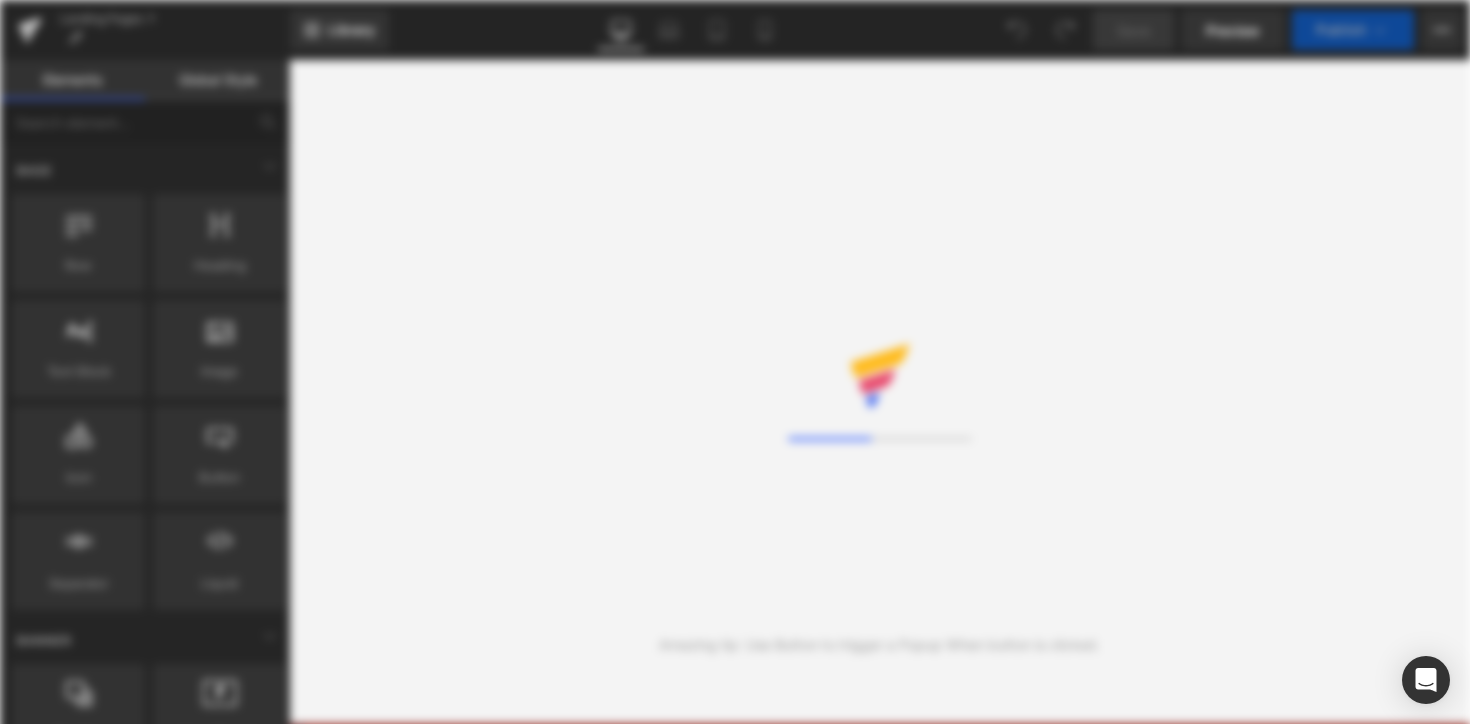 scroll, scrollTop: 0, scrollLeft: 0, axis: both 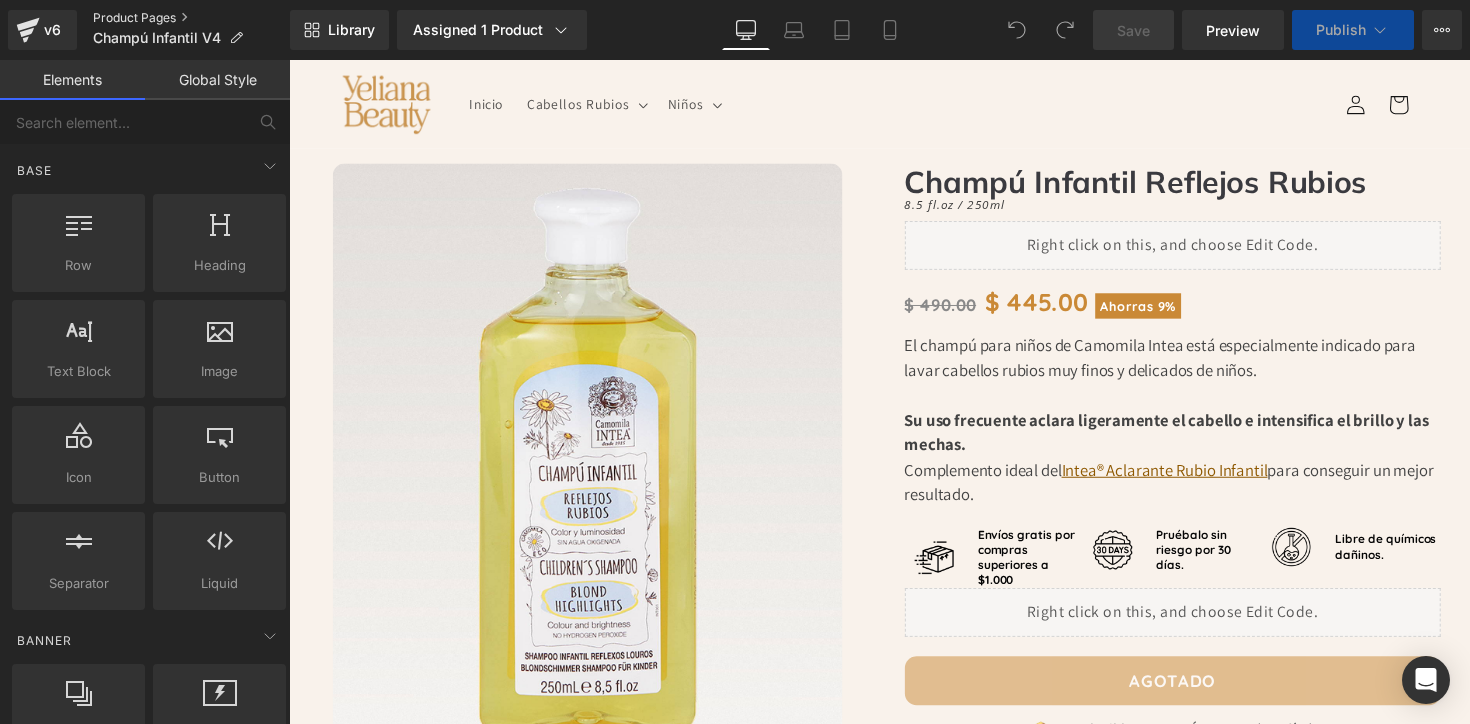 click on "Product Pages" 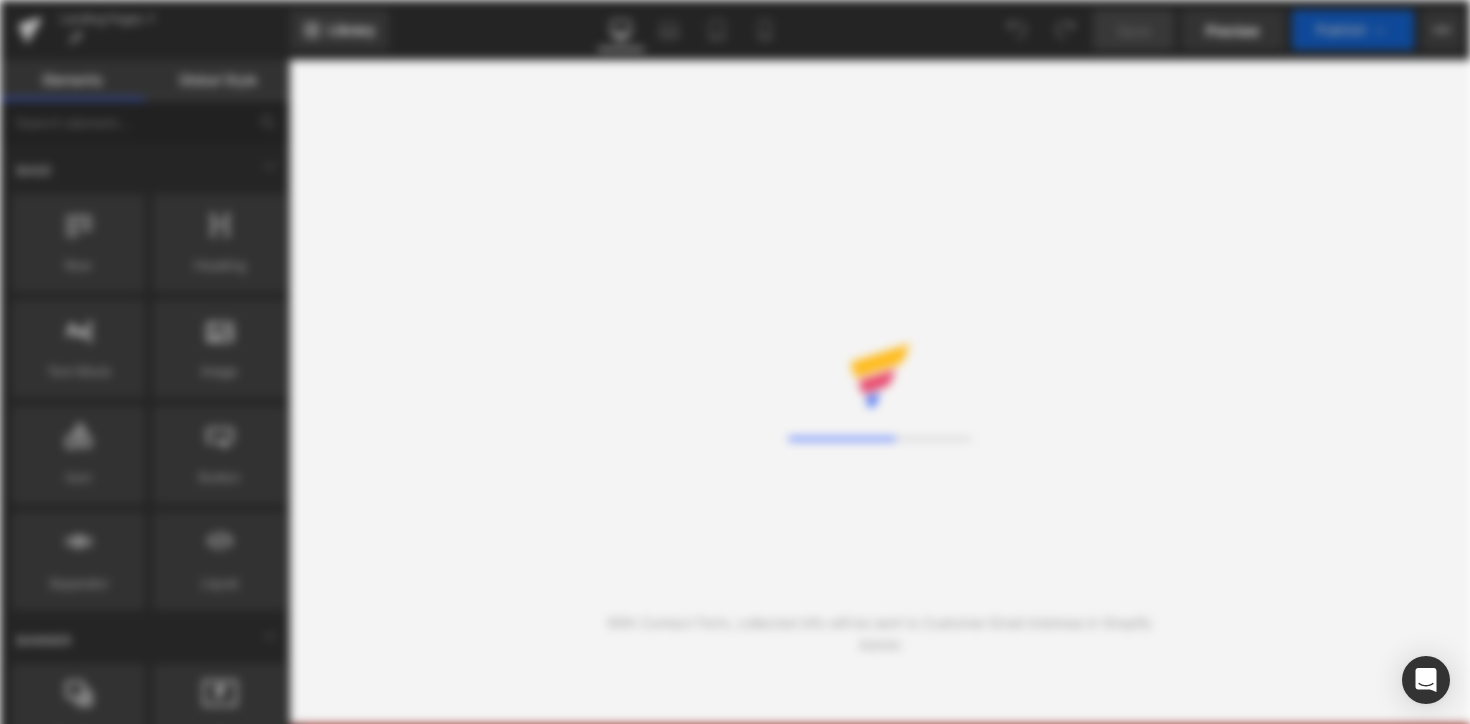 scroll, scrollTop: 0, scrollLeft: 0, axis: both 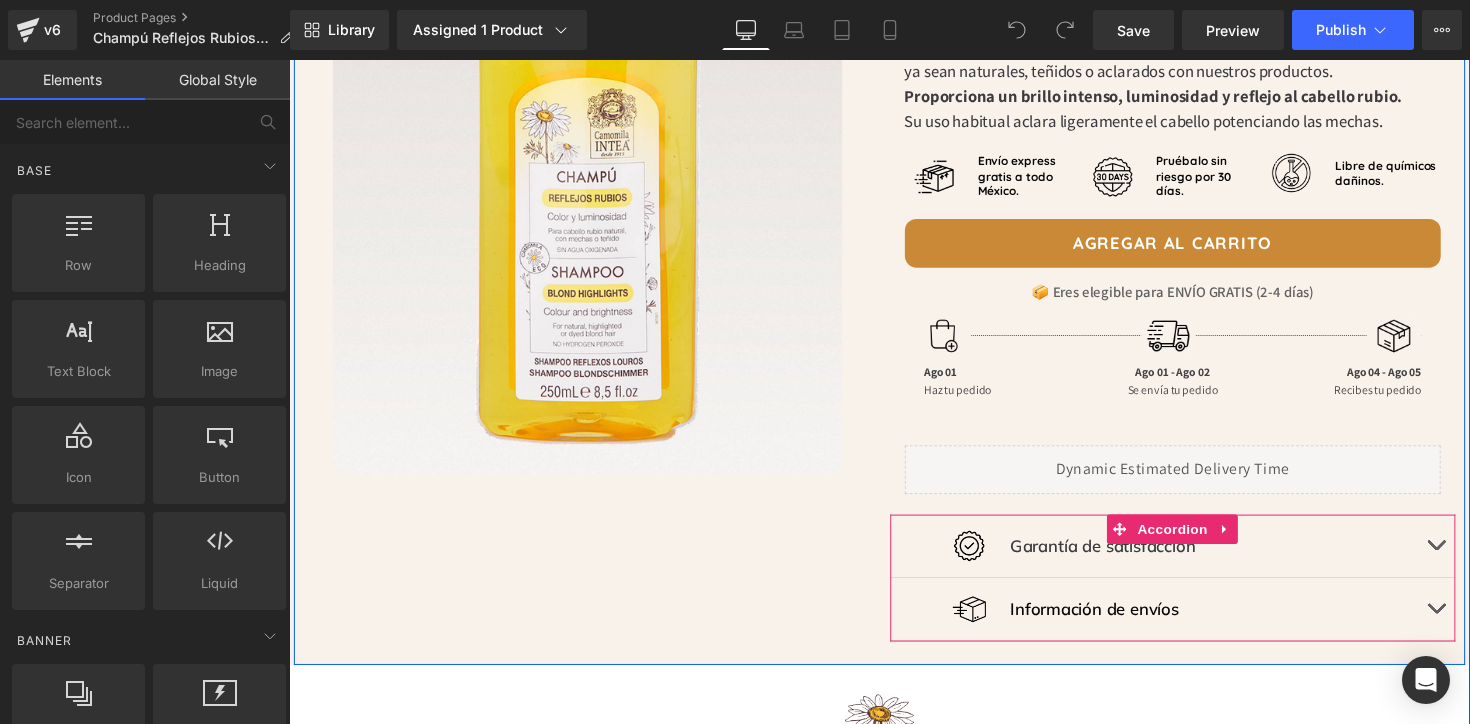 click at bounding box center [1464, 623] 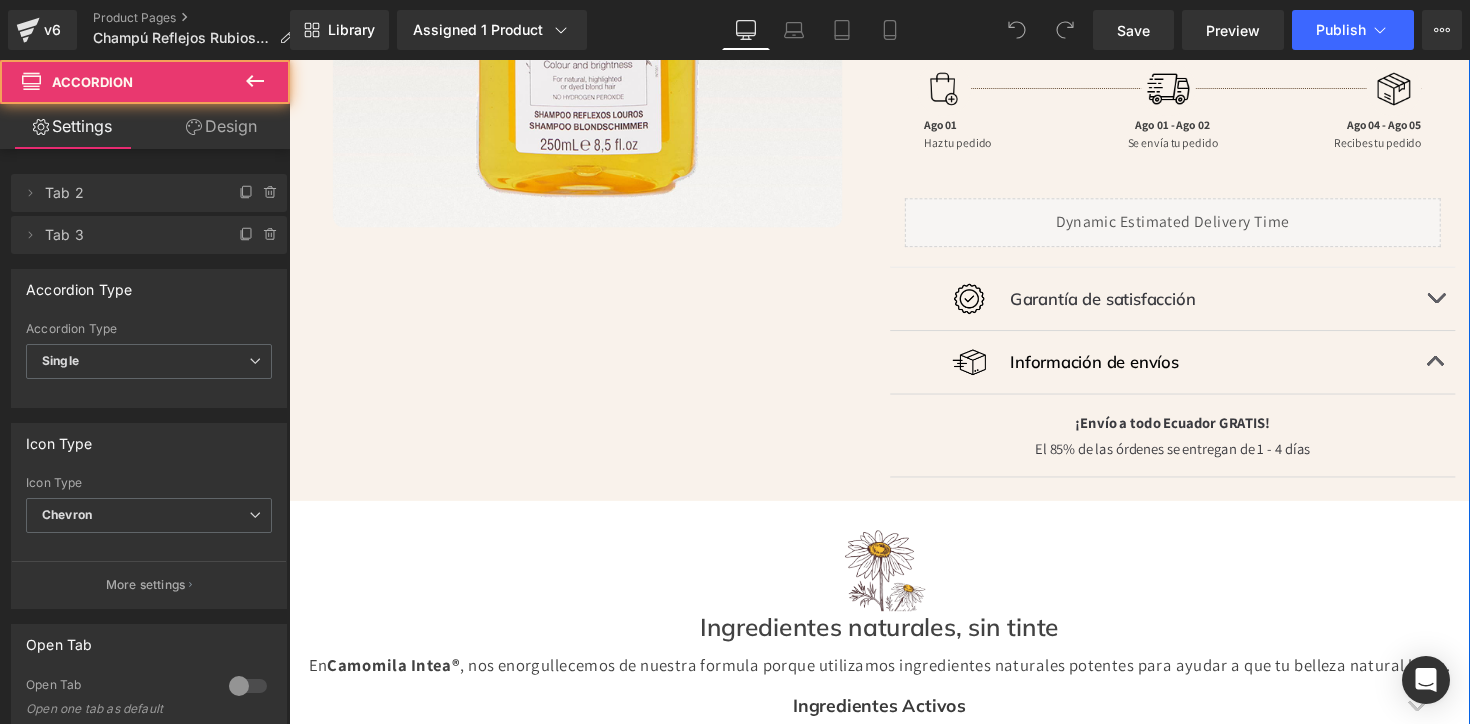 scroll, scrollTop: 702, scrollLeft: 0, axis: vertical 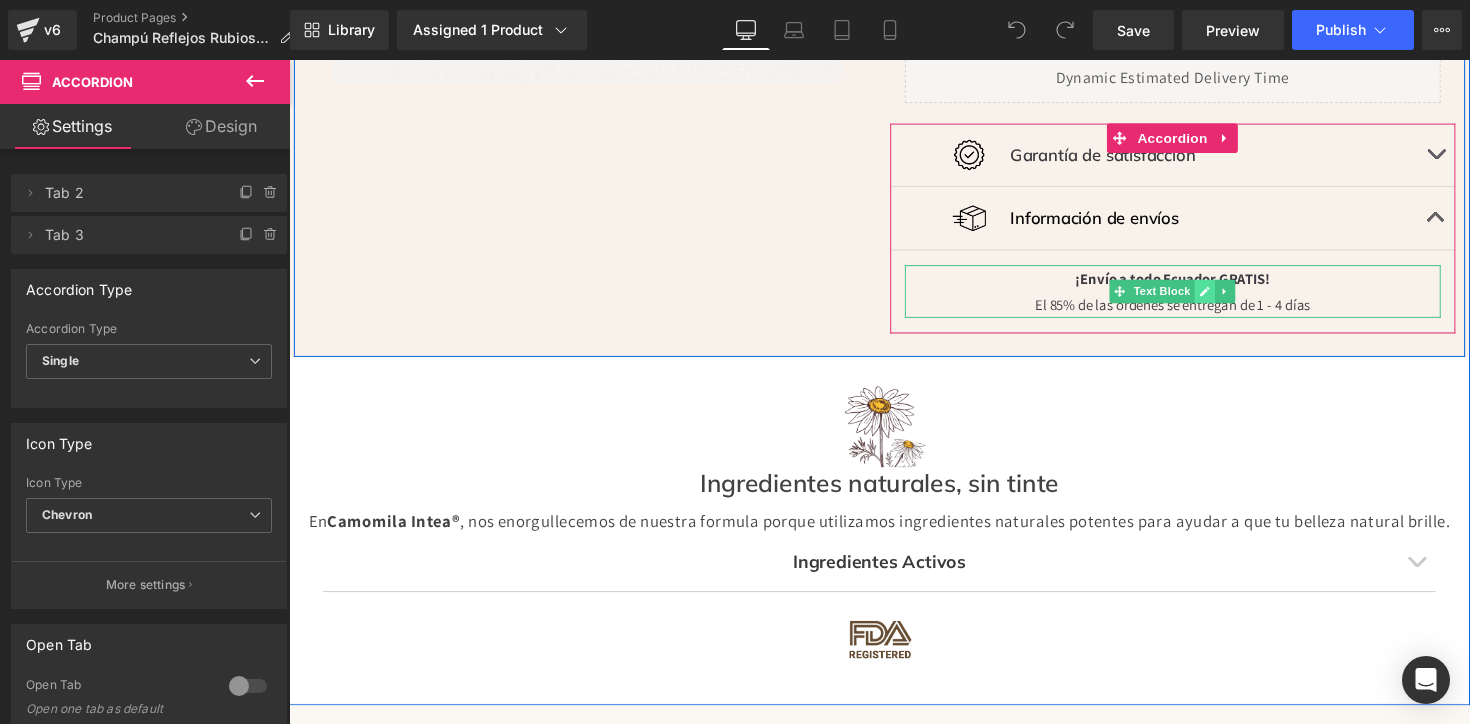 click at bounding box center [1227, 297] 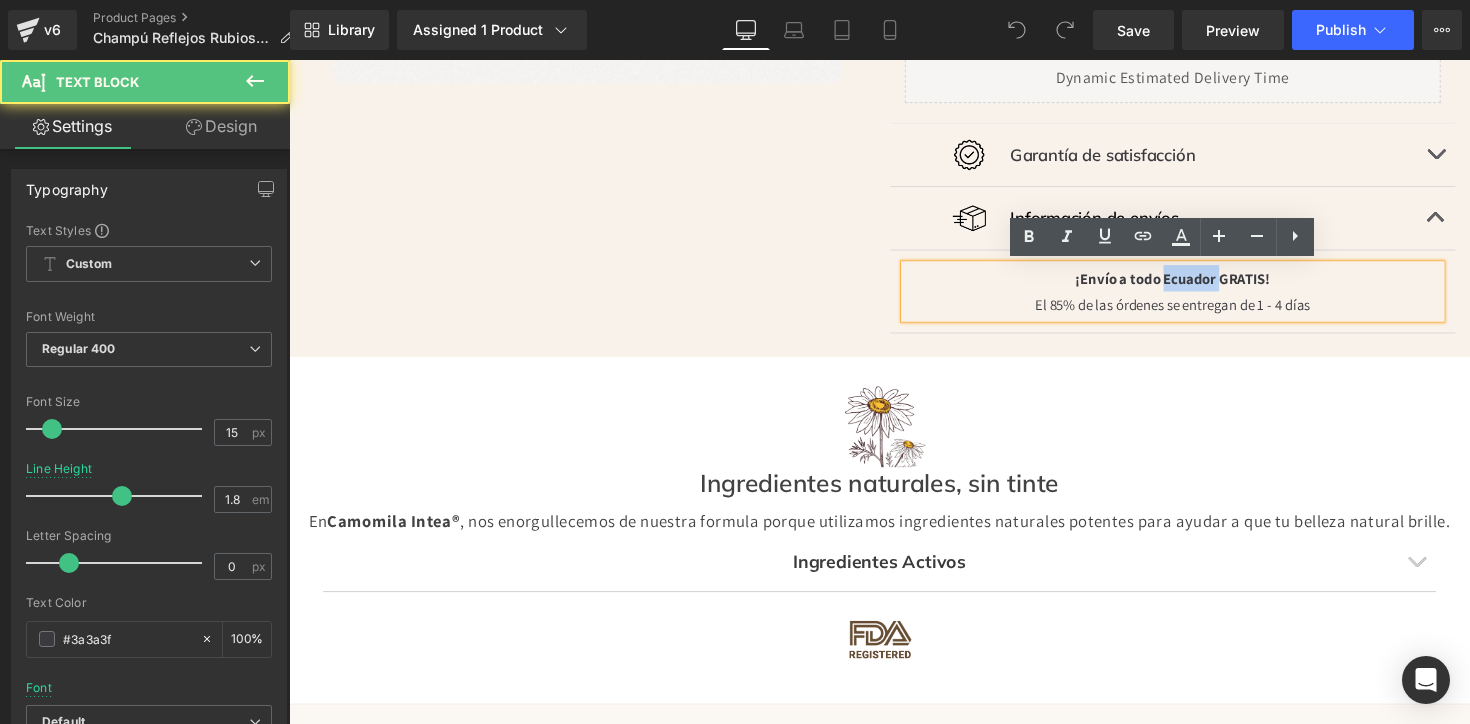 drag, startPoint x: 1179, startPoint y: 285, endPoint x: 1233, endPoint y: 286, distance: 54.00926 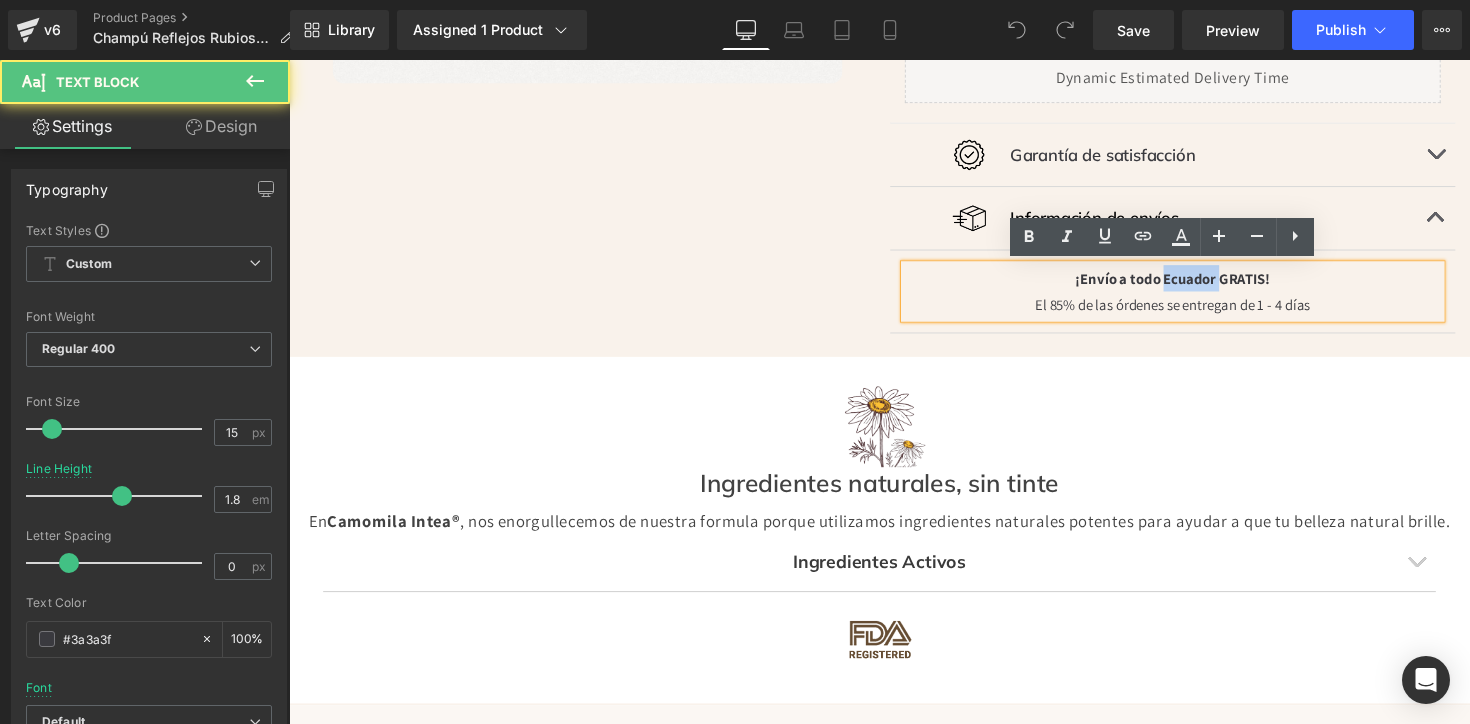 click on "¡Envío a todo Ecuador GRATIS!" at bounding box center (1194, 283) 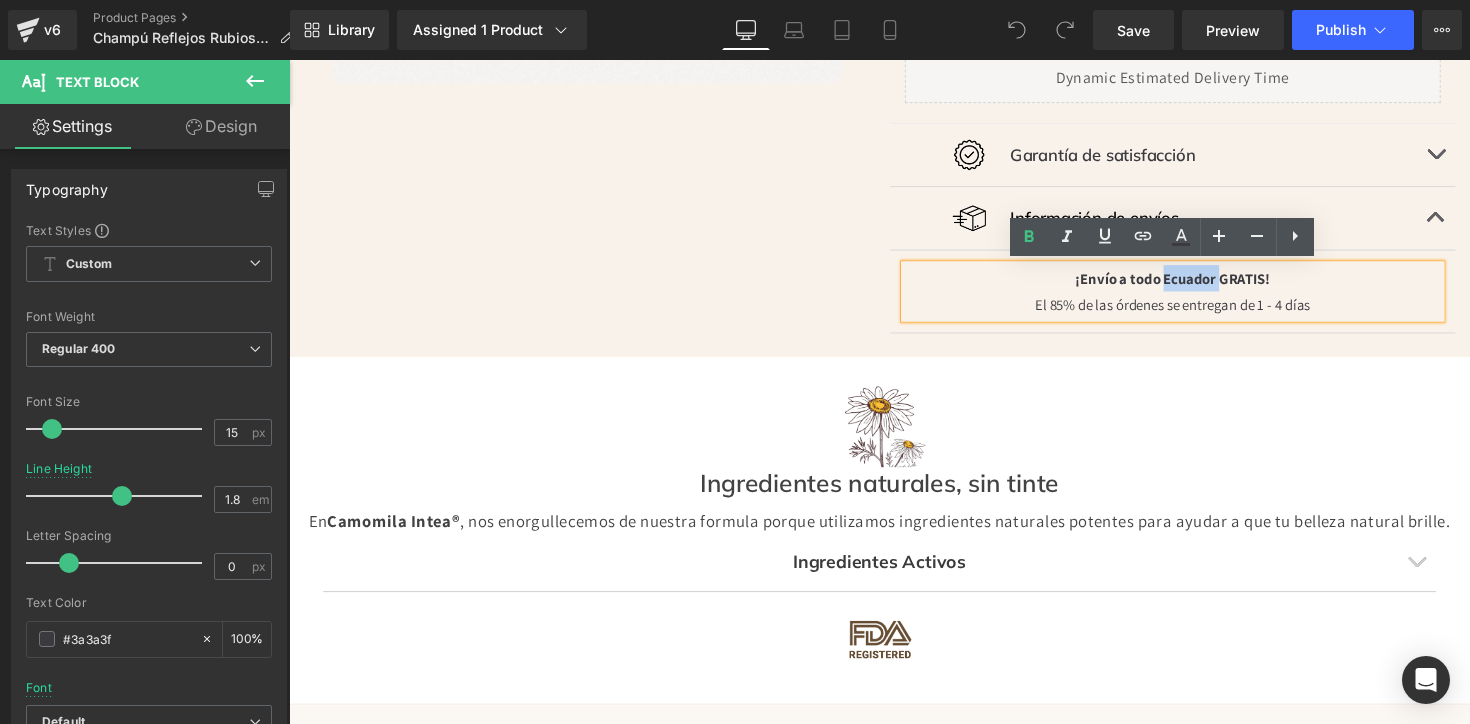 type 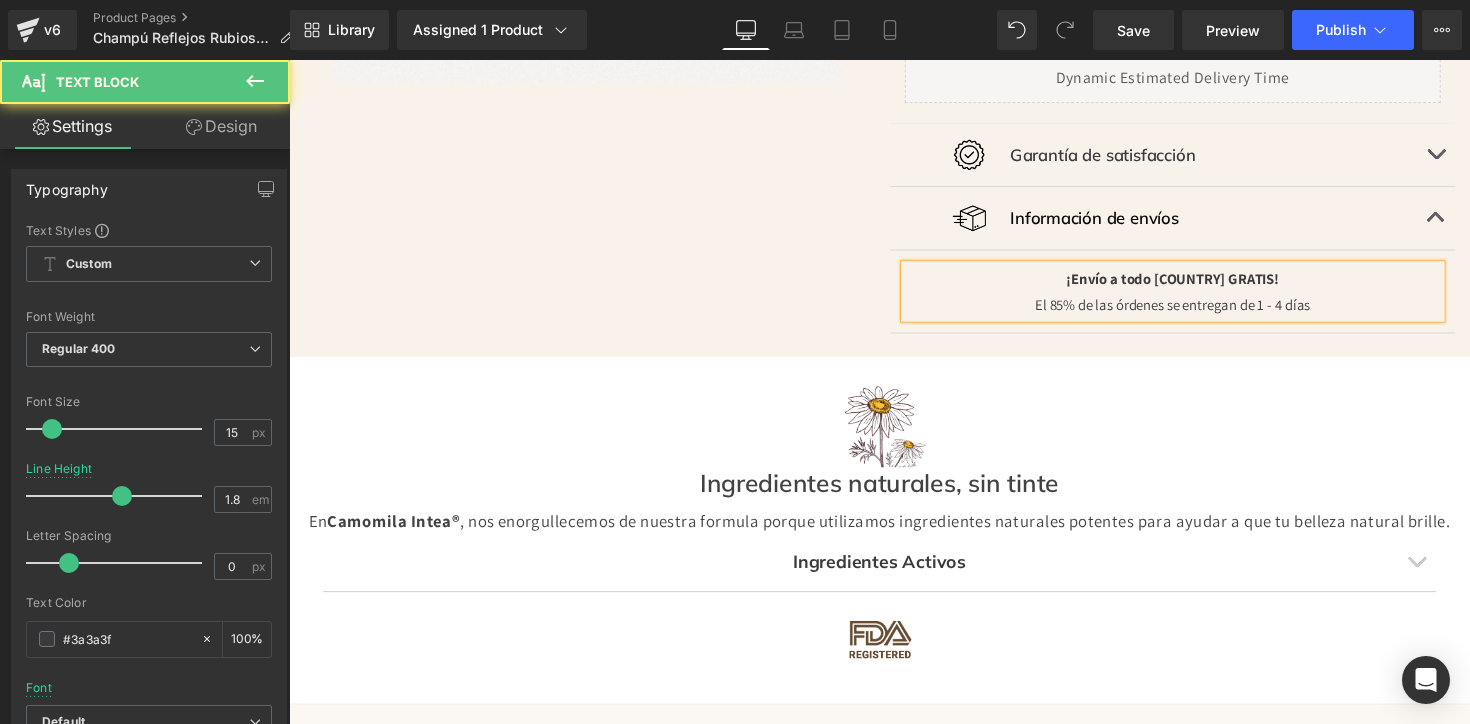 click on "¡Envío a todo MÉXICO GRATIS!" at bounding box center [1194, 283] 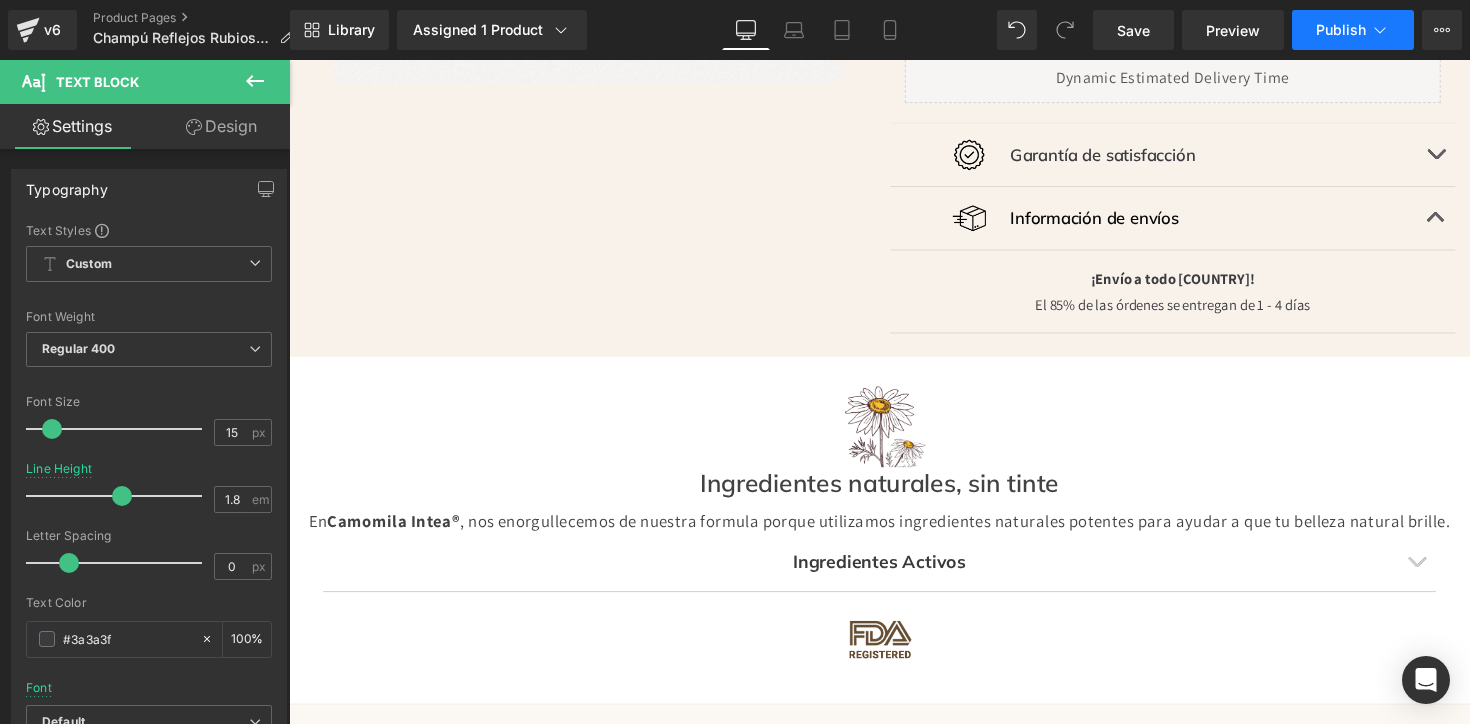 click on "Publish" at bounding box center [1353, 30] 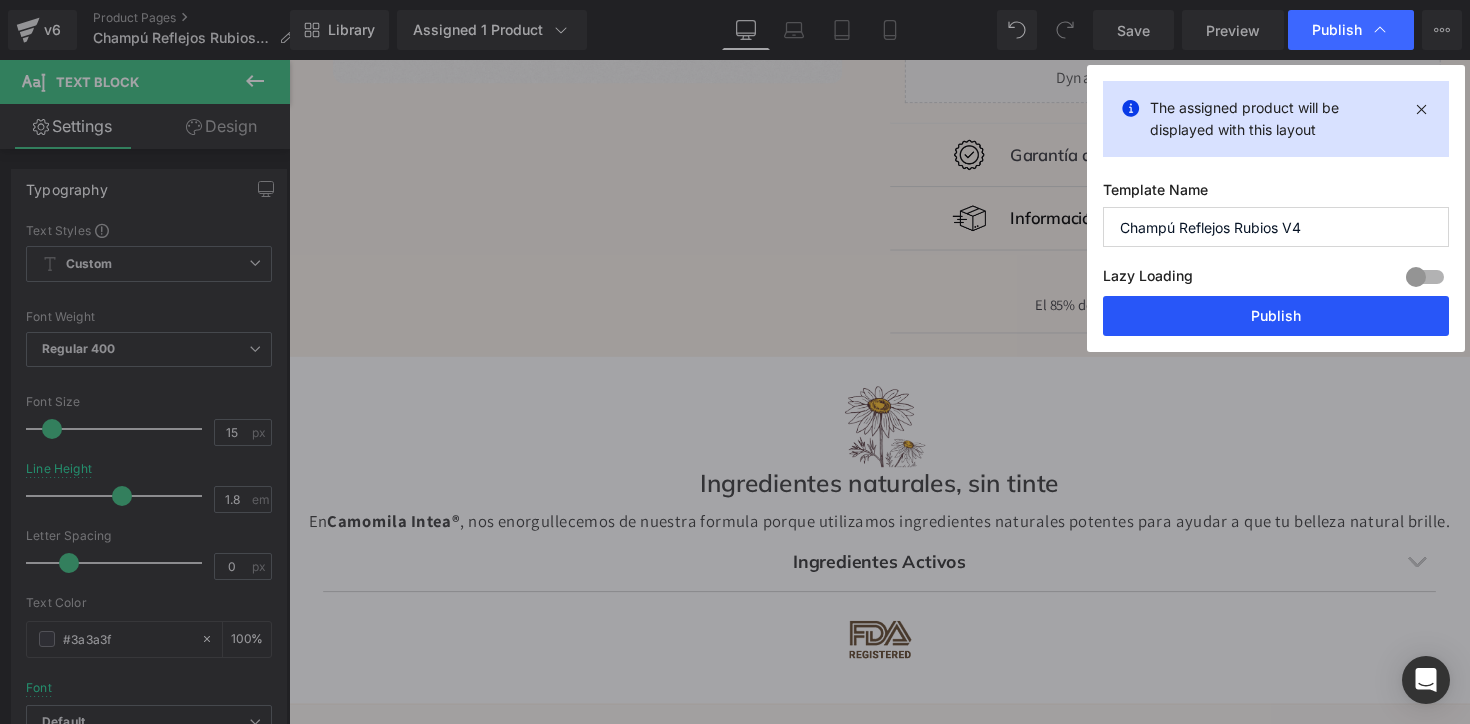 click on "The assigned product will be displayed with this layout Template Name Champú Reflejos Rubios V4
Lazy Loading
Build
Upgrade plan to unlock
Lazy loading helps you improve page loading time, enhance user experience & increase your SEO results.
Lazy loading is available on  Build, Optimize & Enterprise.
You’ve reached the maximum published page number of your plan  (47/999999) .
Upgrade plan to unlock more pages
Publish" at bounding box center (1276, 208) 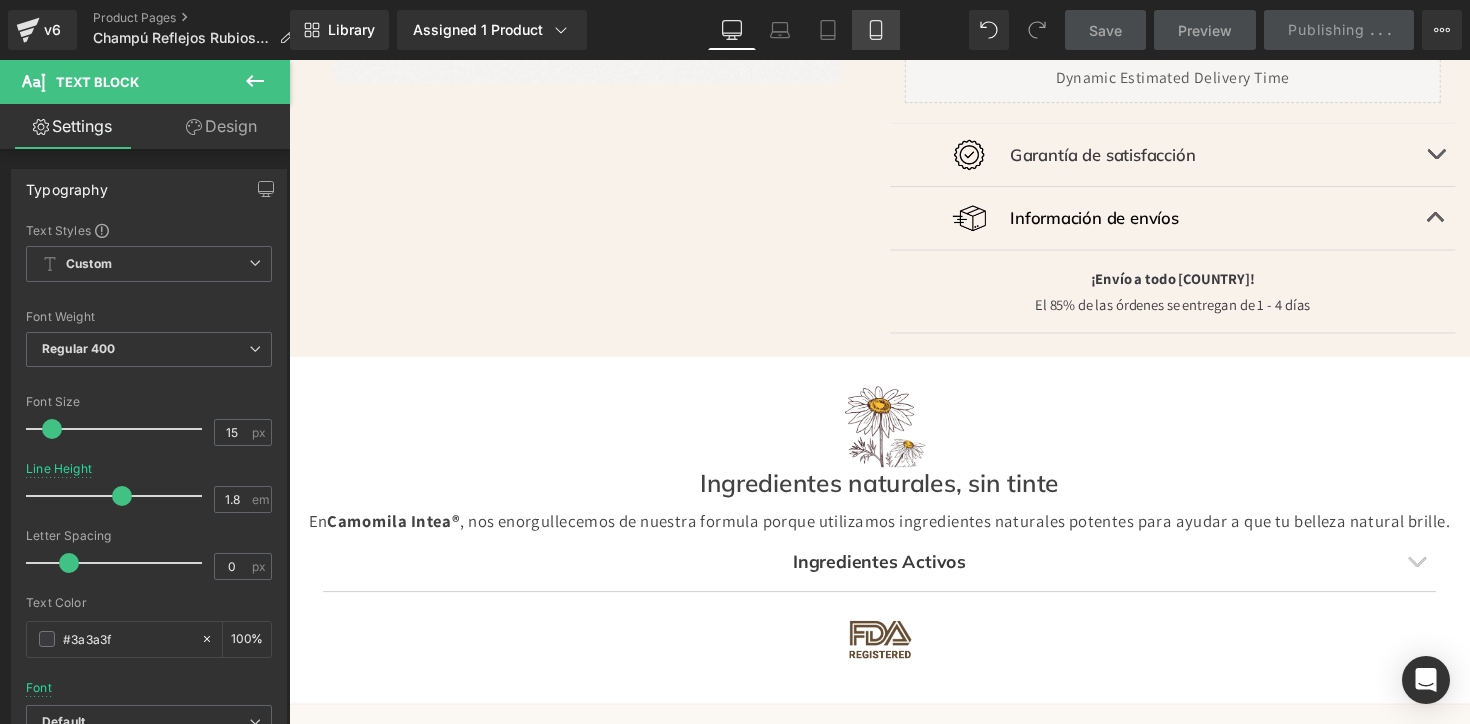 click 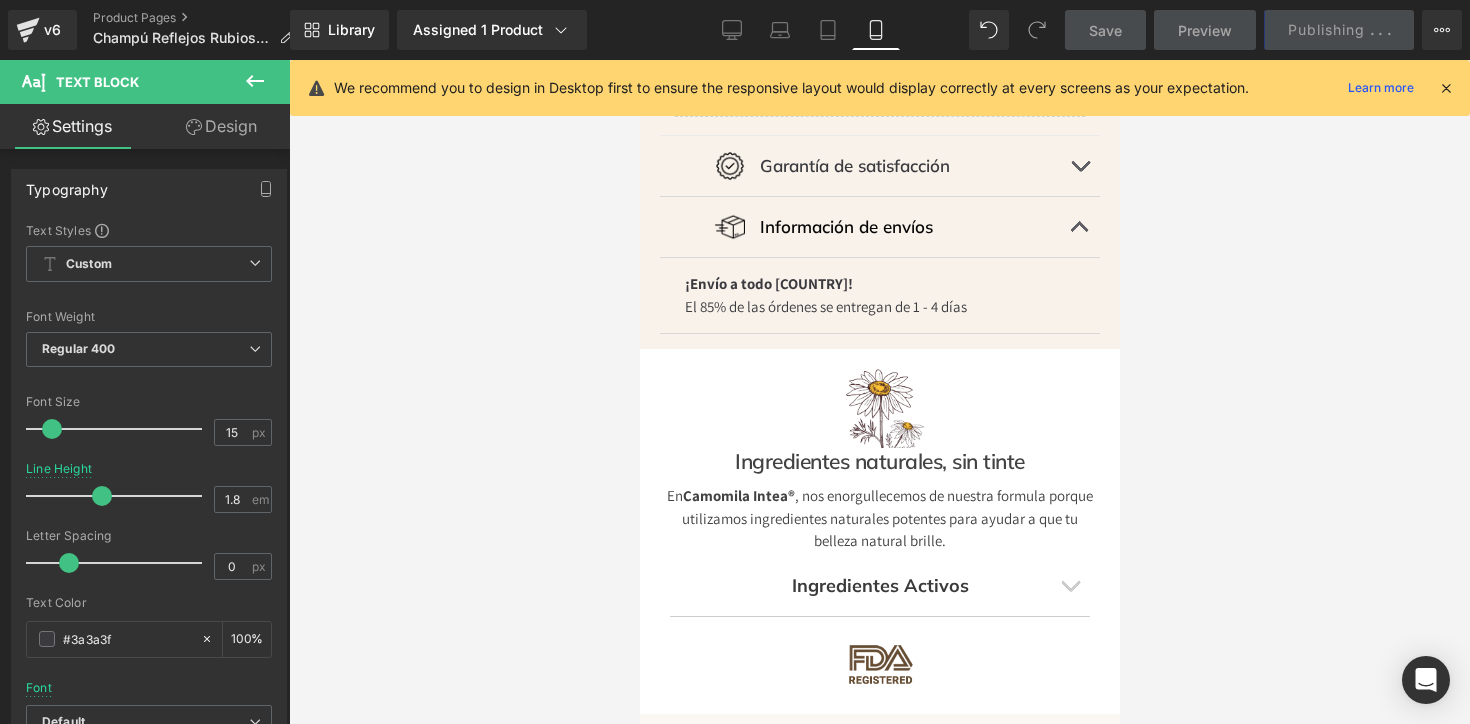 scroll, scrollTop: 1201, scrollLeft: 0, axis: vertical 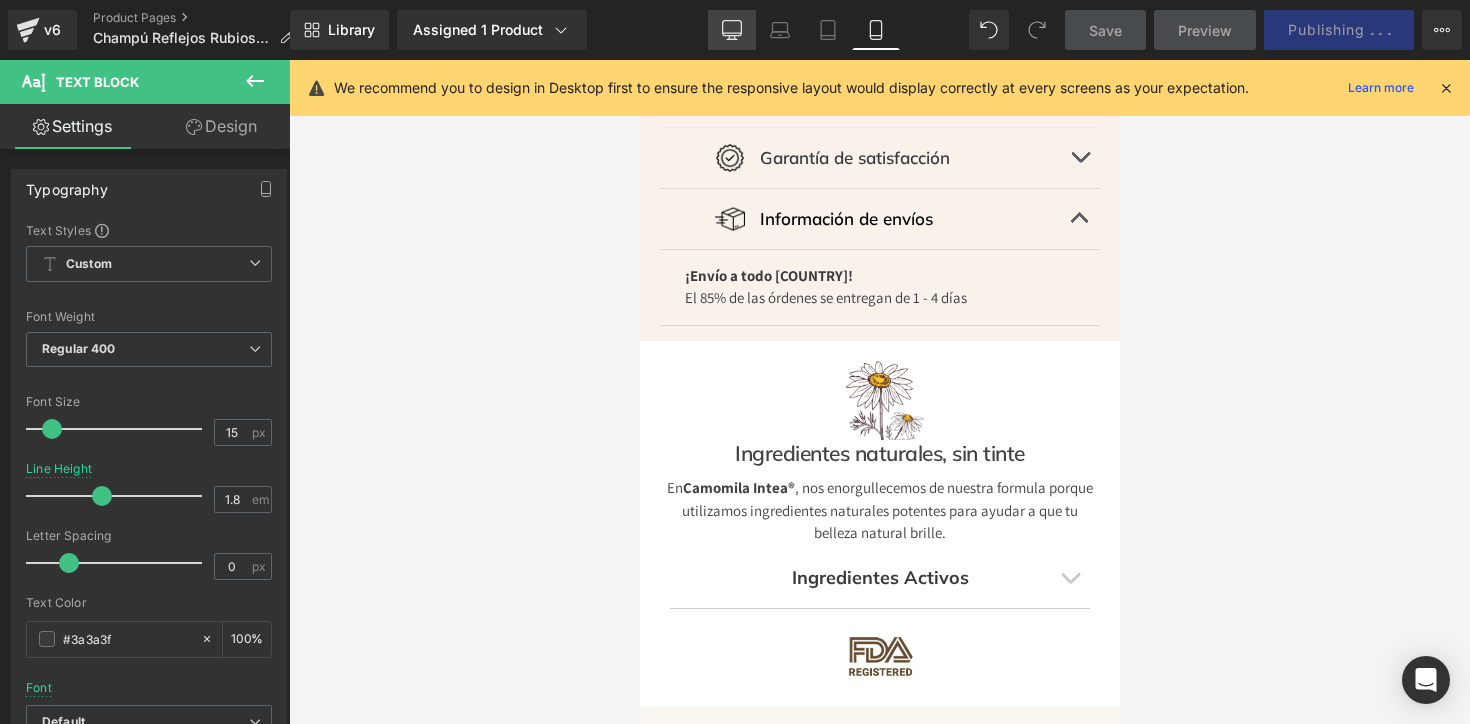 click on "Desktop" at bounding box center (732, 30) 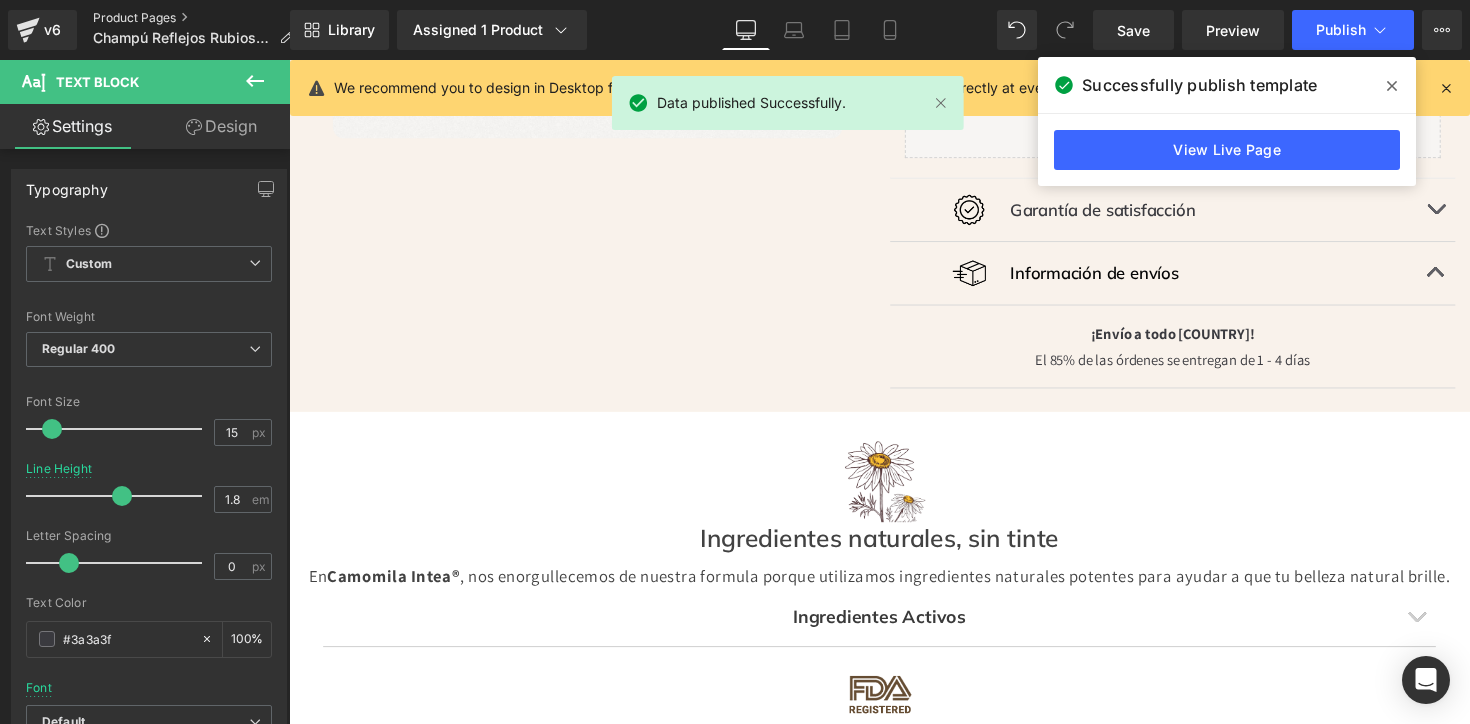 click on "Product Pages" at bounding box center [201, 18] 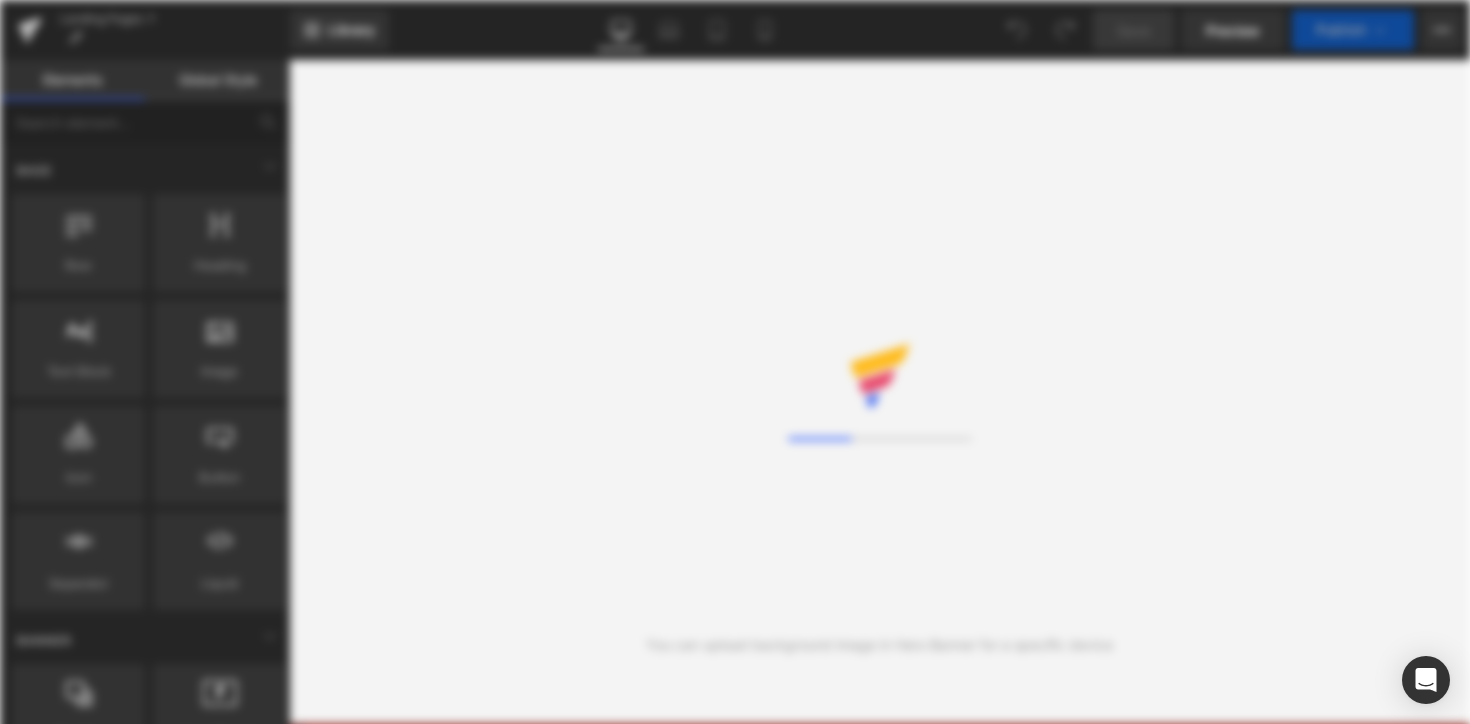 scroll, scrollTop: 0, scrollLeft: 0, axis: both 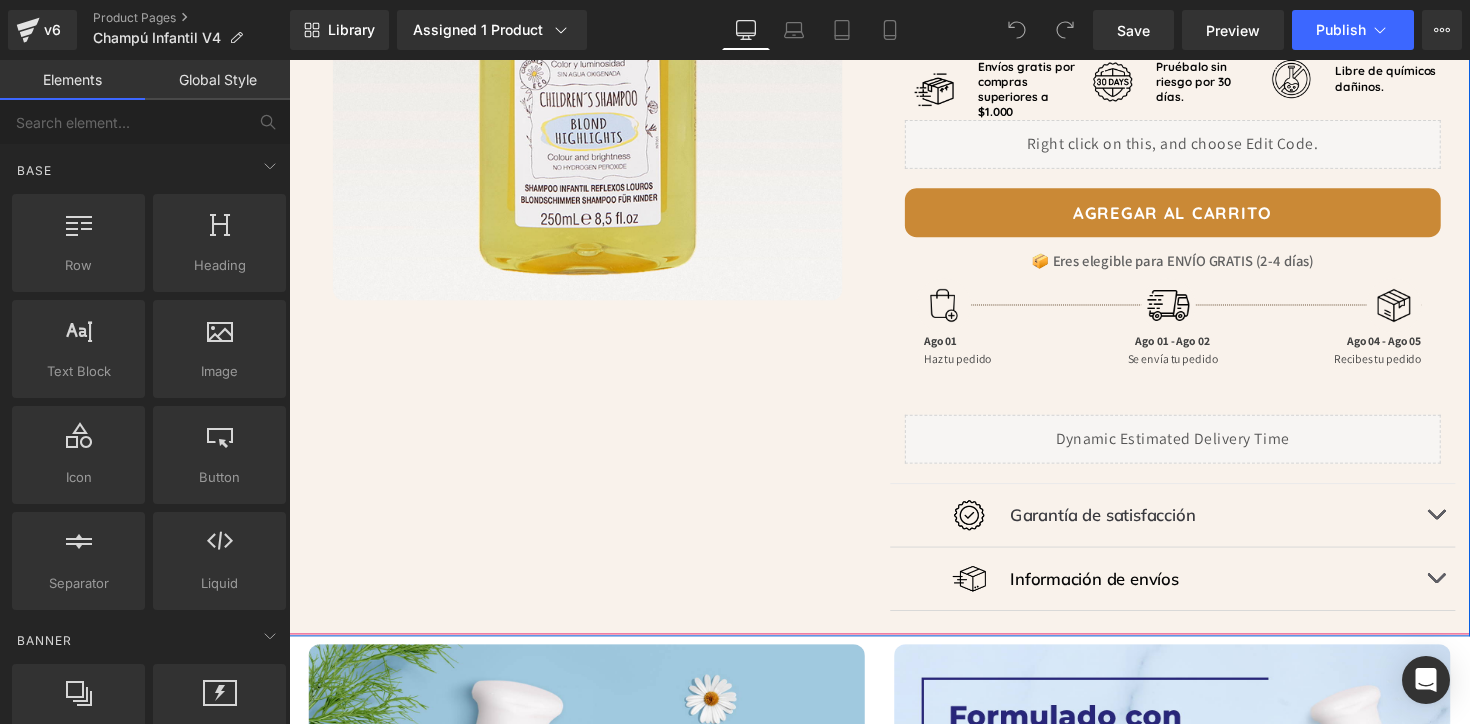 click on "Image         Información de envíos Text Block         Row" at bounding box center [1195, 592] 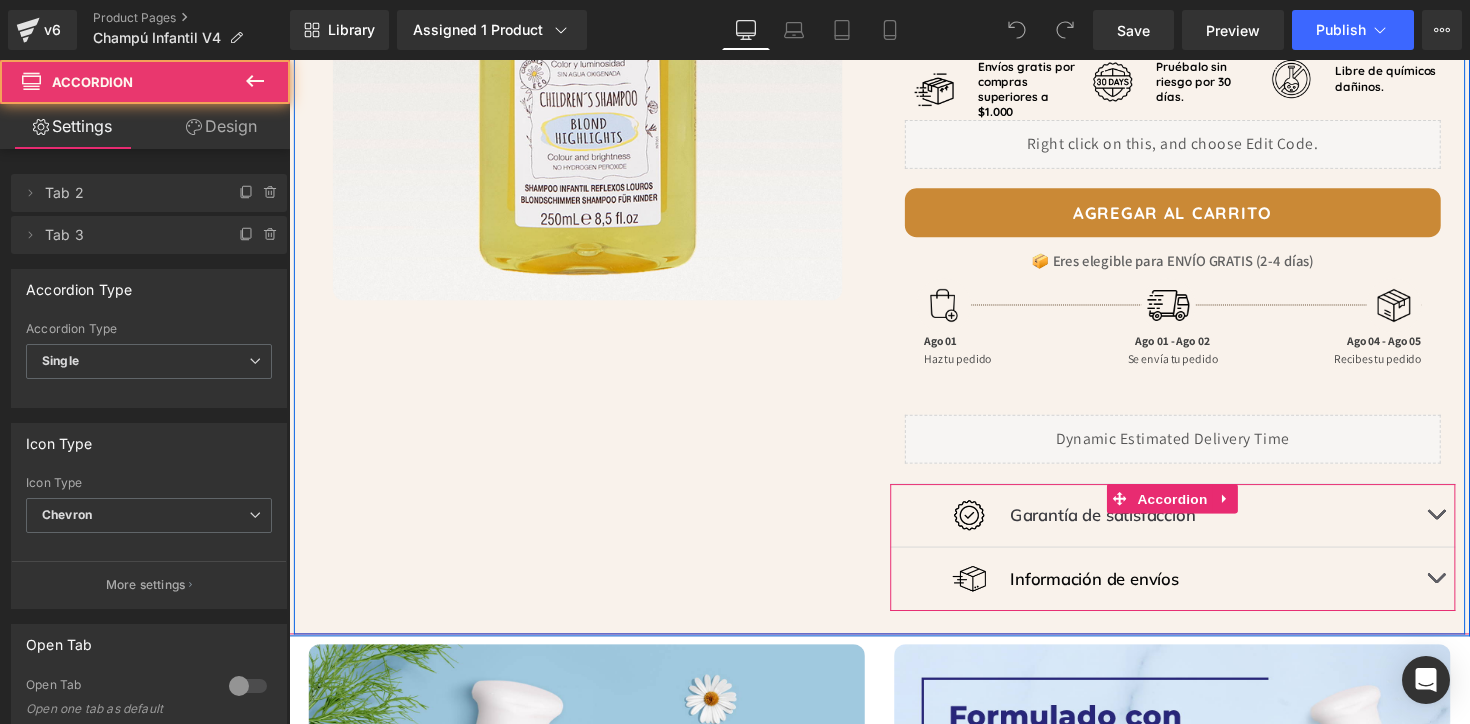 click at bounding box center [1464, 592] 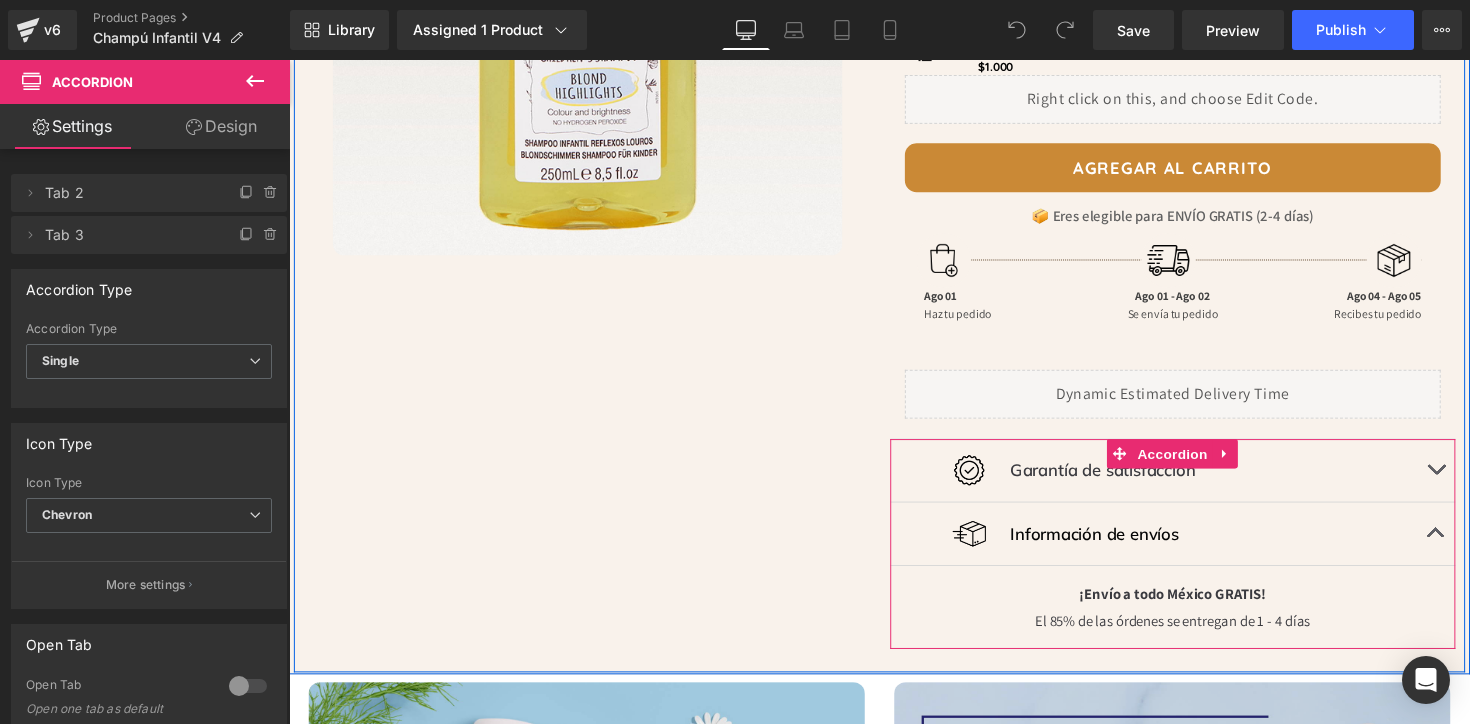scroll, scrollTop: 638, scrollLeft: 0, axis: vertical 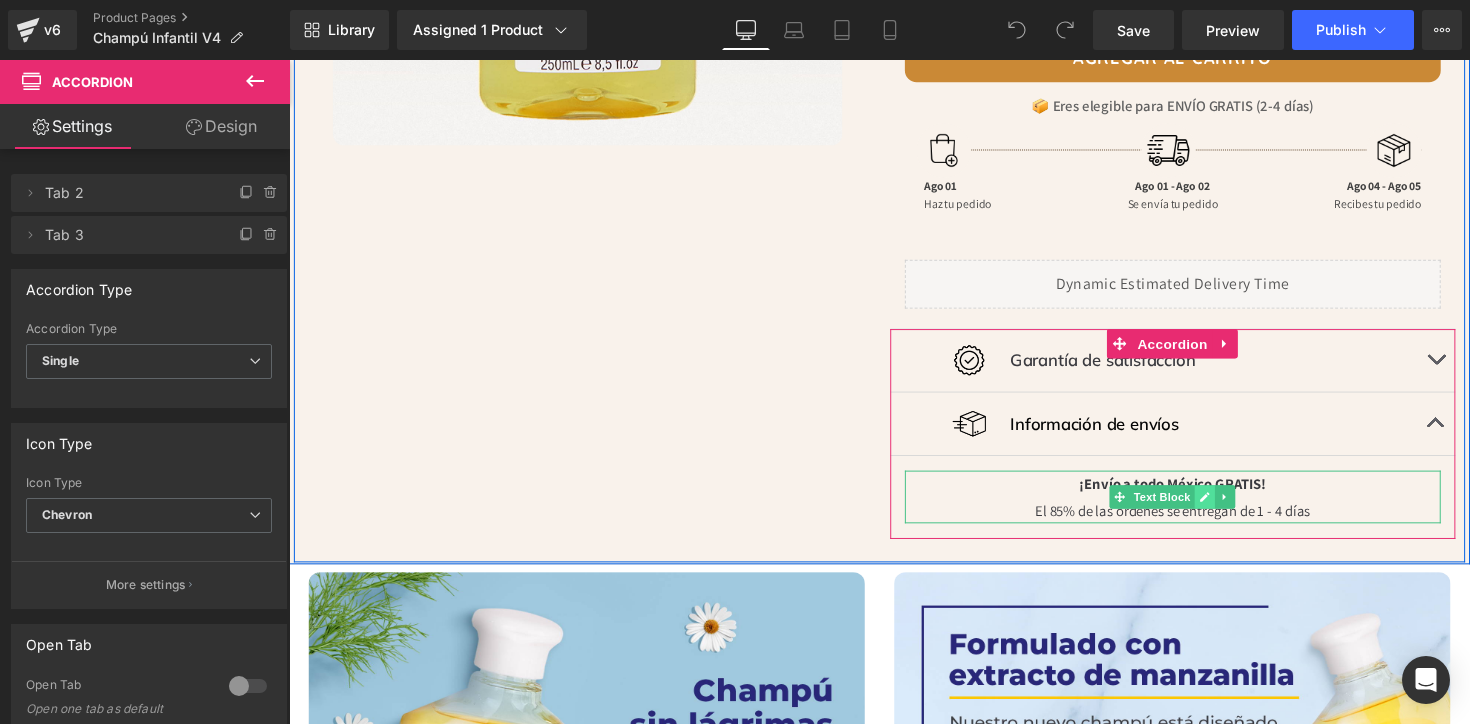 click at bounding box center (1227, 508) 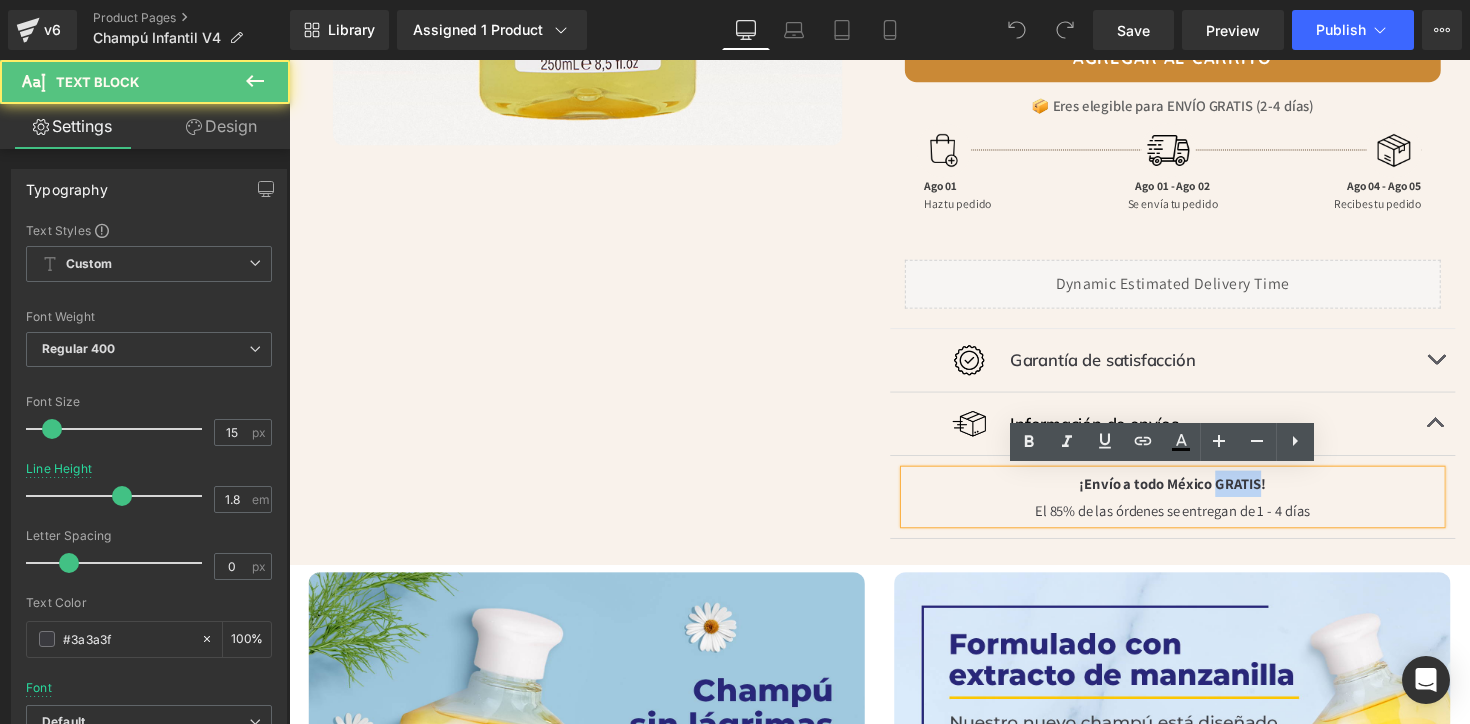 drag, startPoint x: 1229, startPoint y: 495, endPoint x: 1276, endPoint y: 498, distance: 47.095646 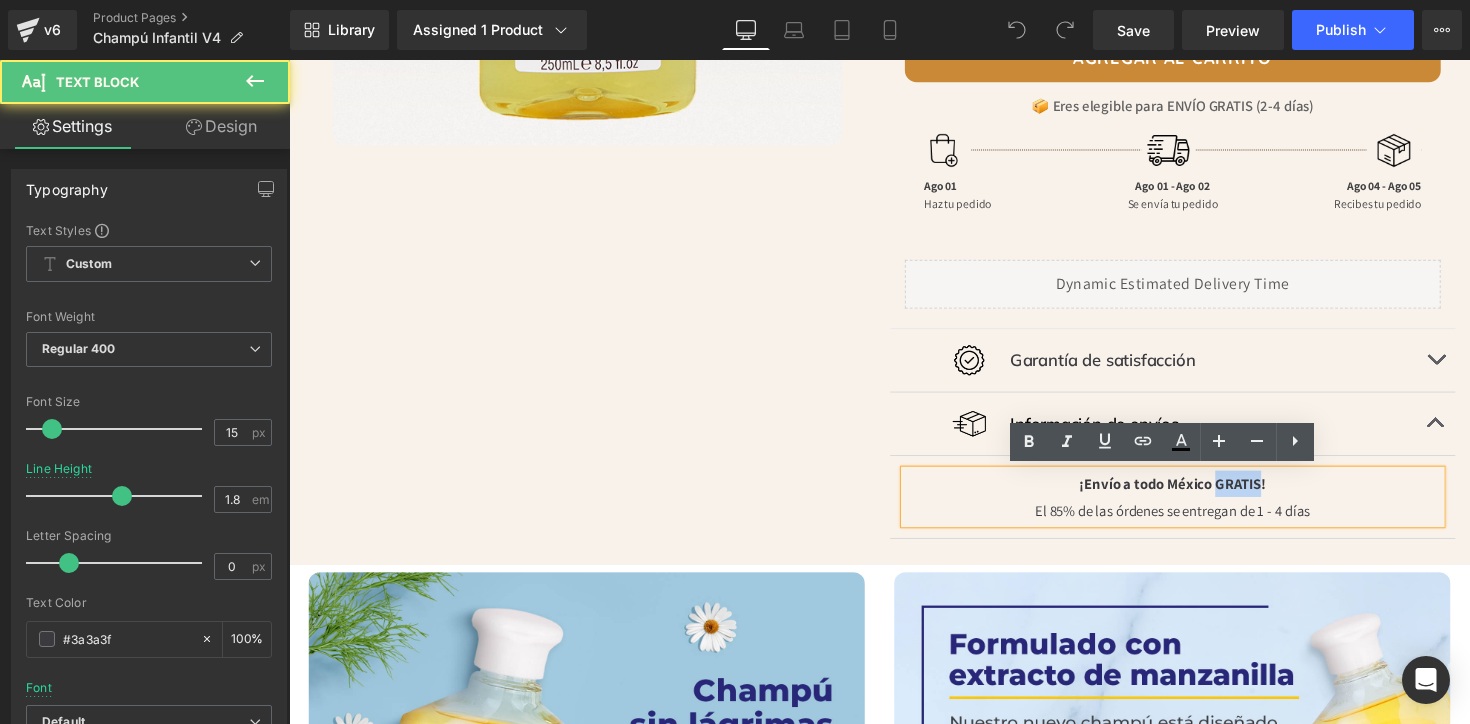 click on "¡Envío a todo México GRATIS!" at bounding box center [1194, 494] 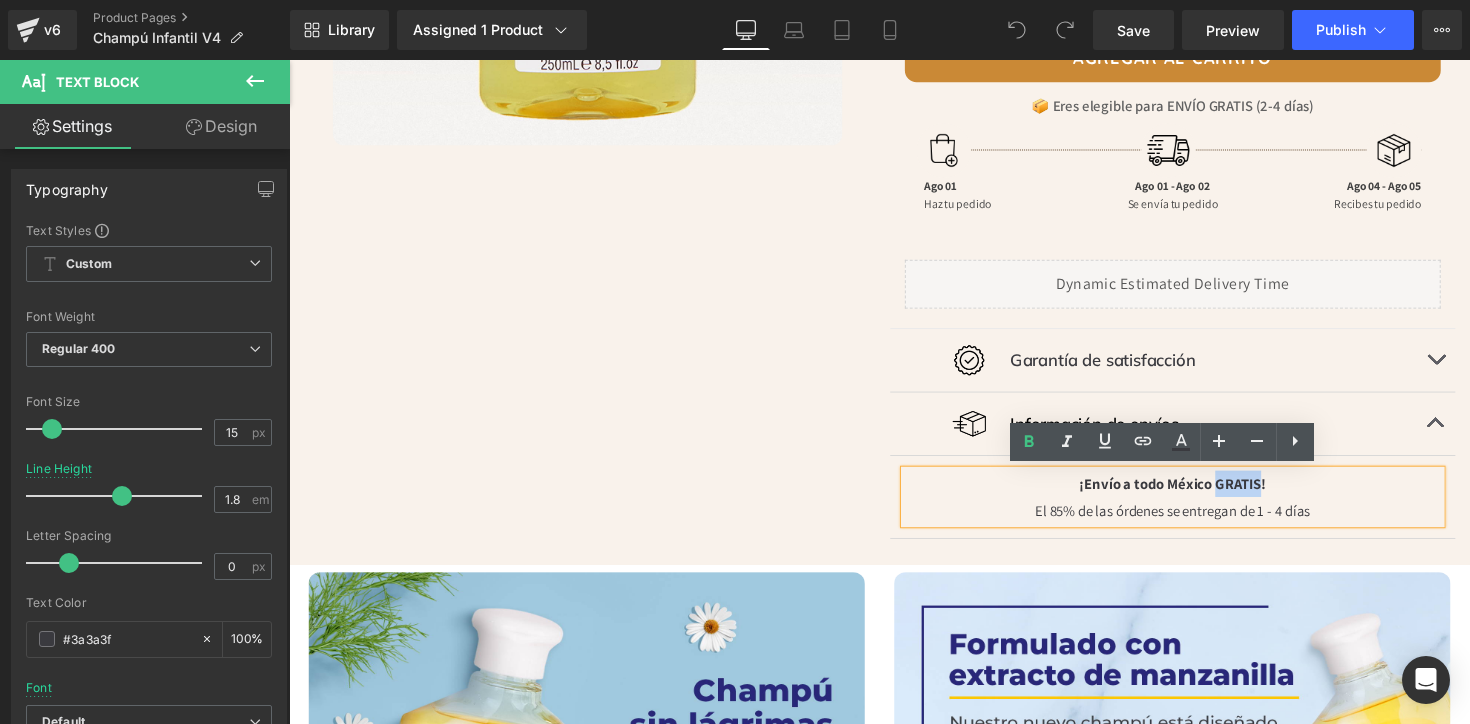 type 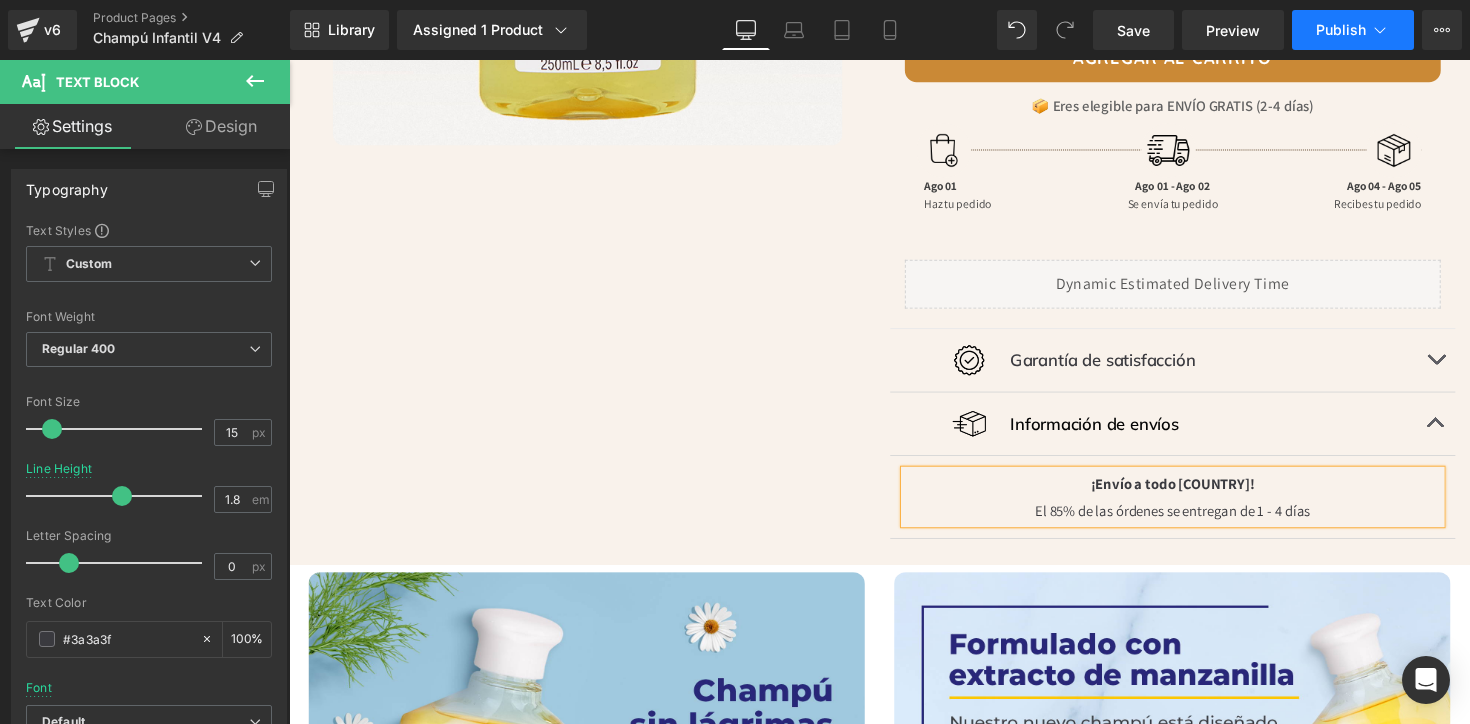 click on "Publish" at bounding box center (1341, 30) 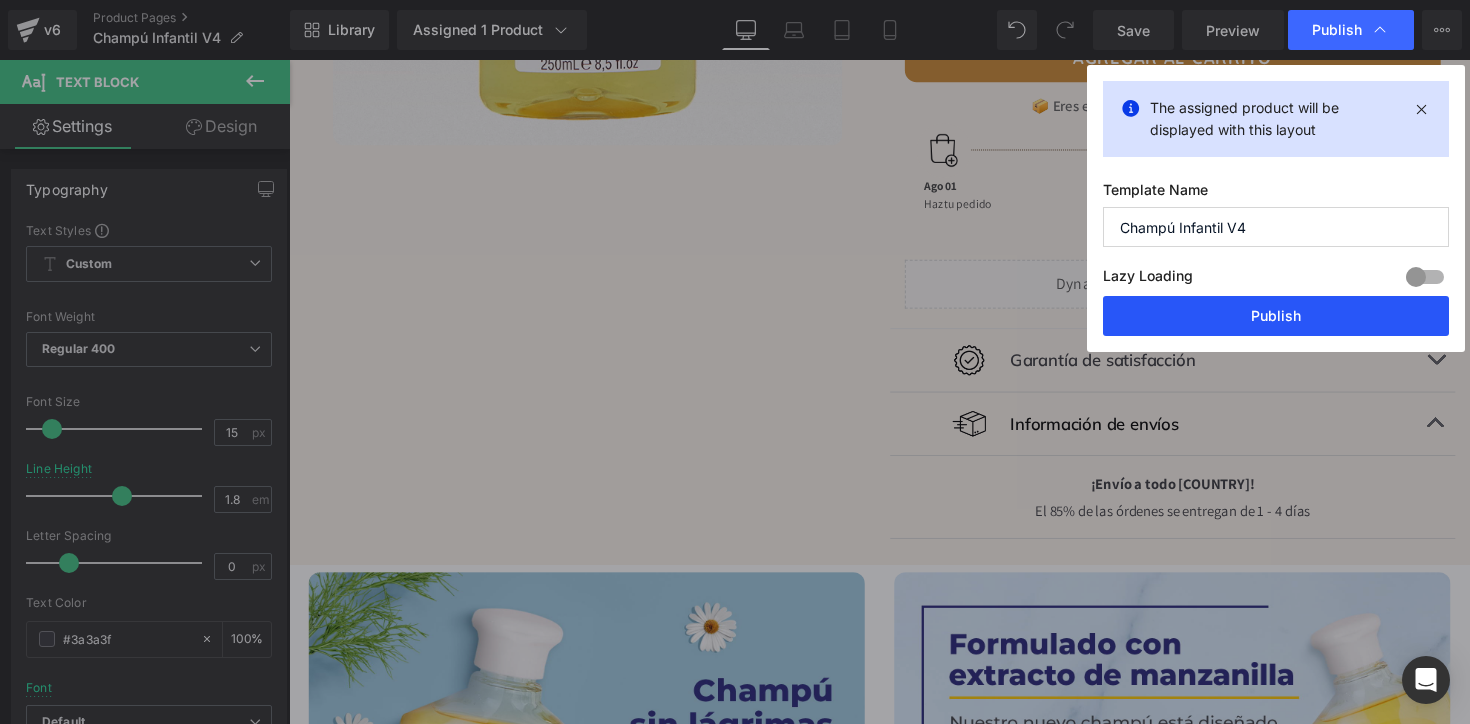 click on "Publish" at bounding box center [1276, 316] 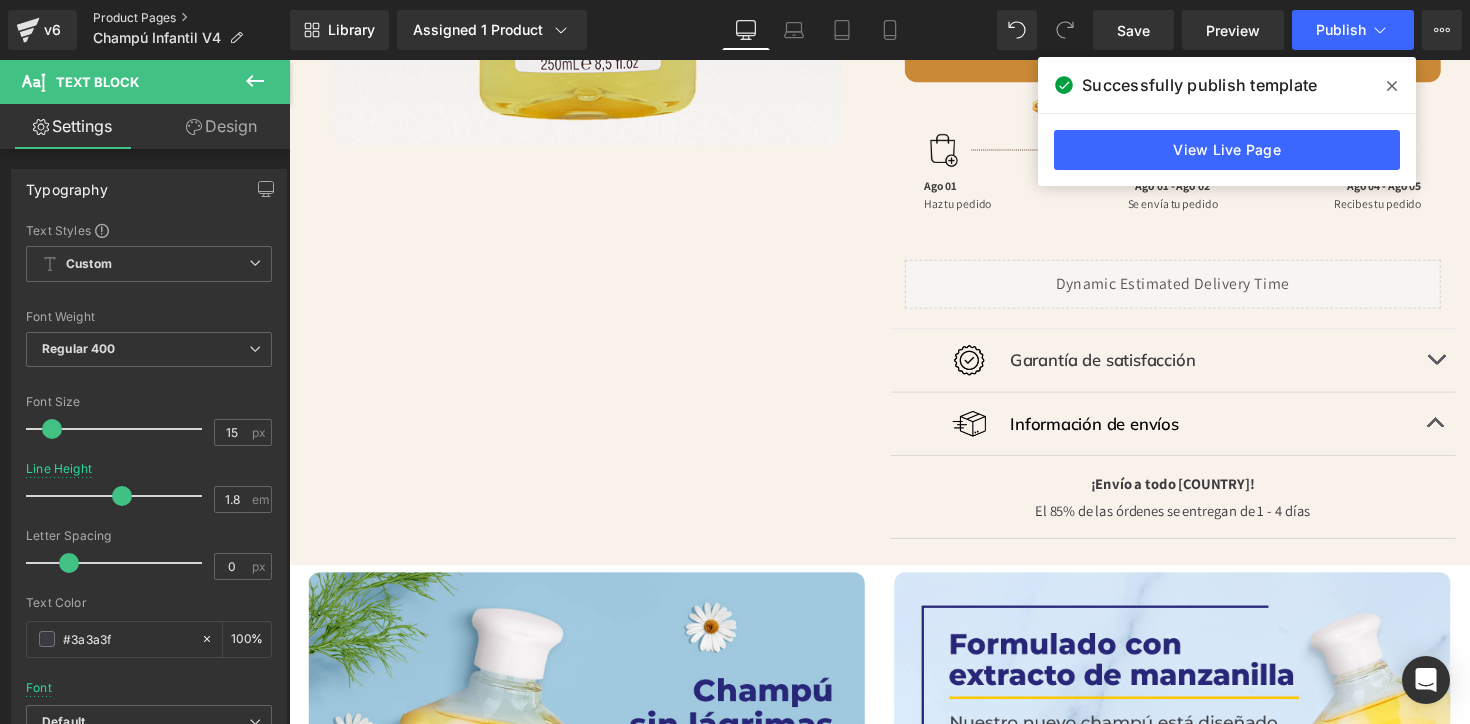 click on "Product Pages" at bounding box center [191, 18] 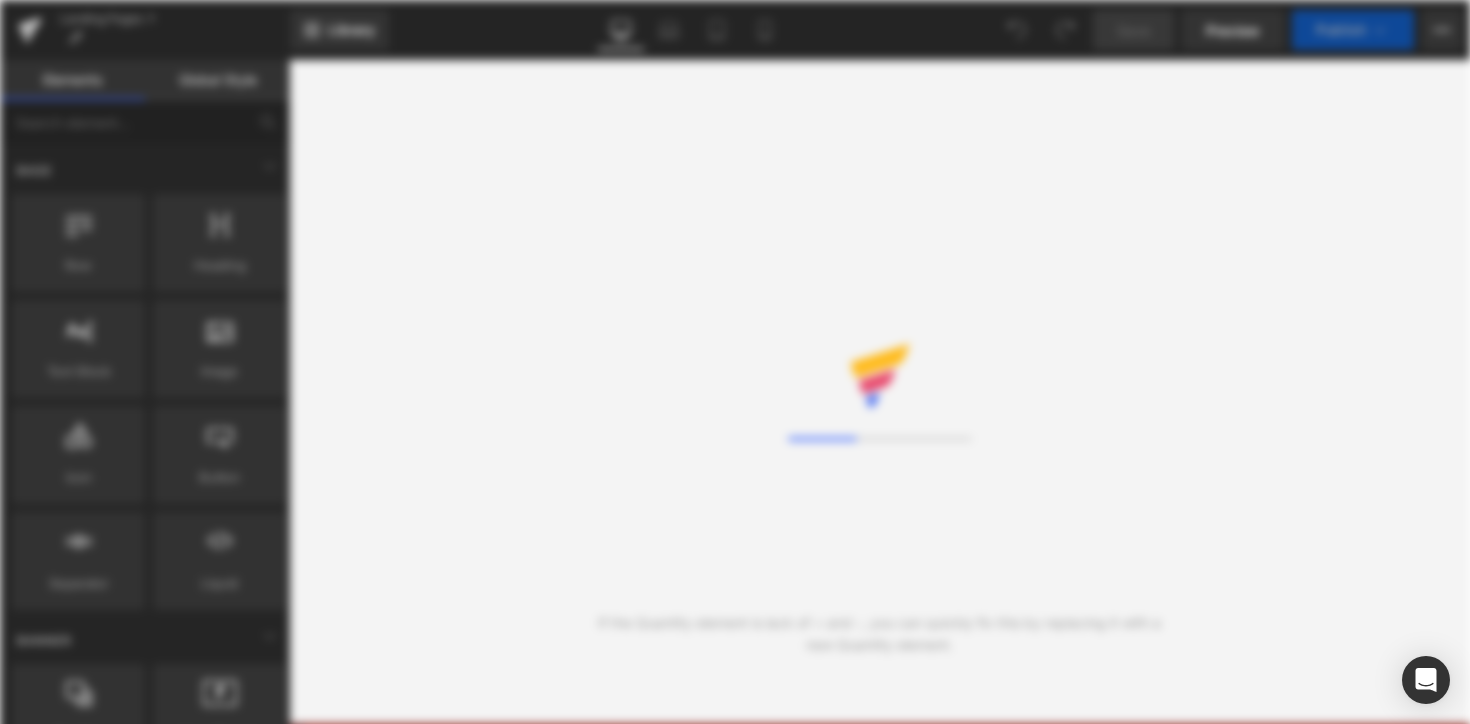 scroll, scrollTop: 0, scrollLeft: 0, axis: both 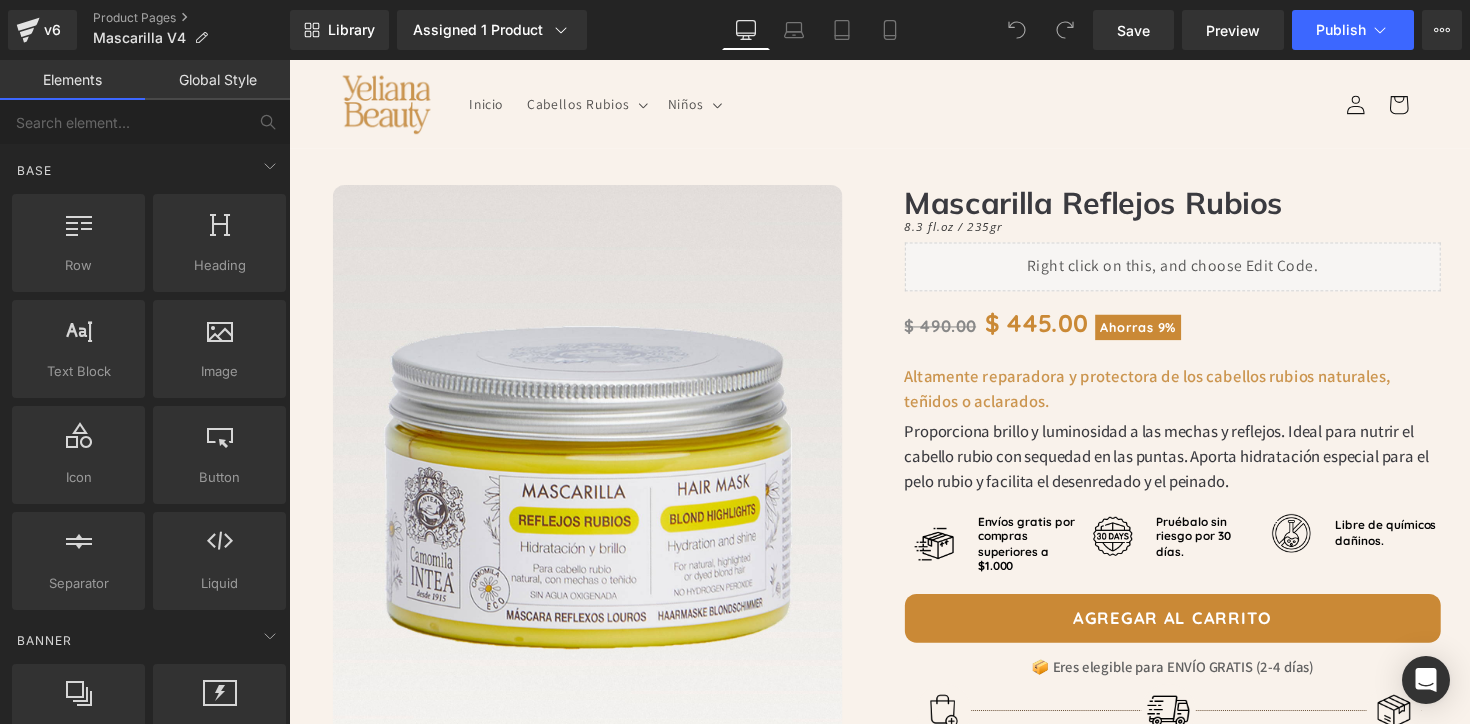 click on "Inicio
Cabellos Rubios
Cabellos Rubios
Spray Rubio Natural (El más vendido)
Kit Rubio Natural
Spray Reflejos Rubios
Kit Reflejos Rubios
Shampoo Reflejos Rubios" at bounding box center (894, 105) 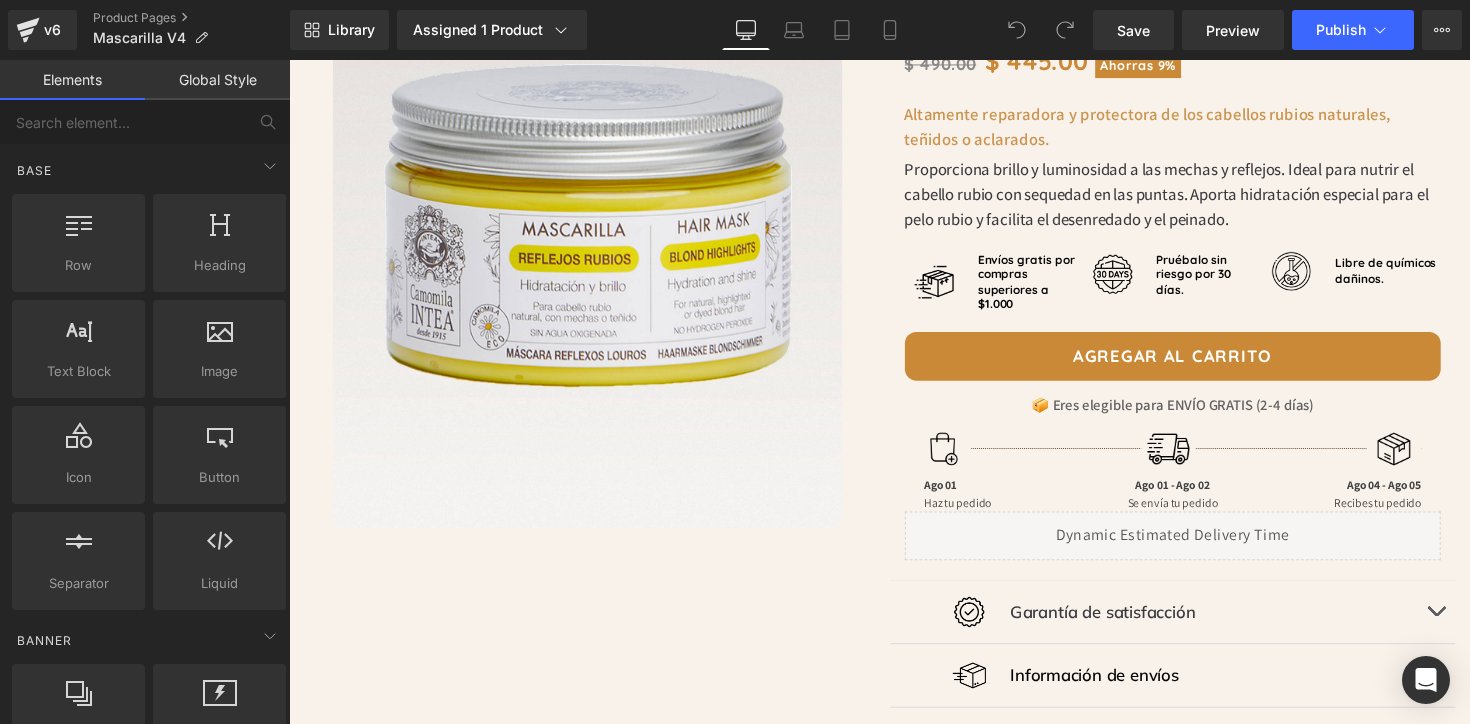 scroll, scrollTop: 318, scrollLeft: 0, axis: vertical 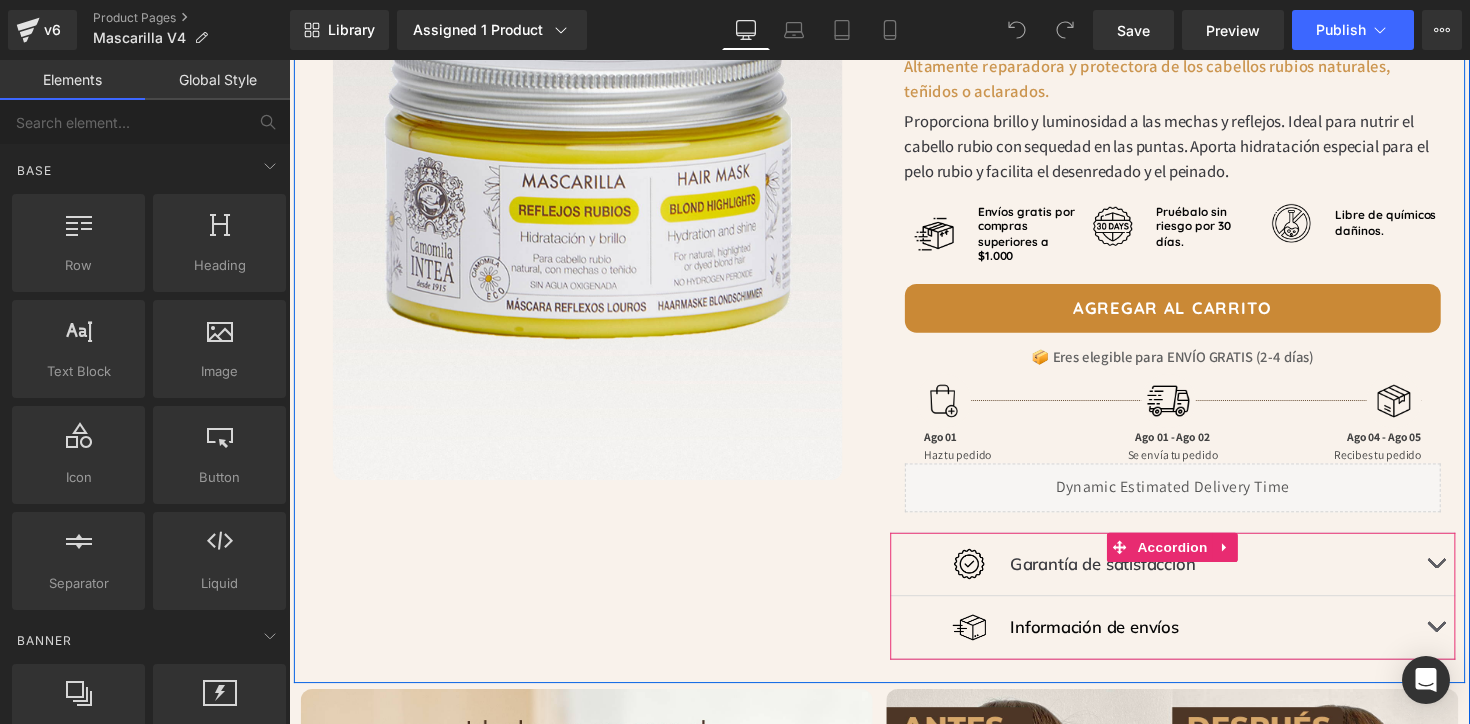 click at bounding box center (1464, 641) 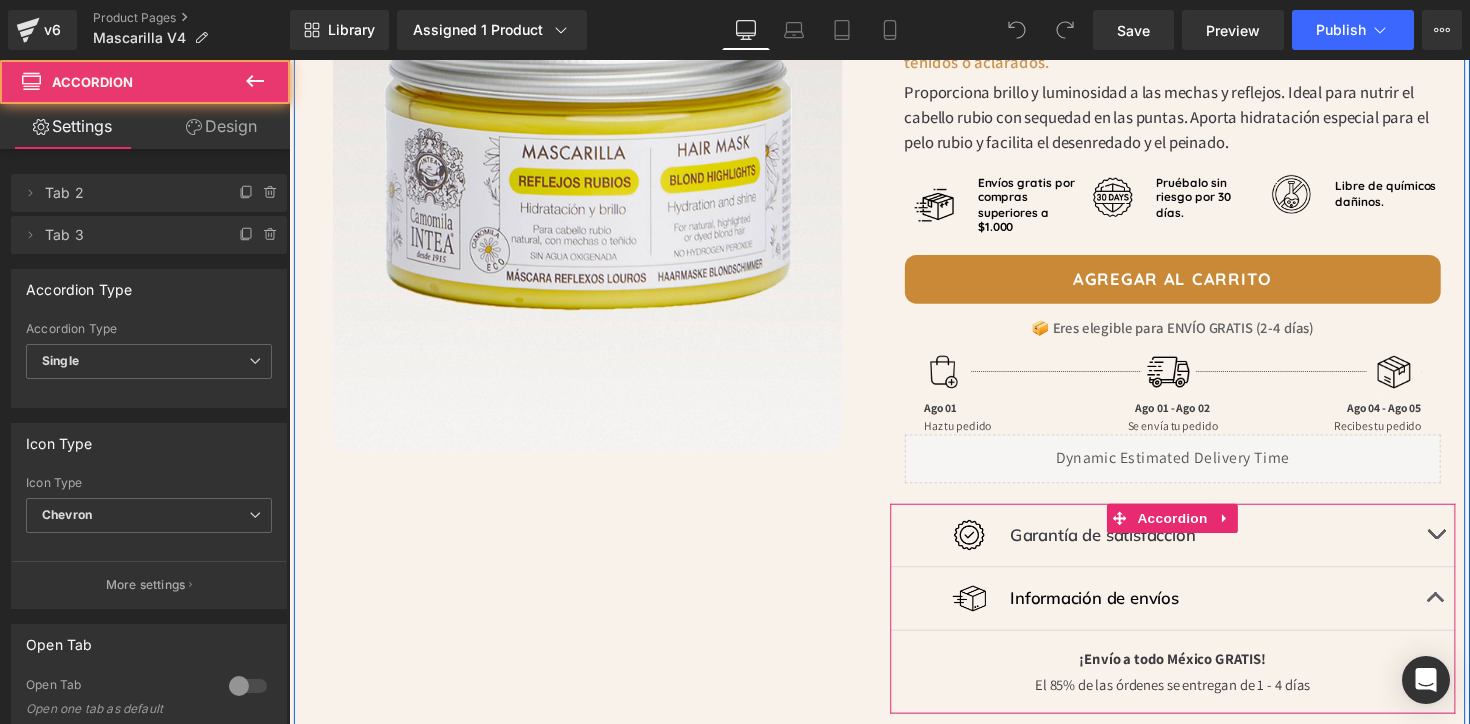 scroll, scrollTop: 381, scrollLeft: 0, axis: vertical 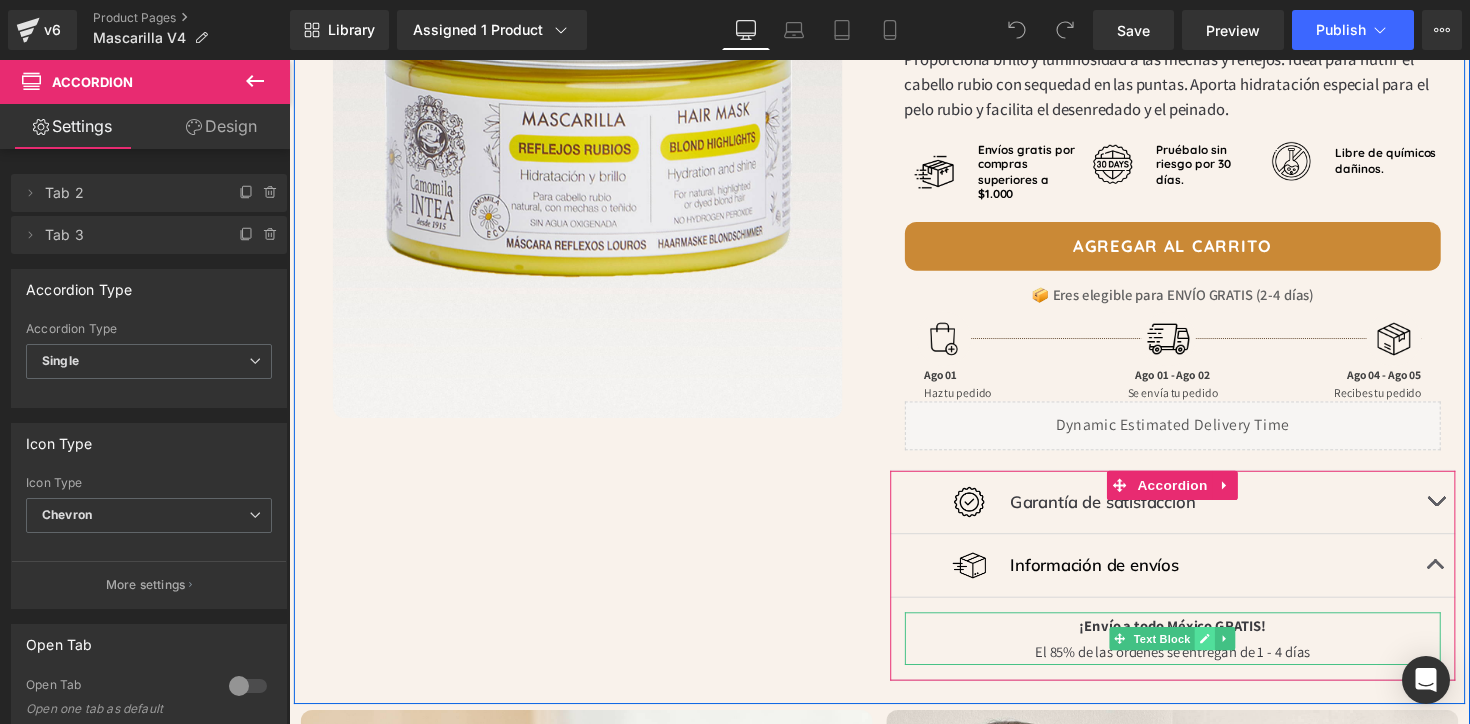 click at bounding box center (1227, 653) 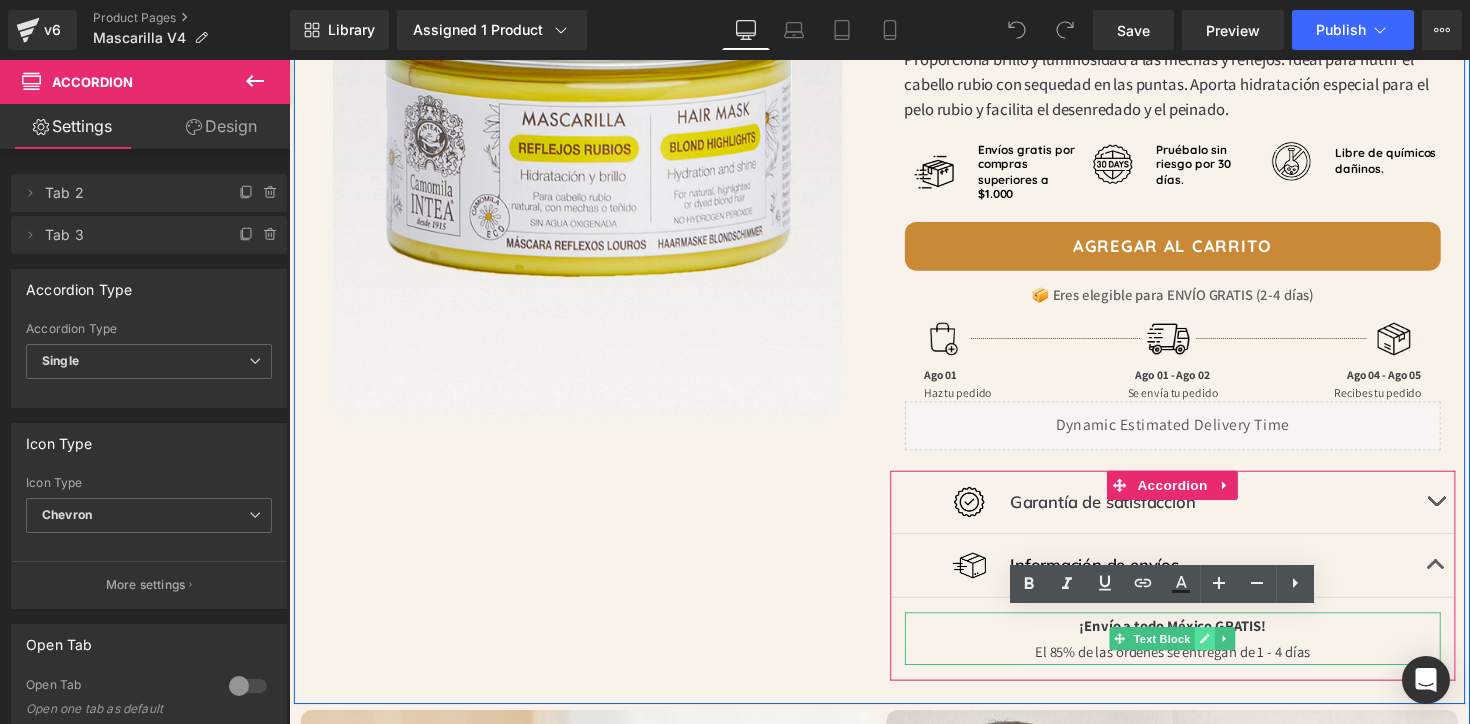 click on "El 85% de las órdenes se entregan de 1 - 4 días" at bounding box center [1195, 666] 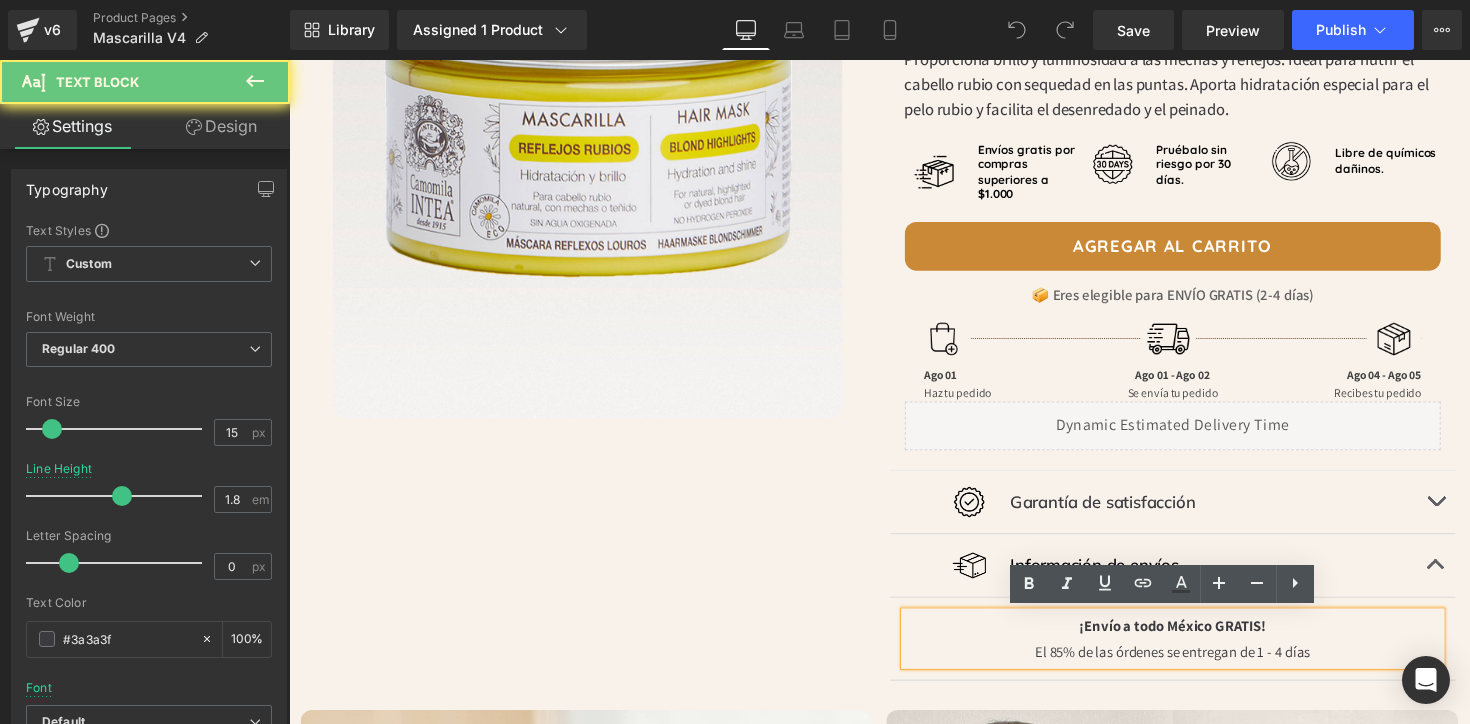 click on "¡Envío a todo México GRATIS!" at bounding box center (1194, 639) 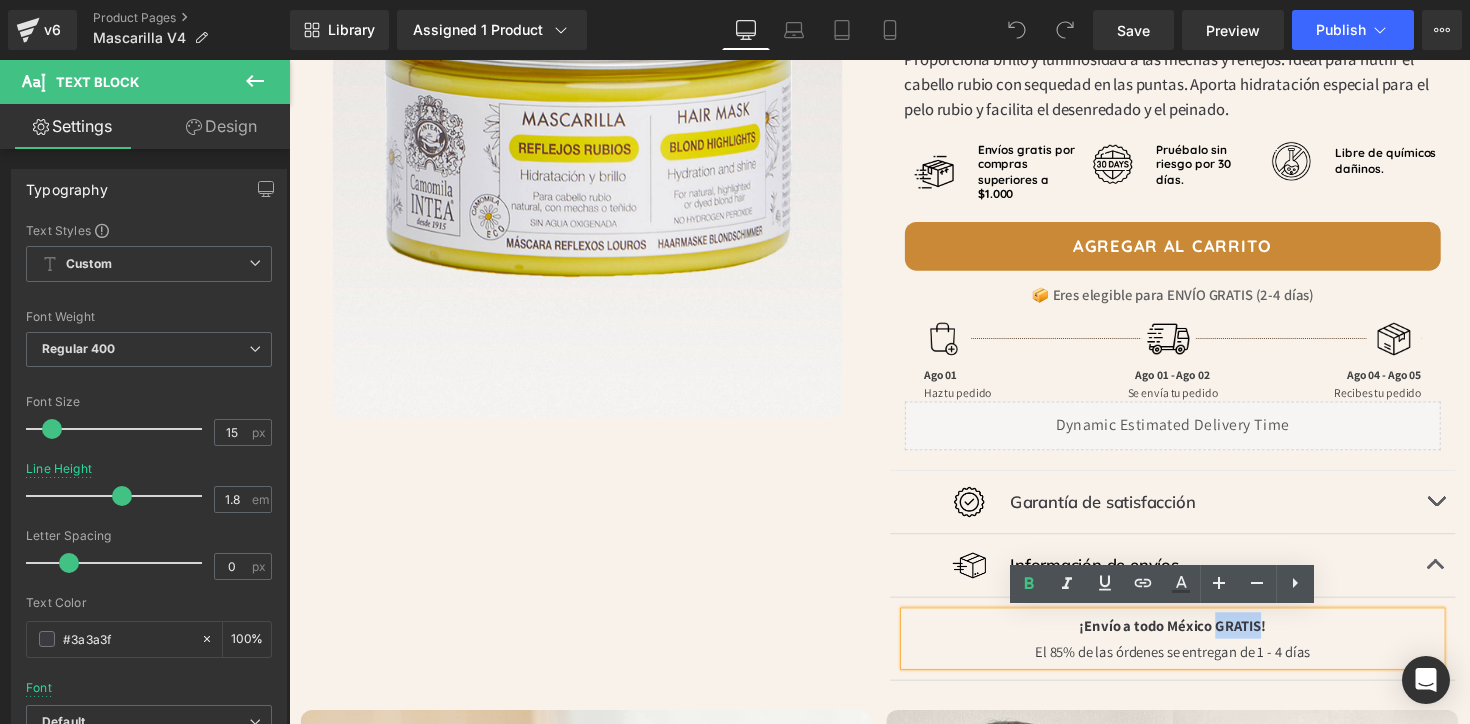 drag, startPoint x: 1230, startPoint y: 641, endPoint x: 1275, endPoint y: 643, distance: 45.044422 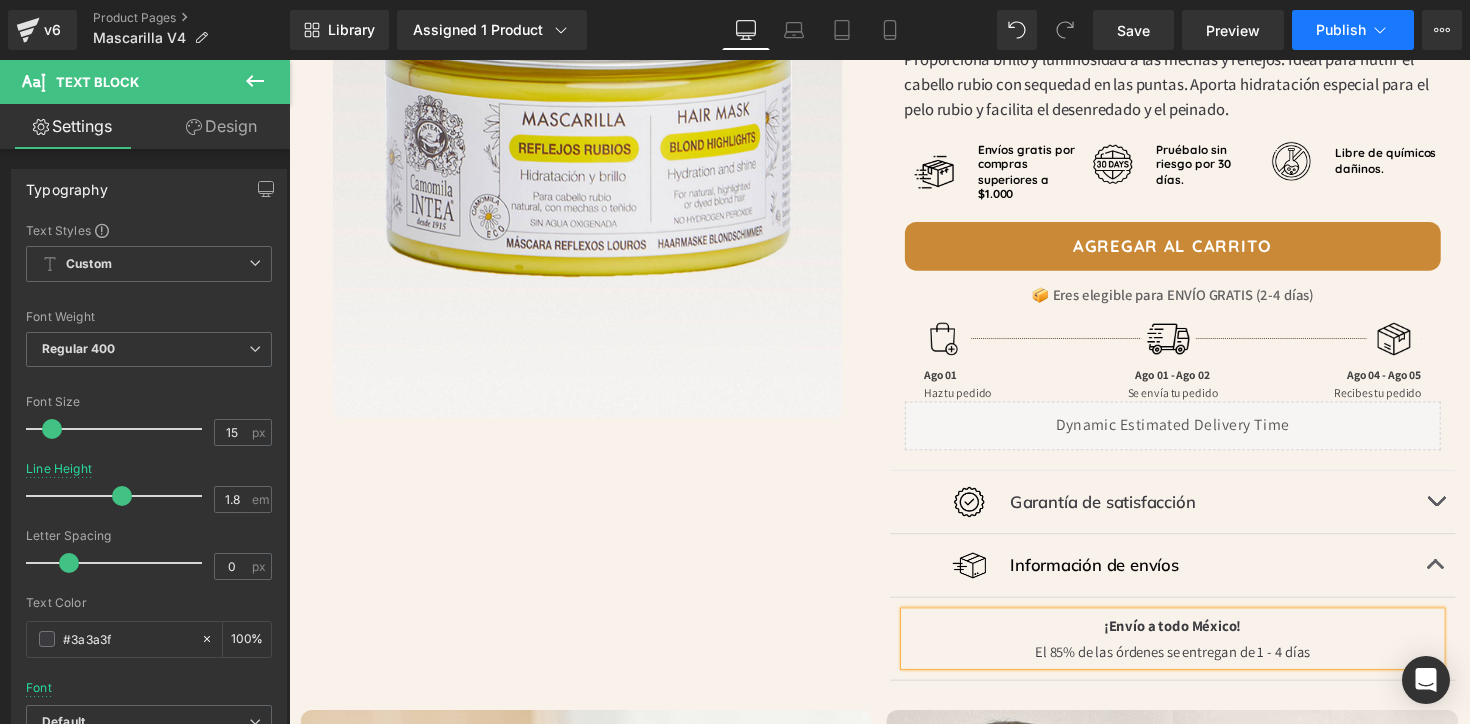 click on "Publish" at bounding box center [1353, 30] 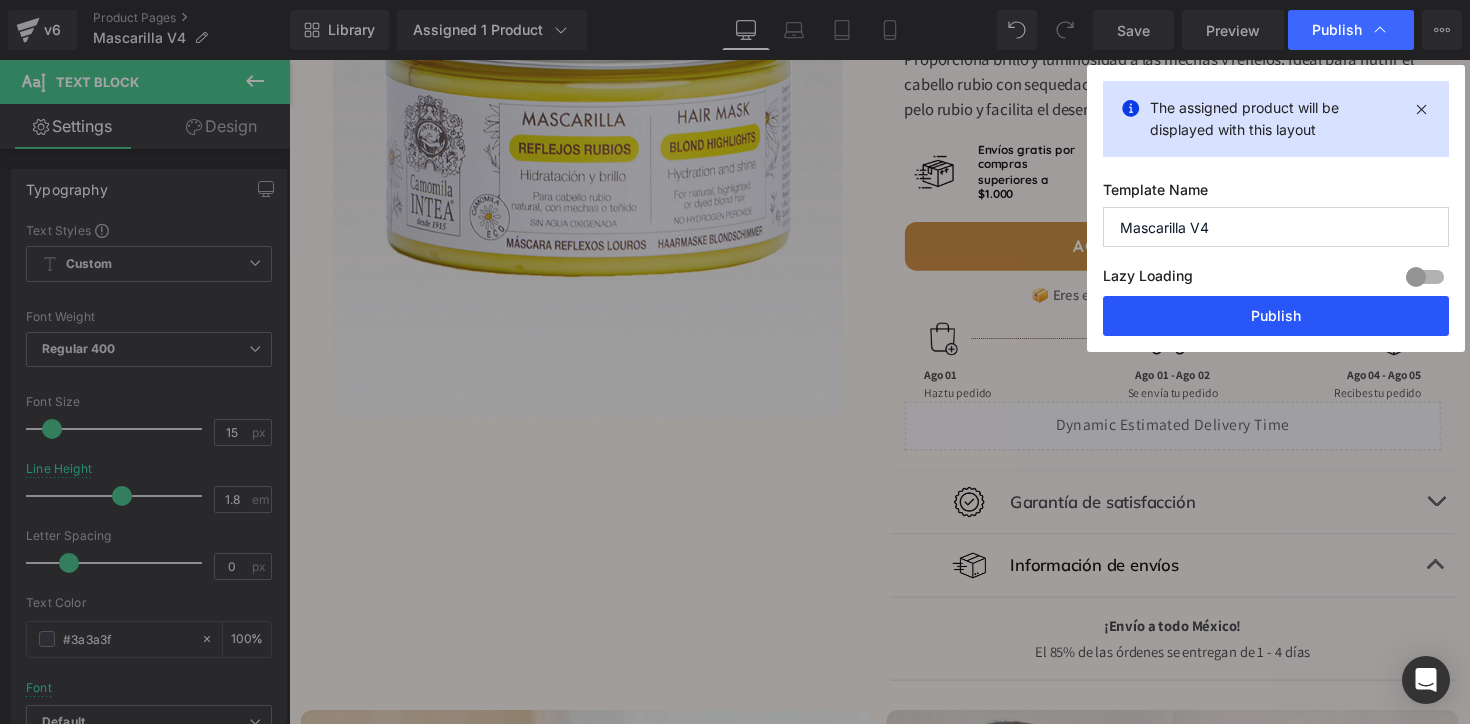 click on "Publish" at bounding box center (1276, 316) 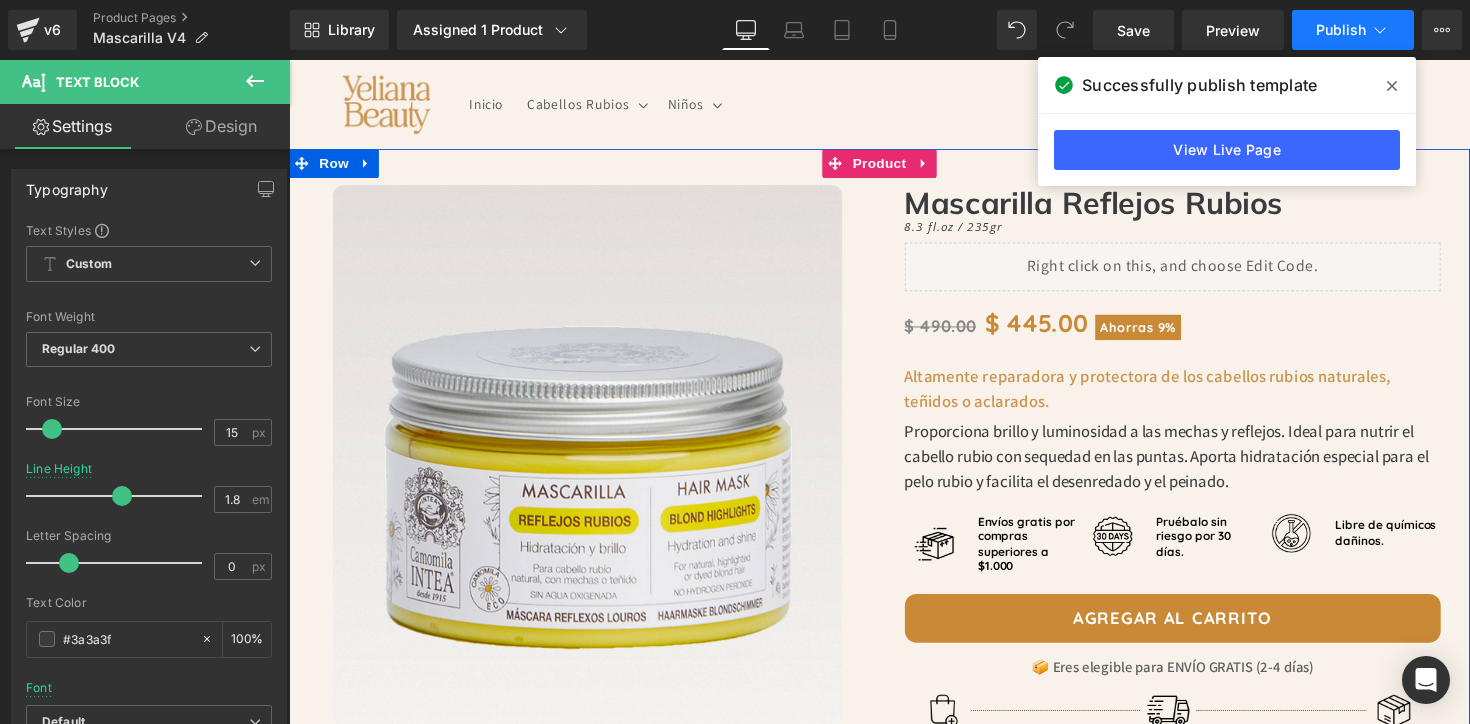 scroll, scrollTop: 0, scrollLeft: 0, axis: both 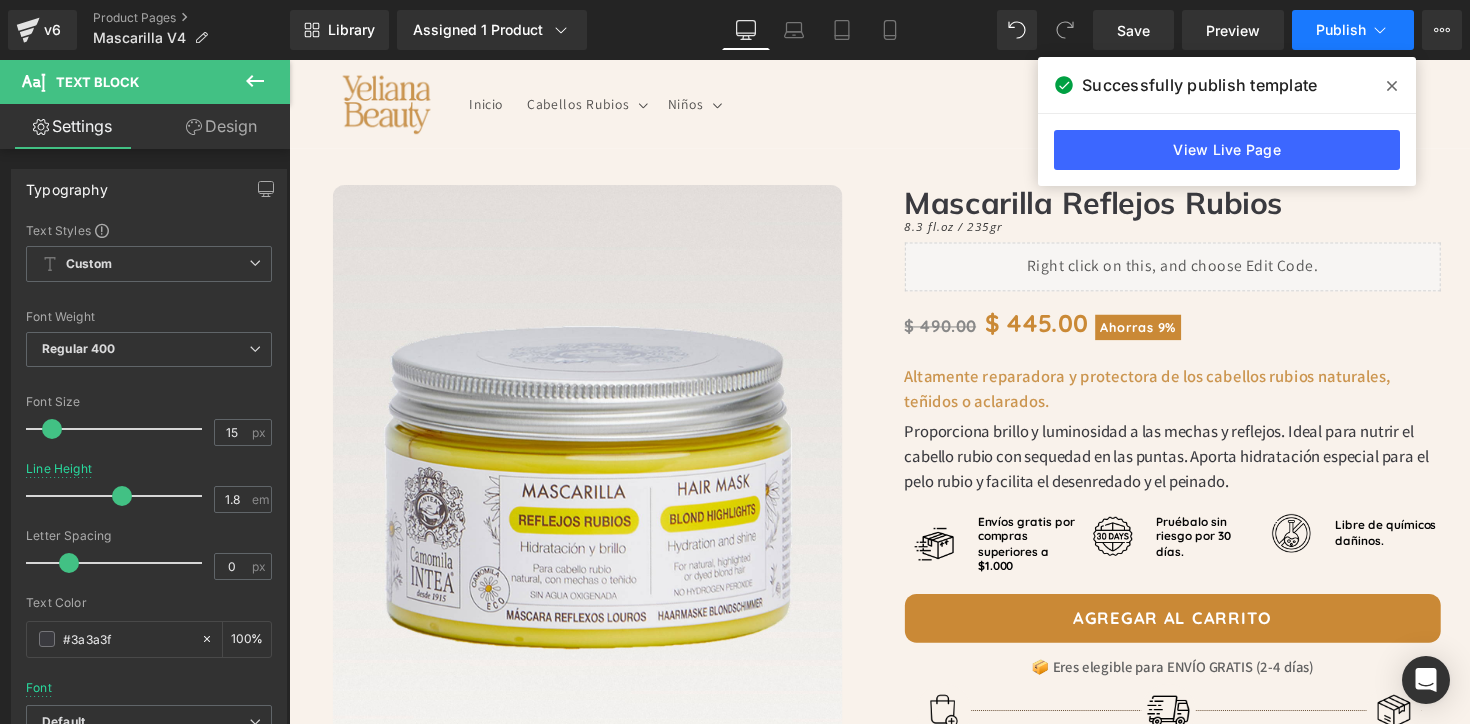 click on "Publish" at bounding box center [1341, 30] 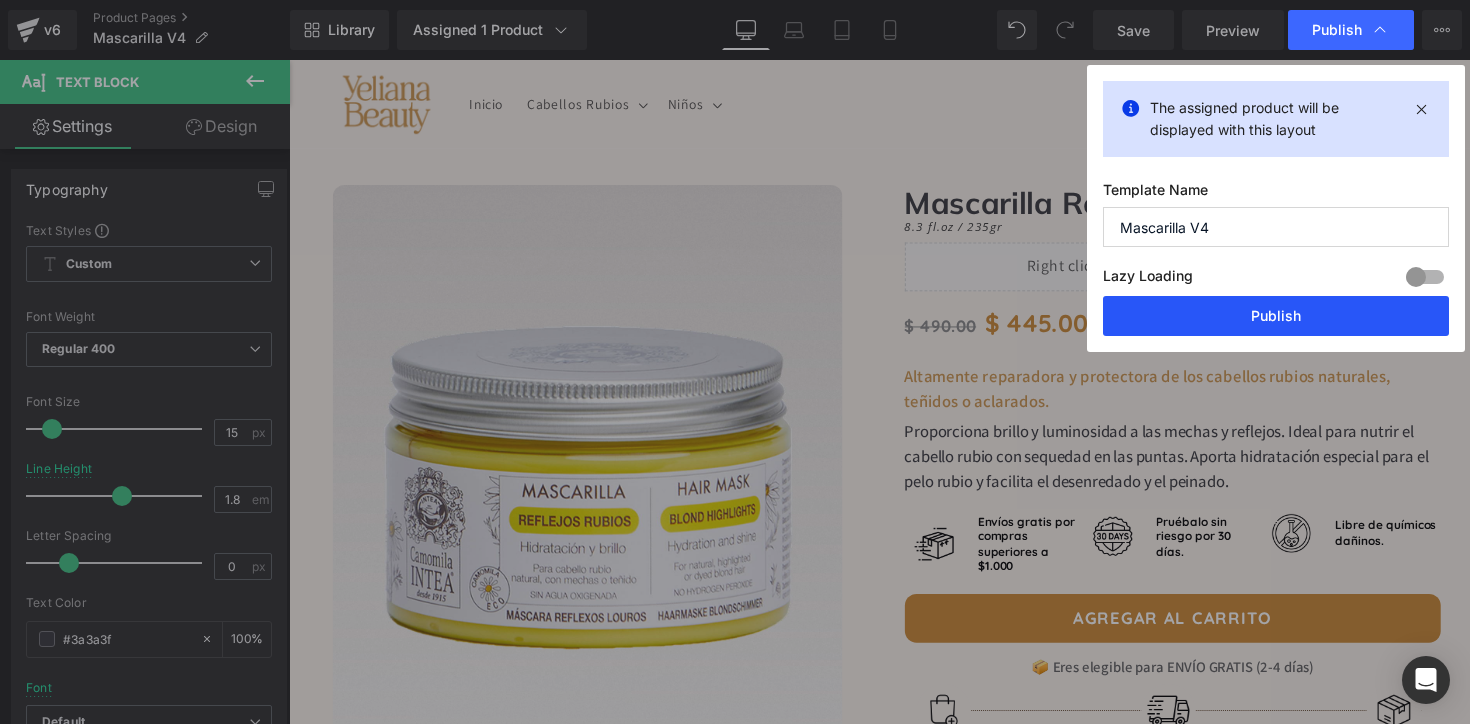 click on "Publish" at bounding box center (1276, 316) 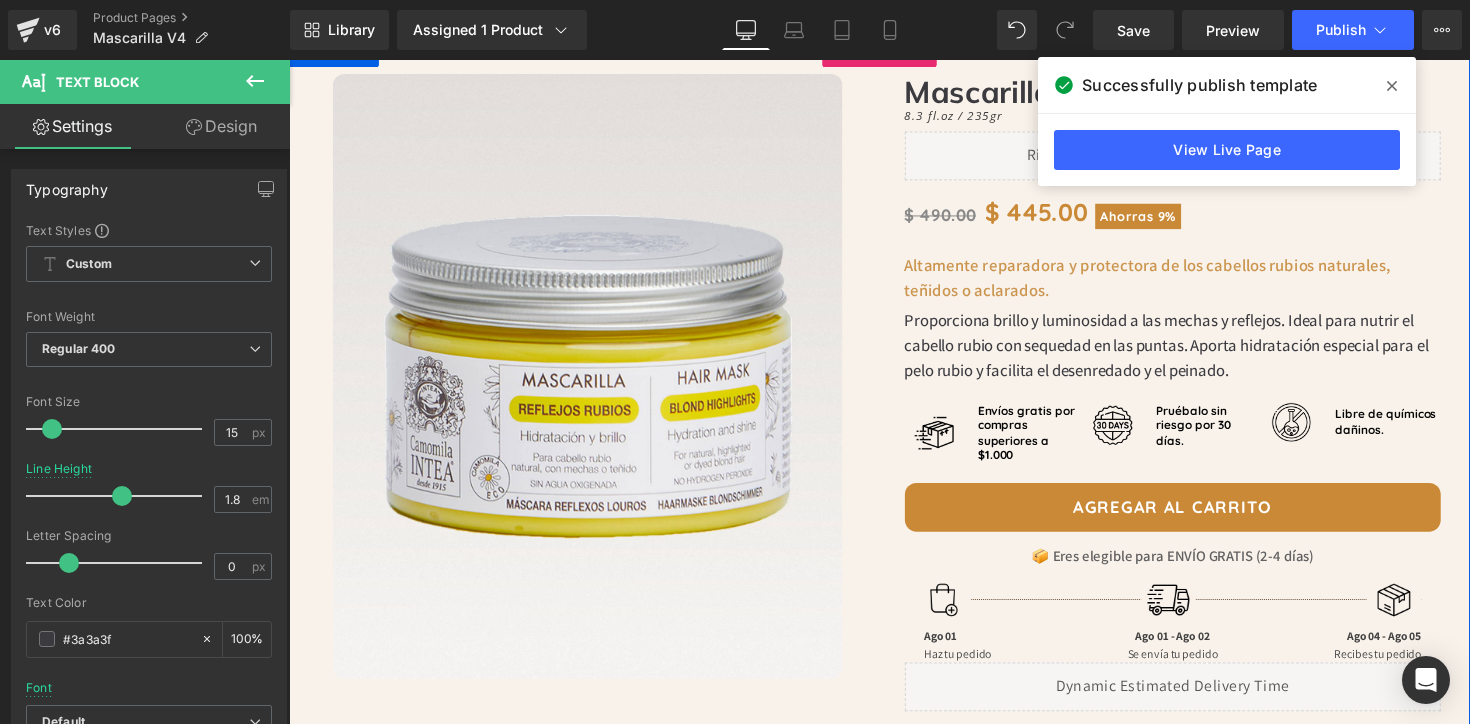 scroll, scrollTop: 110, scrollLeft: 0, axis: vertical 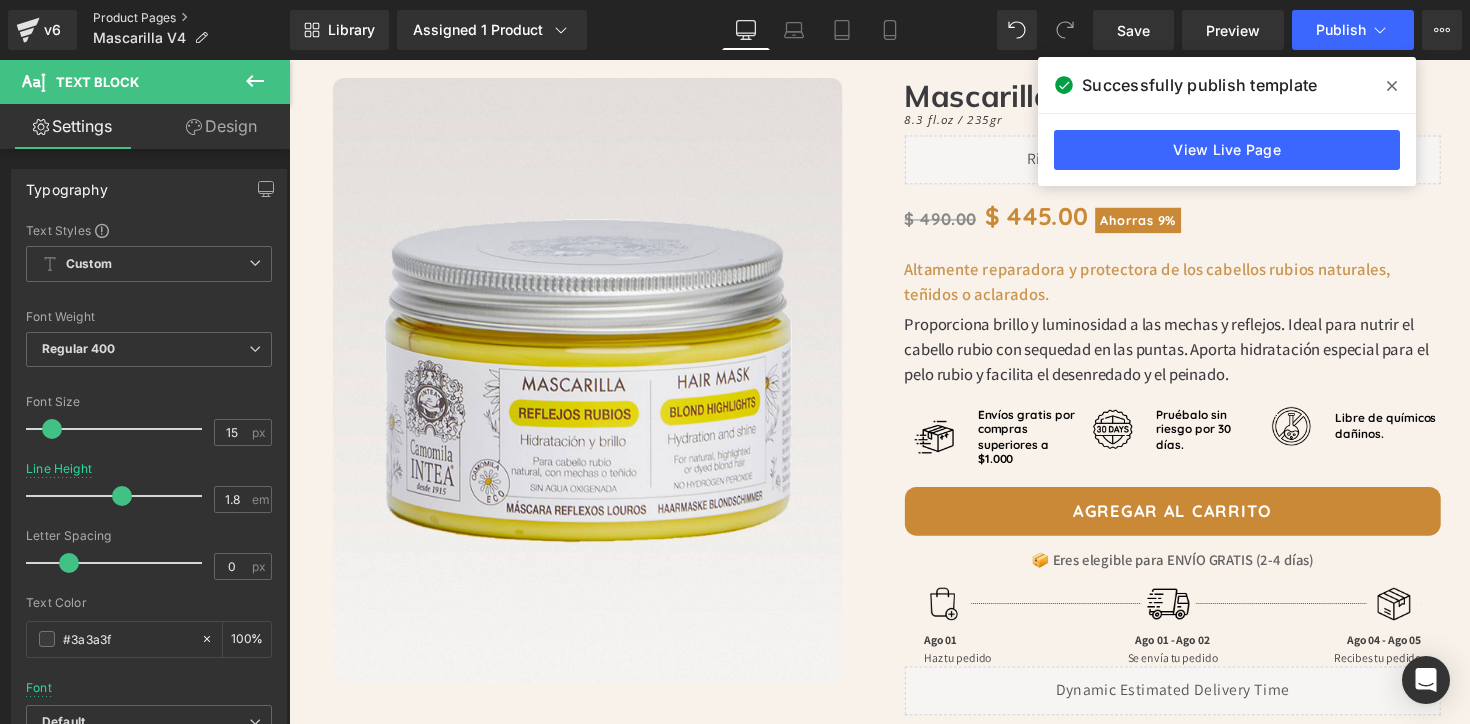 click on "Product Pages" at bounding box center (191, 18) 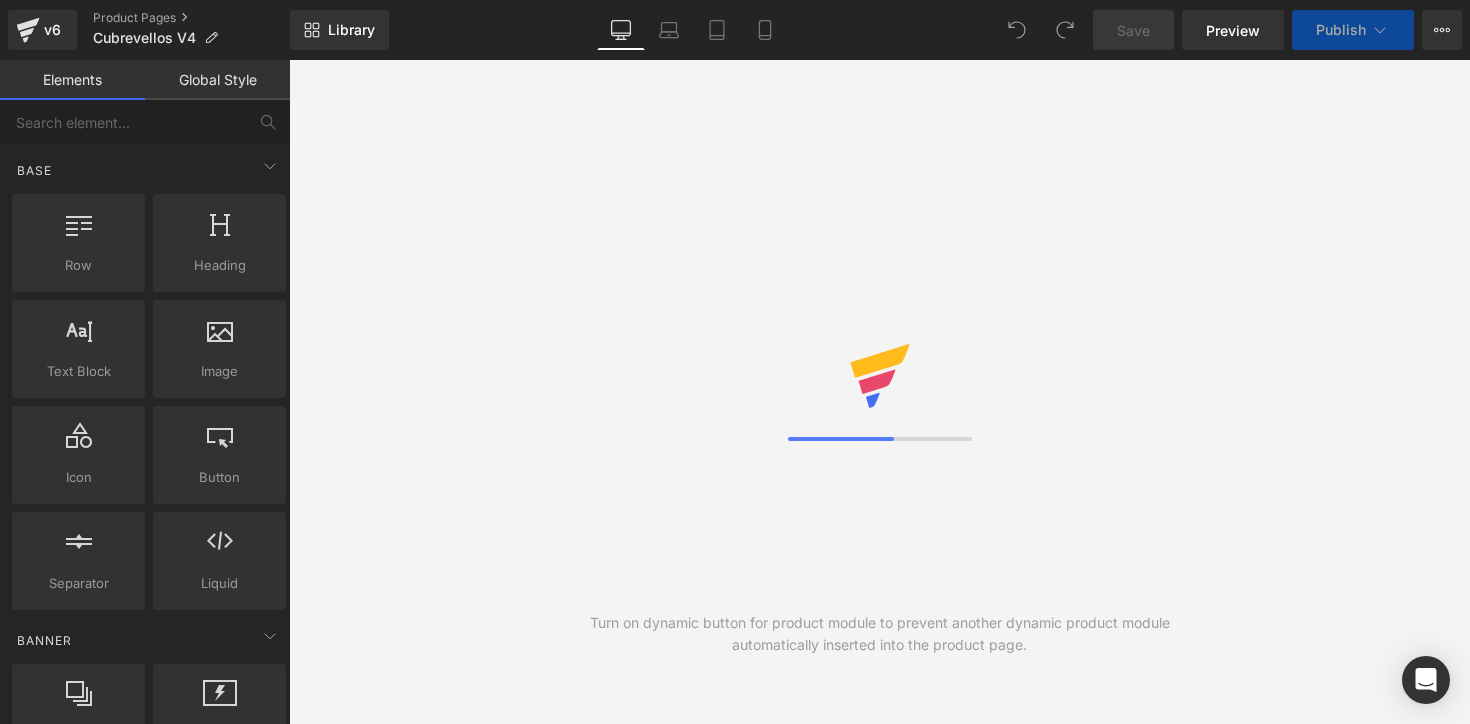 scroll, scrollTop: 0, scrollLeft: 0, axis: both 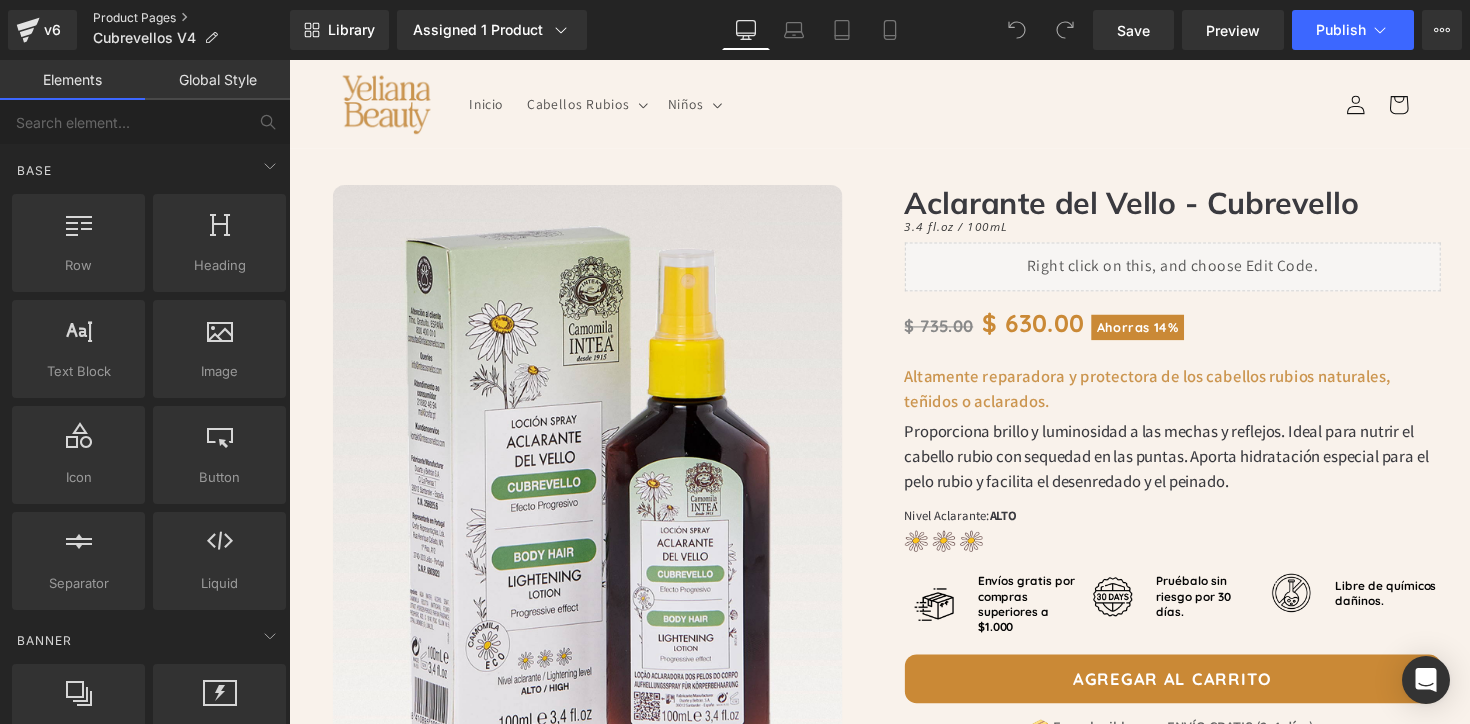 click on "Product Pages" at bounding box center [191, 18] 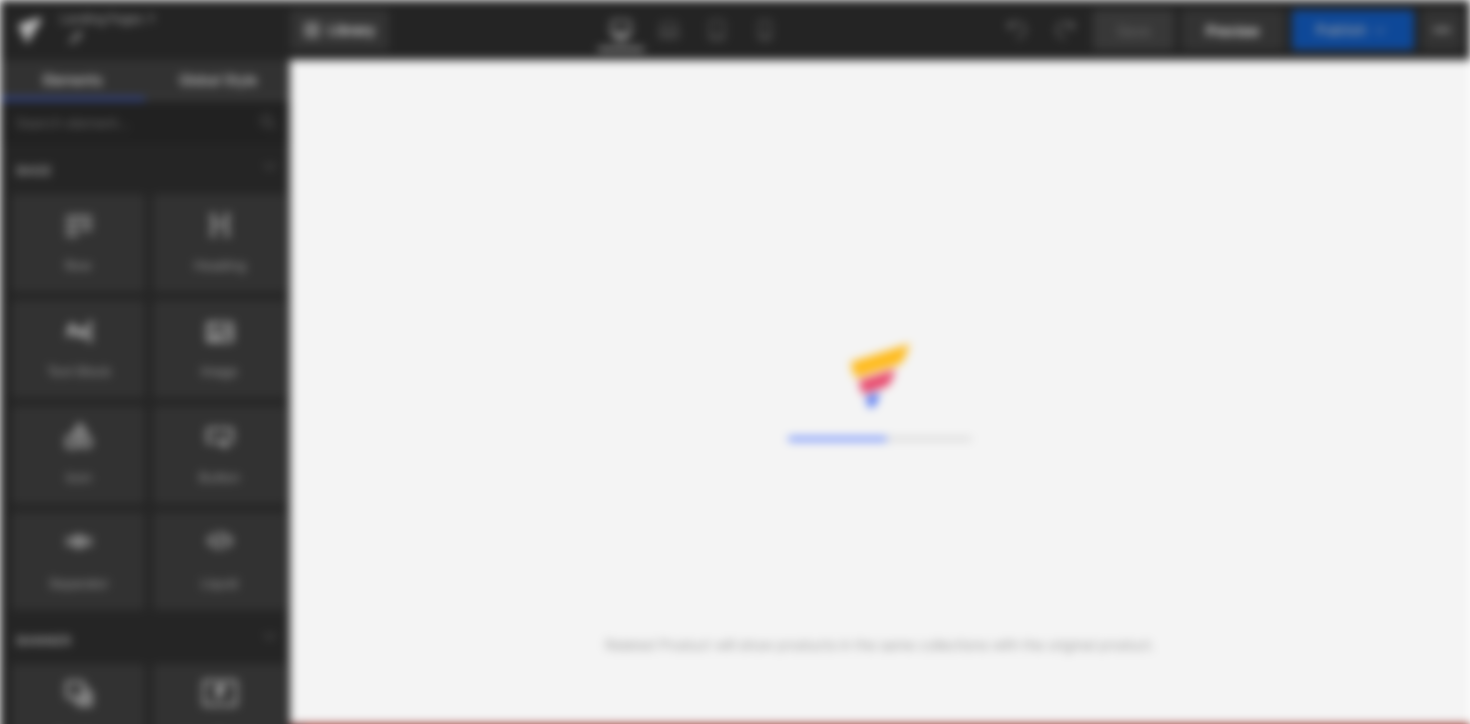 scroll, scrollTop: 0, scrollLeft: 0, axis: both 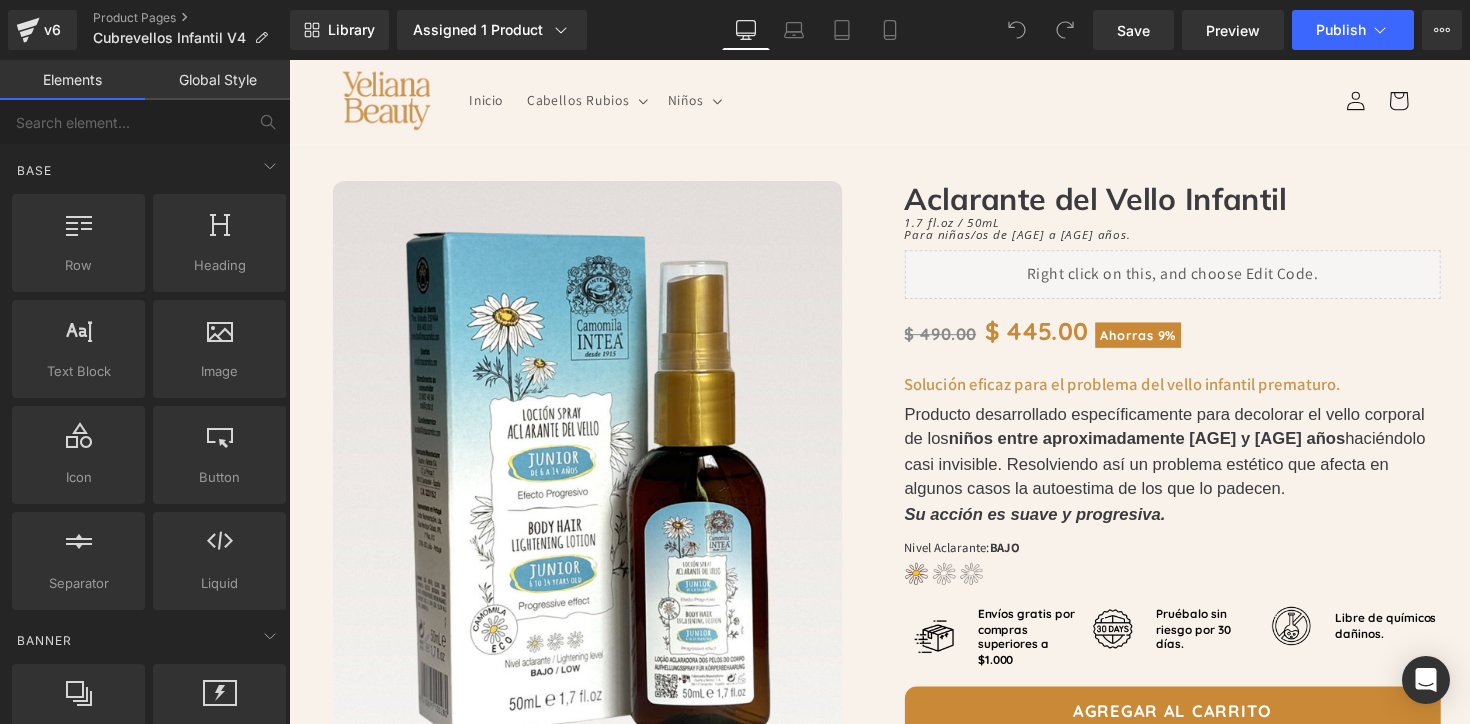 click on "Inicio
Cabellos Rubios
Cabellos Rubios
Spray Rubio Natural (El más vendido)
Kit Rubio Natural
Spray Reflejos Rubios
Kit Reflejos Rubios
Shampoo Reflejos Rubios" at bounding box center (894, 101) 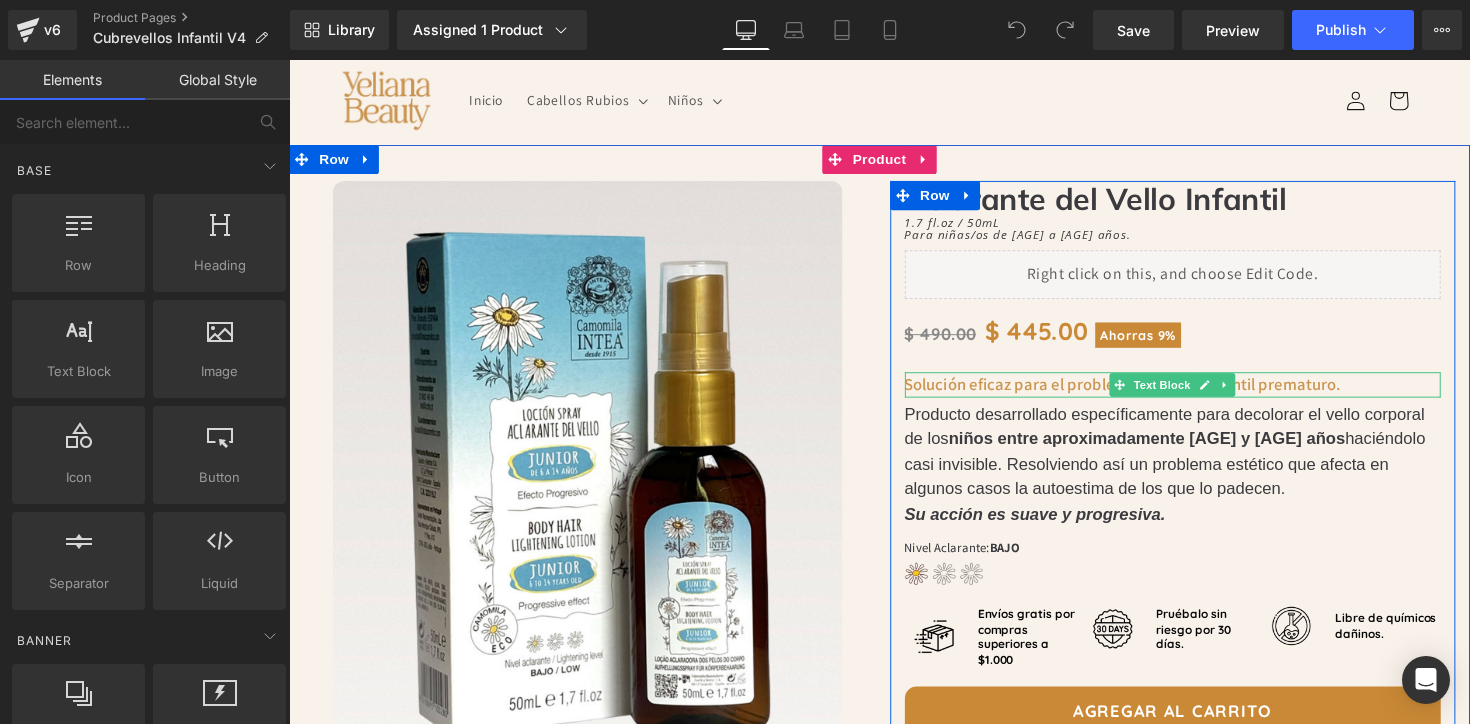 click on "Solución eficaz para el problema del vello infantil prematuro." at bounding box center [1195, 393] 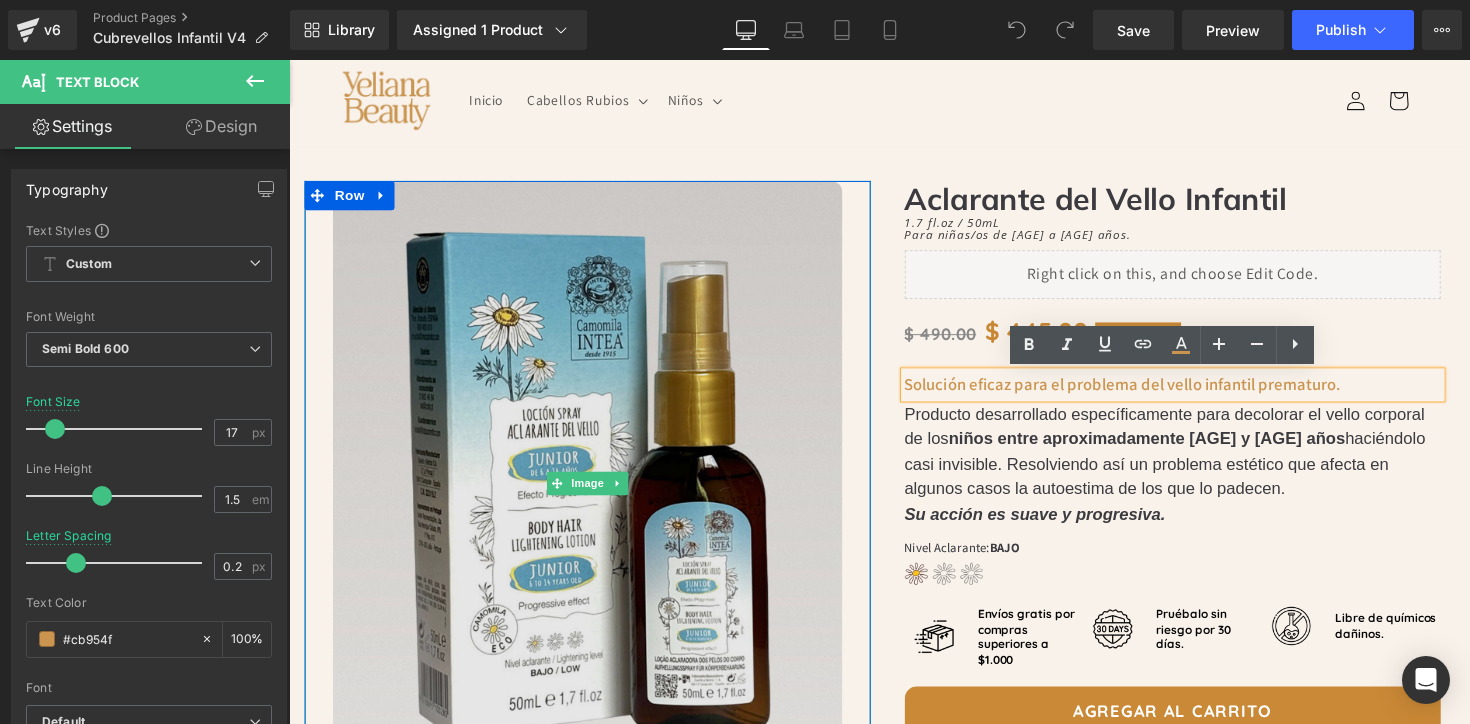 click at bounding box center [595, 494] 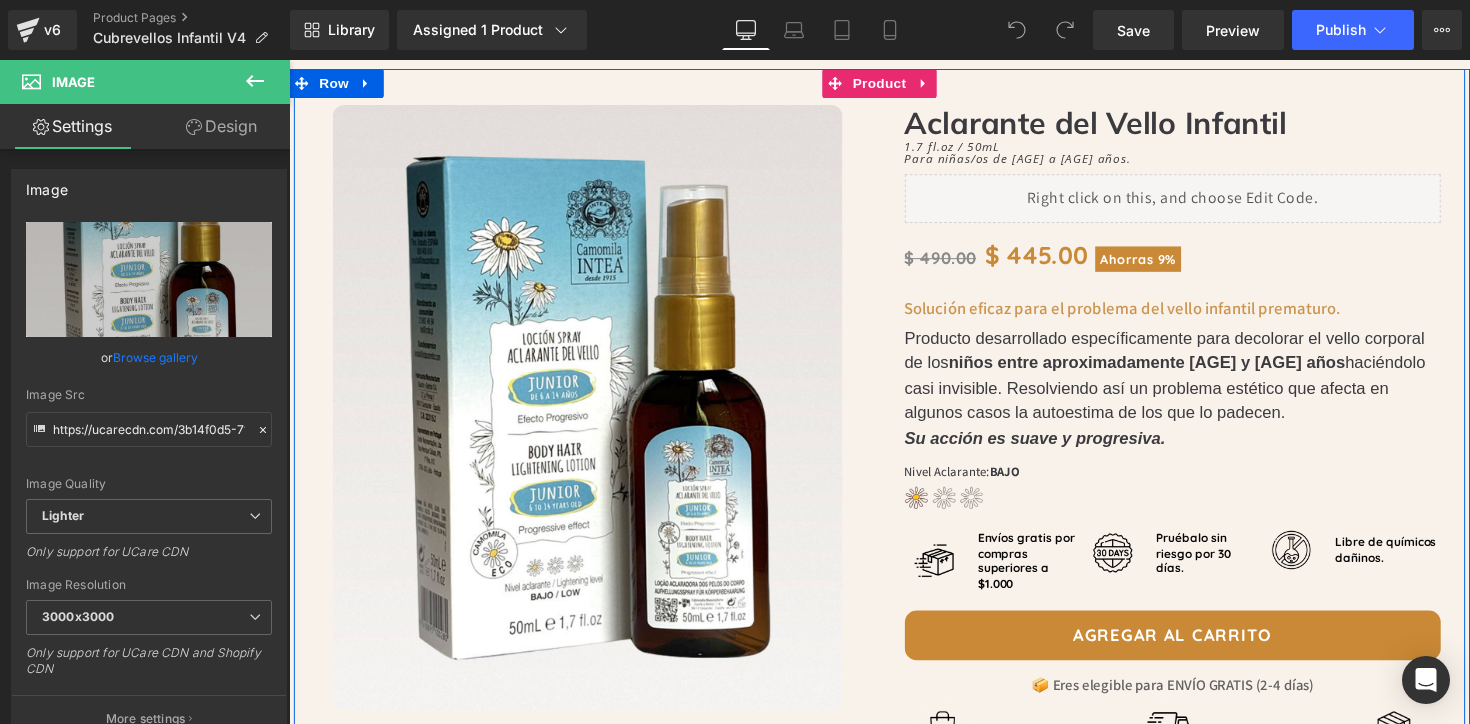 scroll, scrollTop: 0, scrollLeft: 0, axis: both 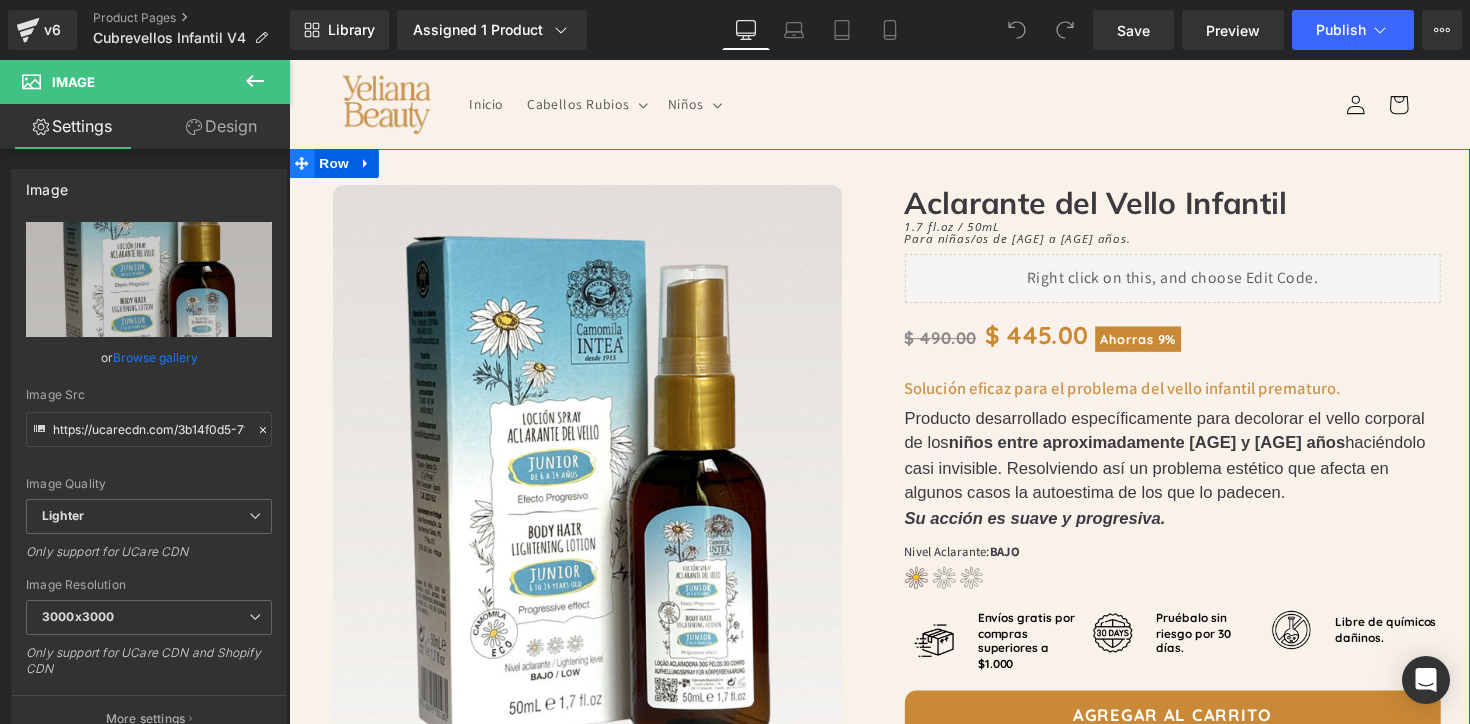click 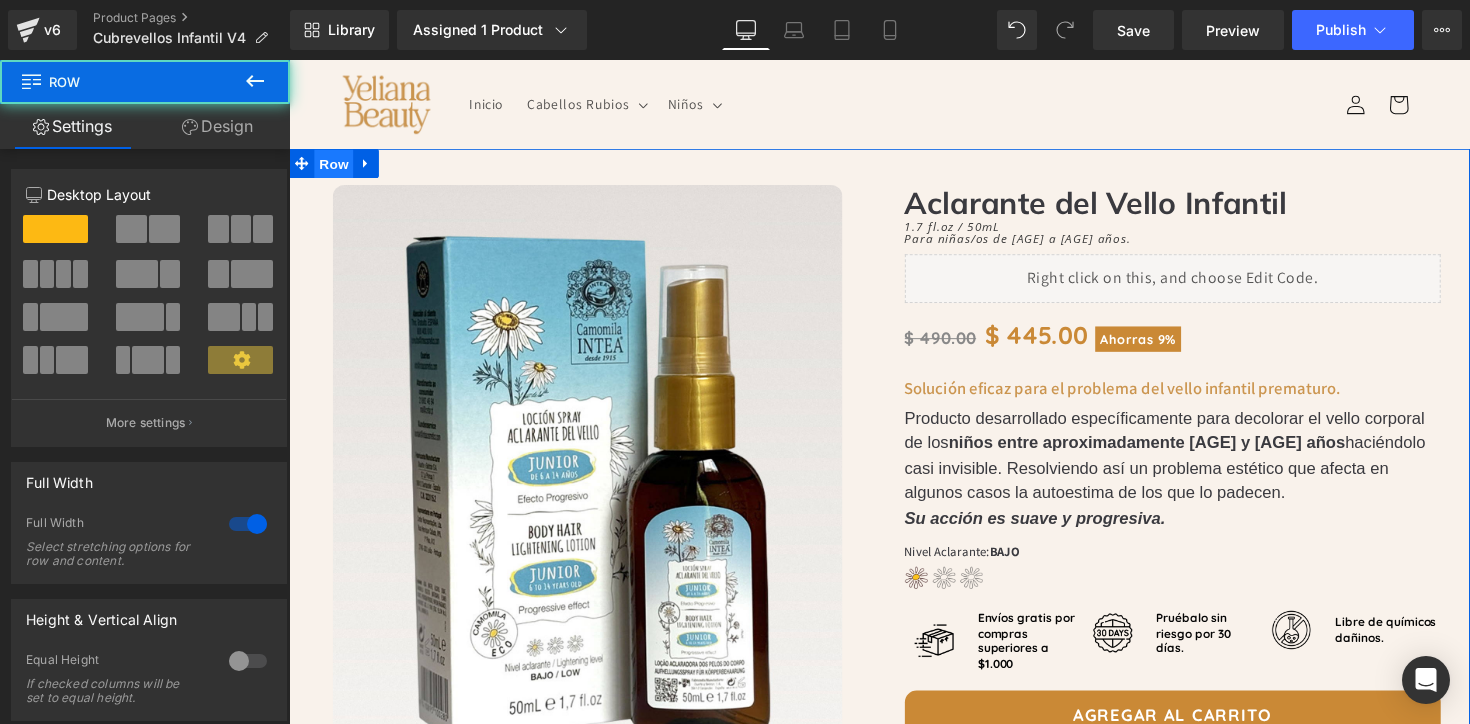 click on "Row" at bounding box center (335, 167) 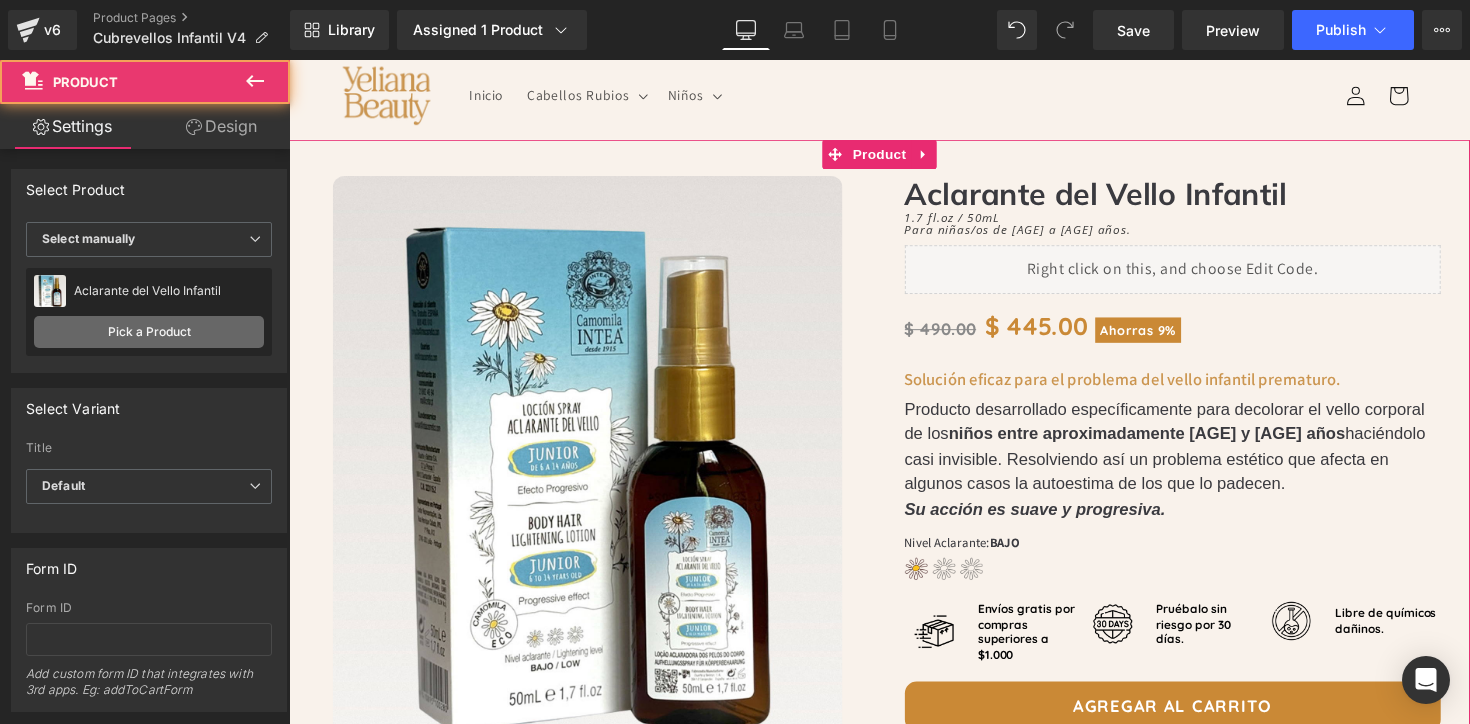 scroll, scrollTop: 11, scrollLeft: 0, axis: vertical 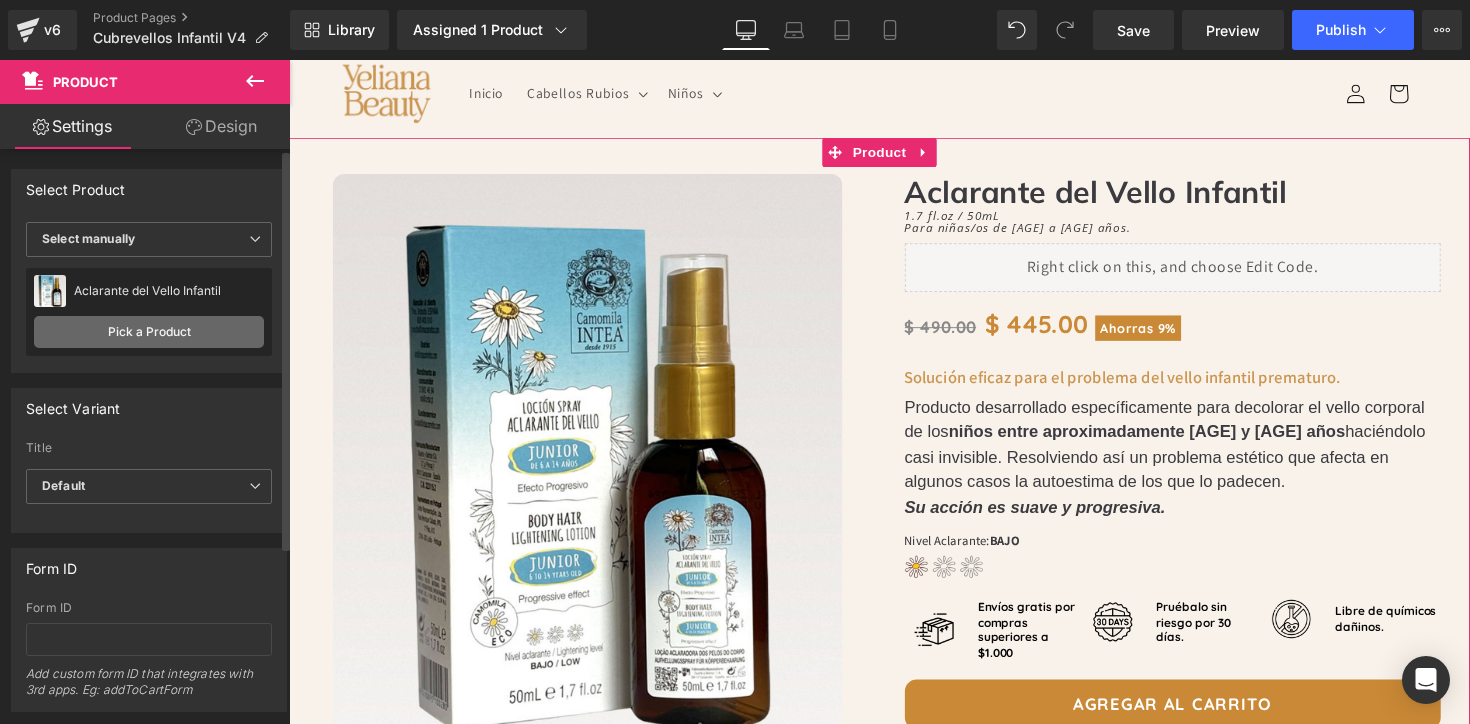 click on "Pick a Product" at bounding box center [149, 332] 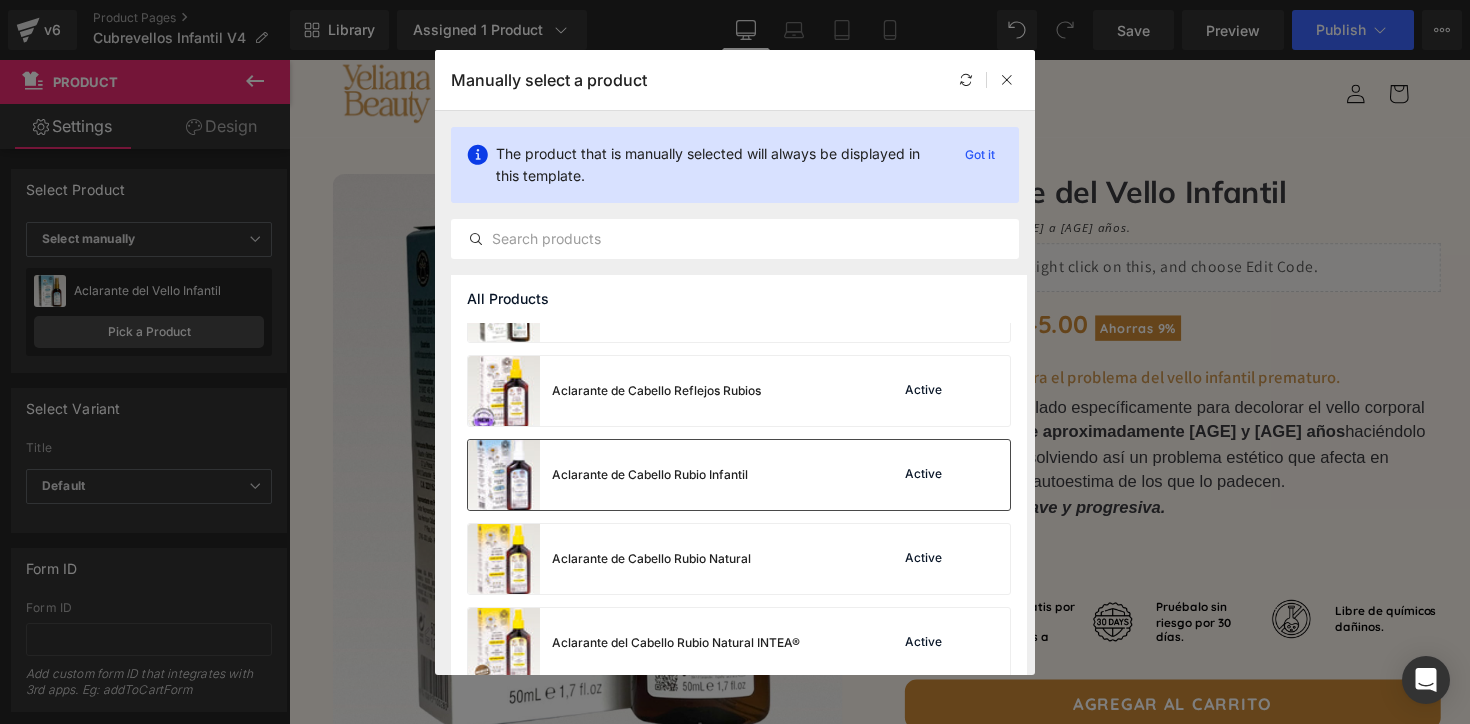 scroll, scrollTop: 0, scrollLeft: 0, axis: both 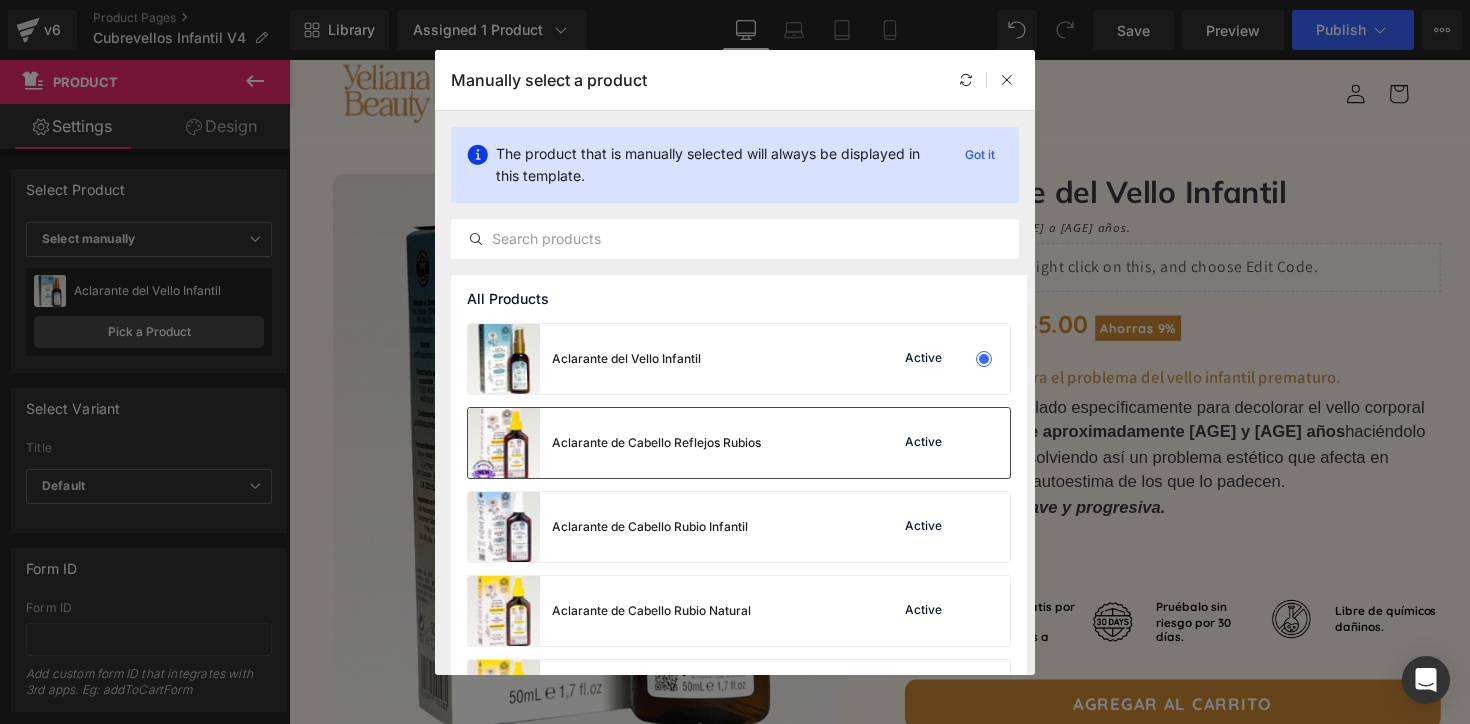 click on "Aclarante de Cabello Reflejos Rubios" at bounding box center (656, 443) 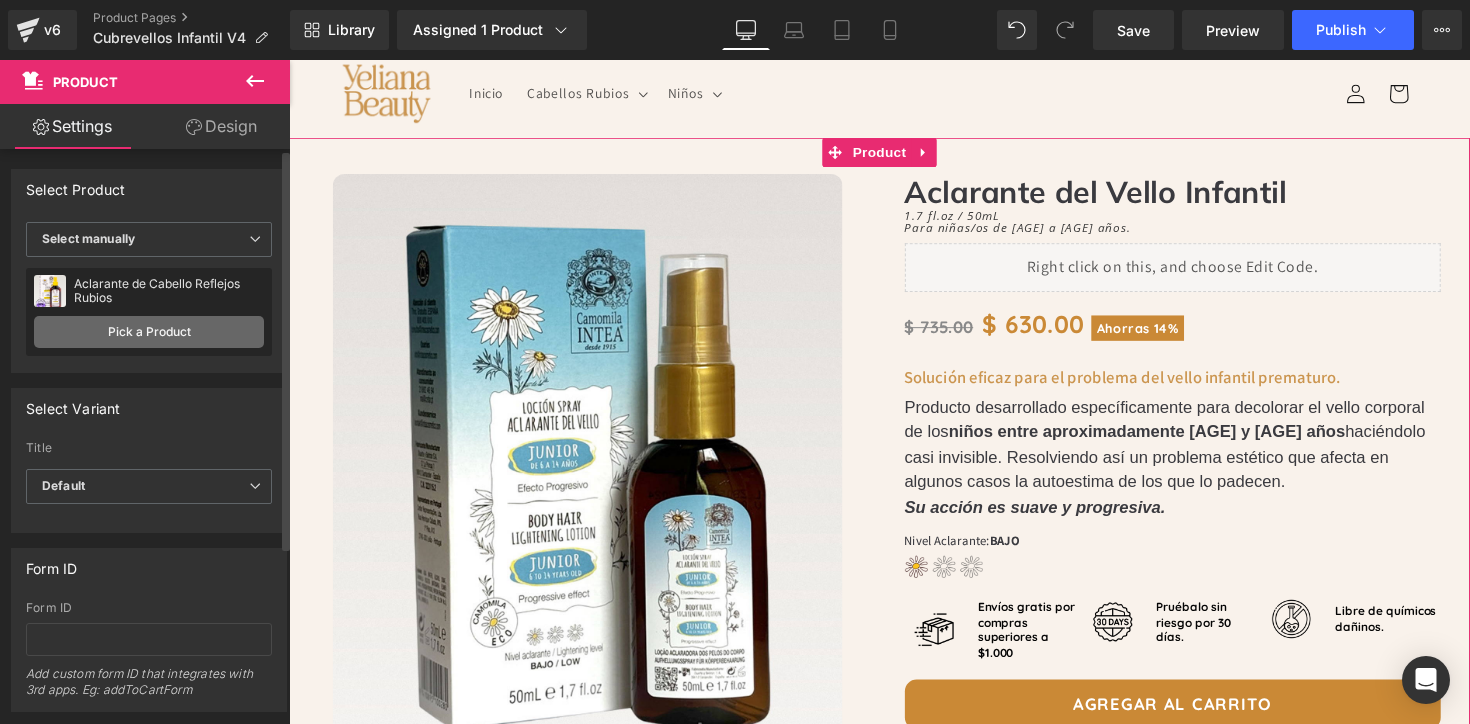 click on "Pick a Product" at bounding box center (149, 332) 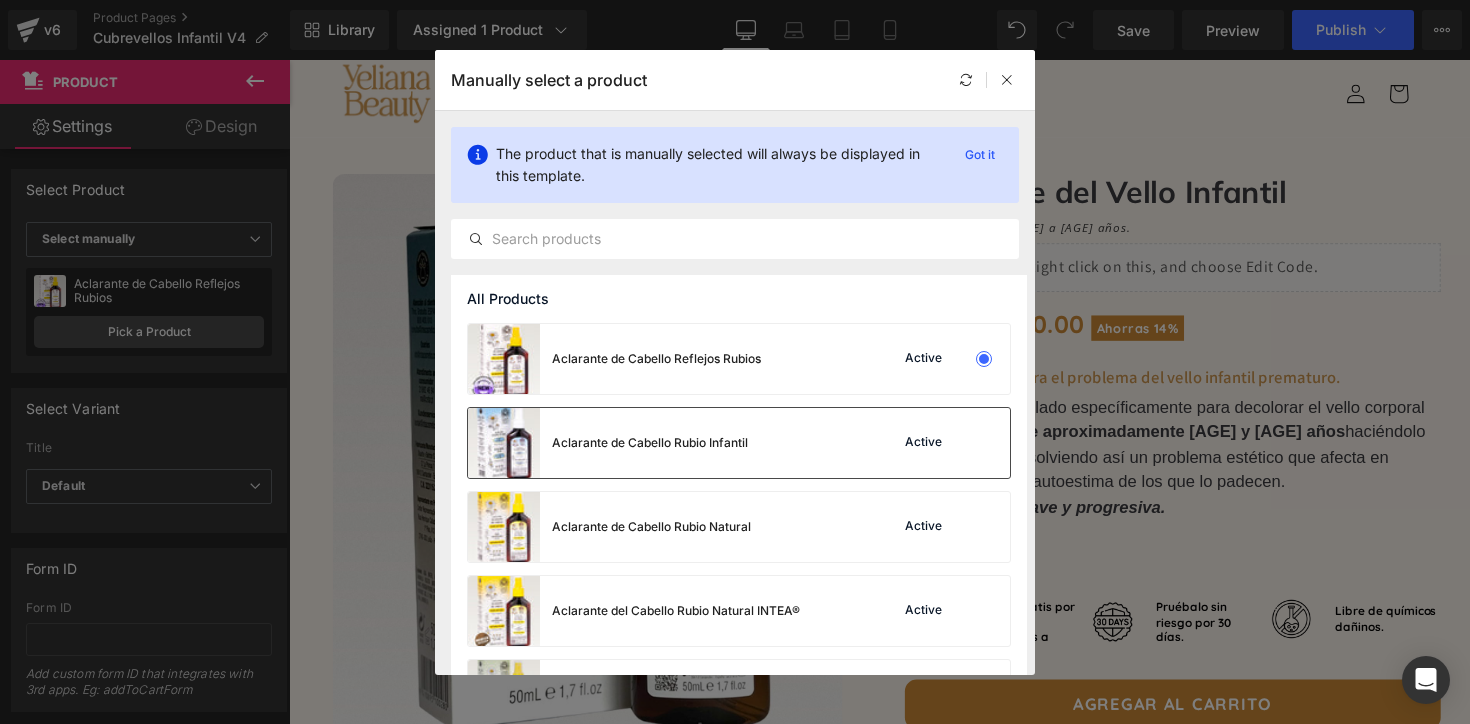 click on "Aclarante de Cabello Rubio Infantil" at bounding box center (608, 443) 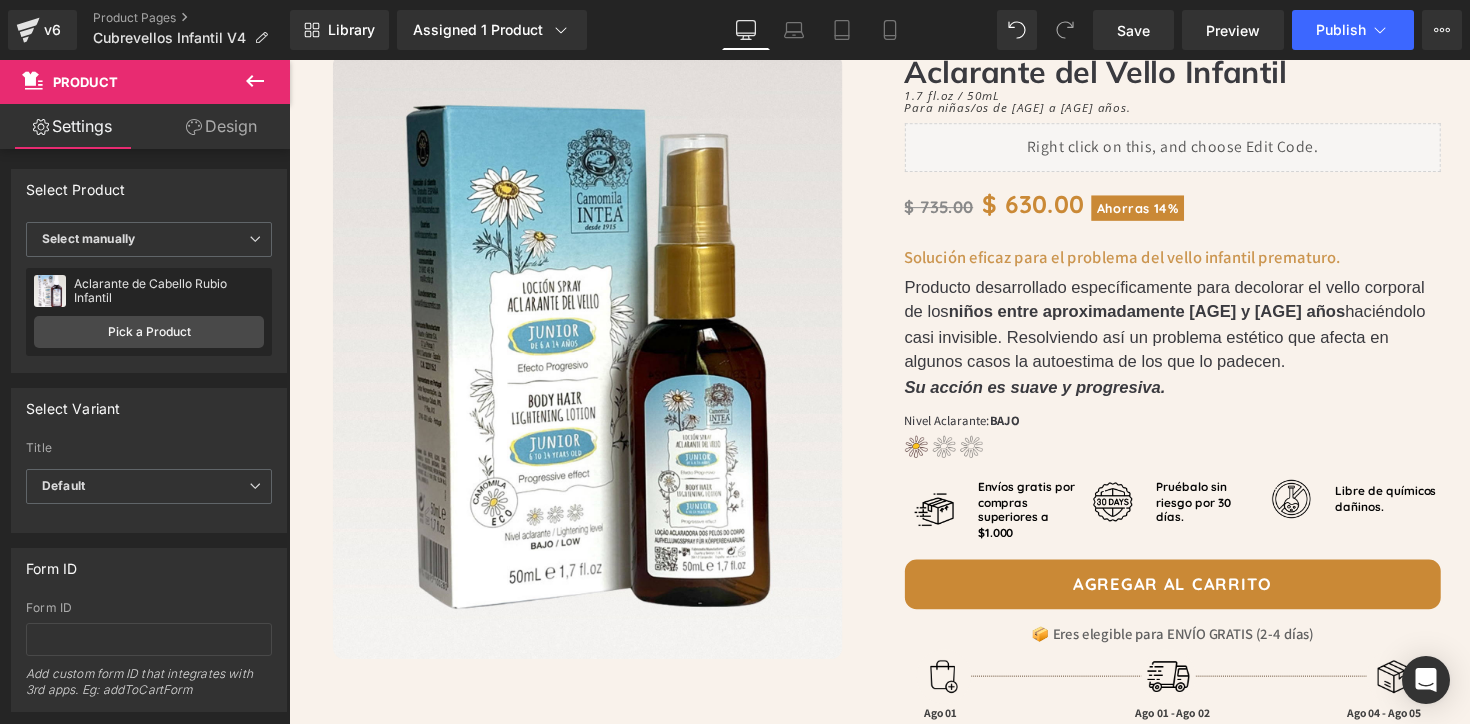 scroll, scrollTop: 0, scrollLeft: 0, axis: both 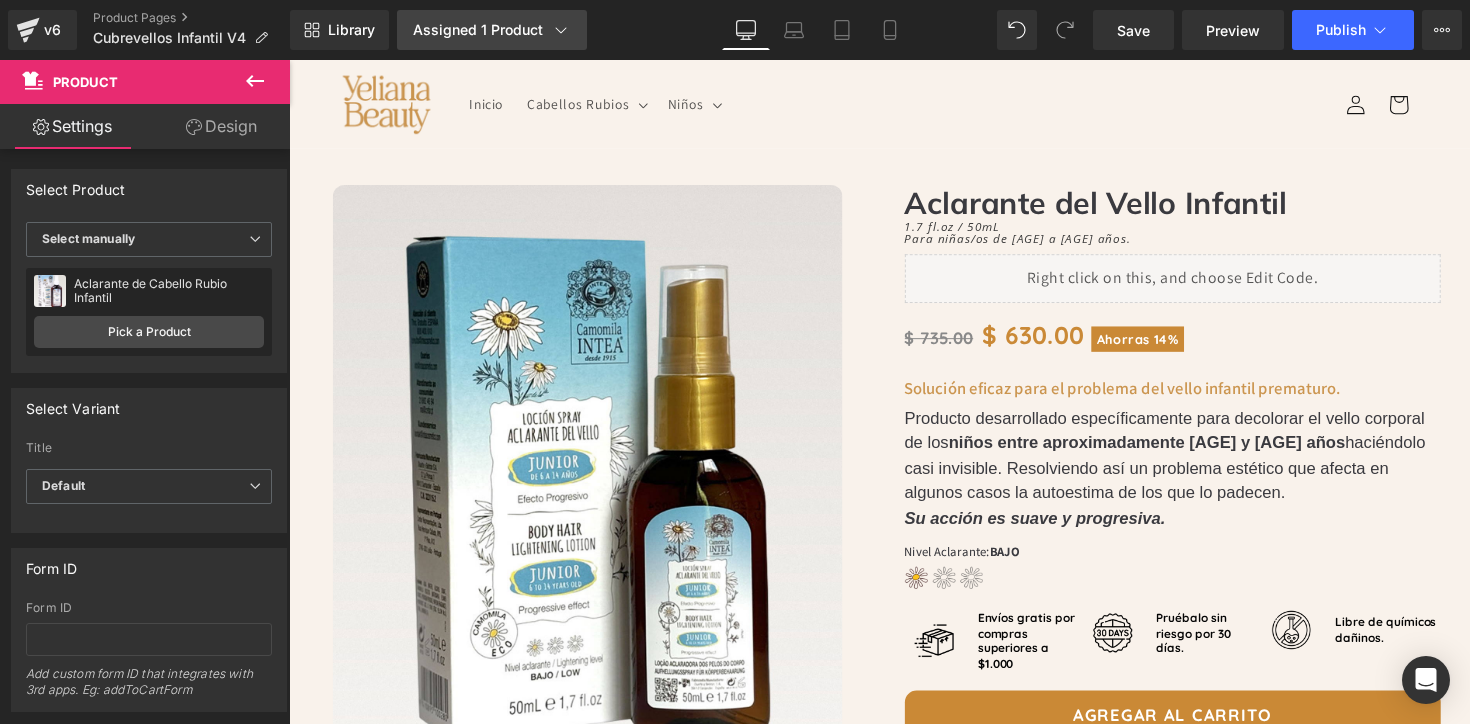 click on "Assigned 1 Product" at bounding box center [492, 30] 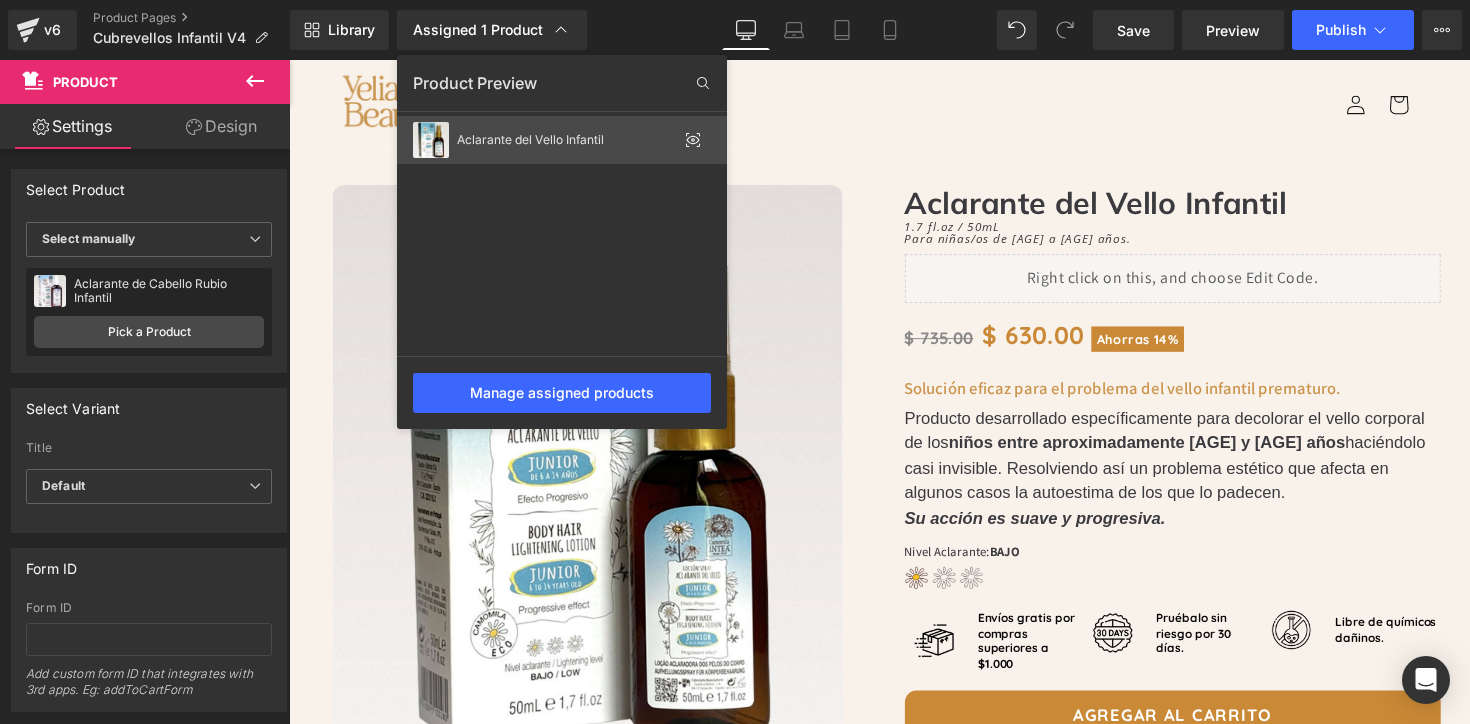 click on "Aclarante del Vello Infantil" at bounding box center (567, 140) 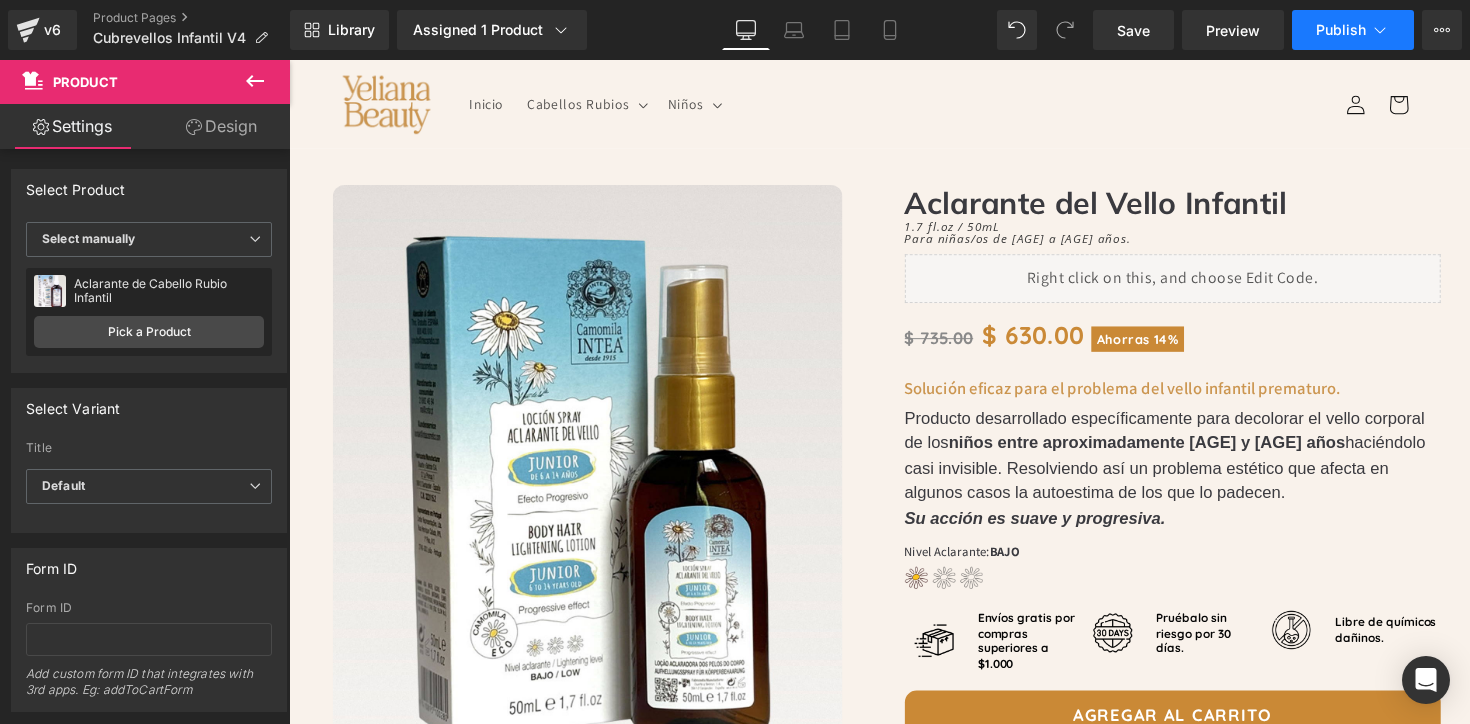 click on "Publish" at bounding box center (1353, 30) 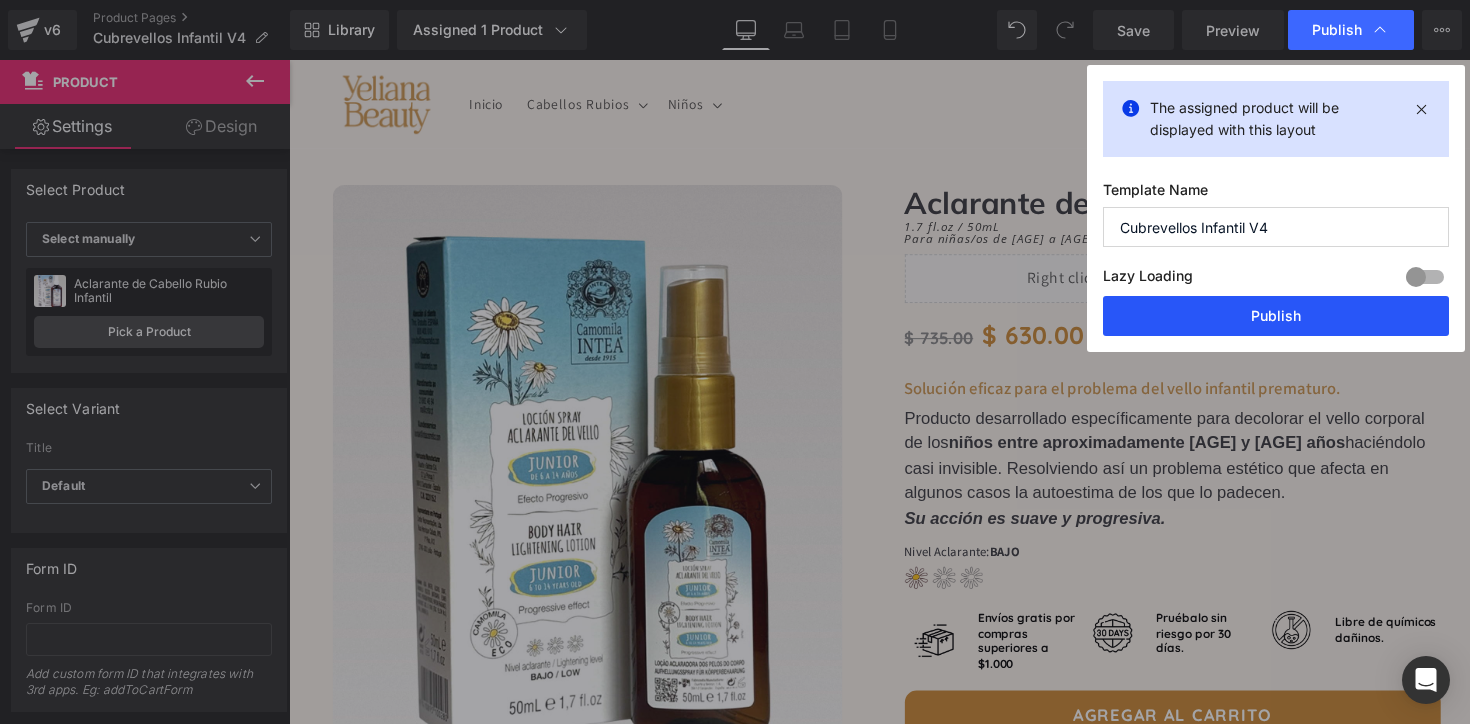 click on "Publish" at bounding box center [1276, 316] 